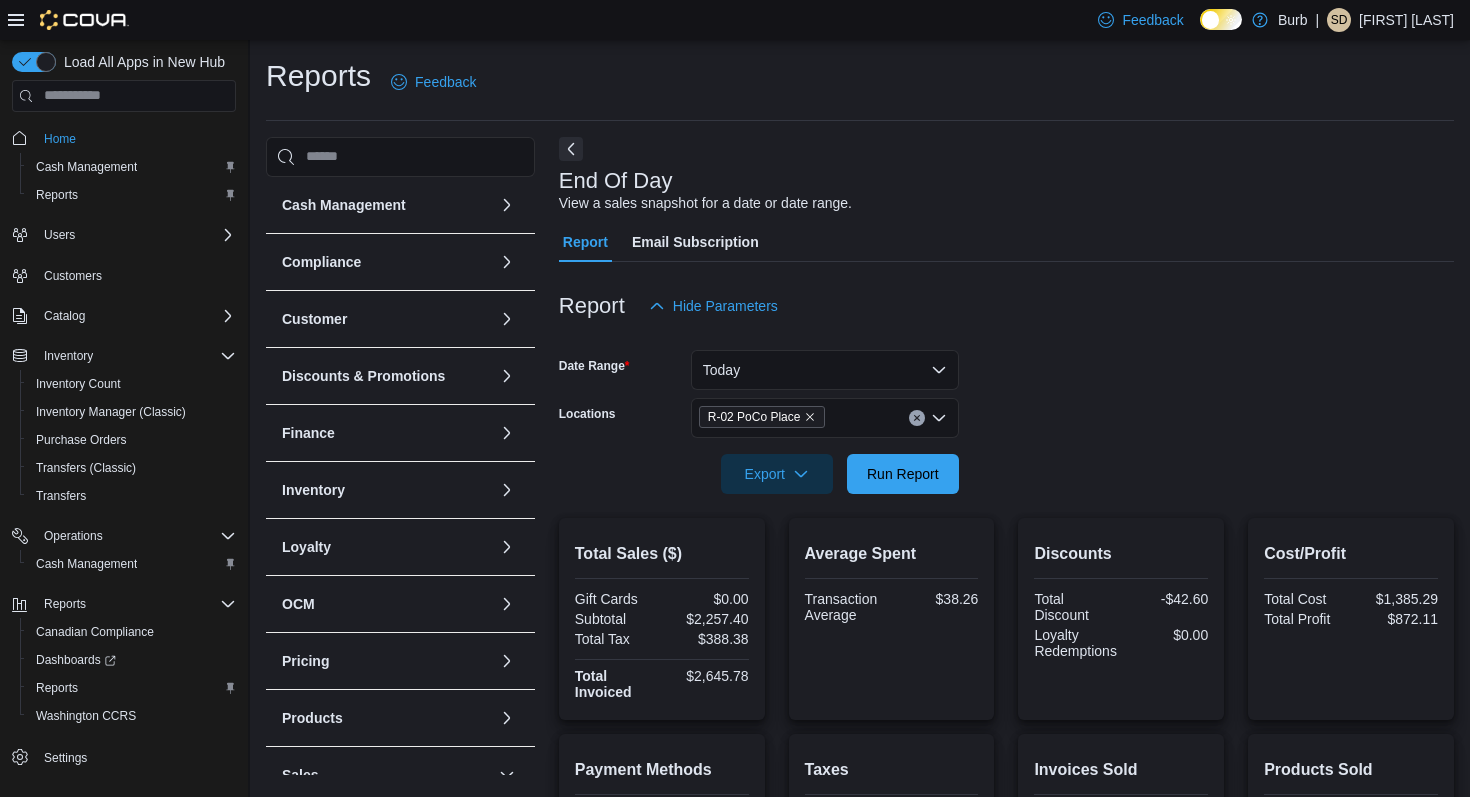 scroll, scrollTop: 397, scrollLeft: 0, axis: vertical 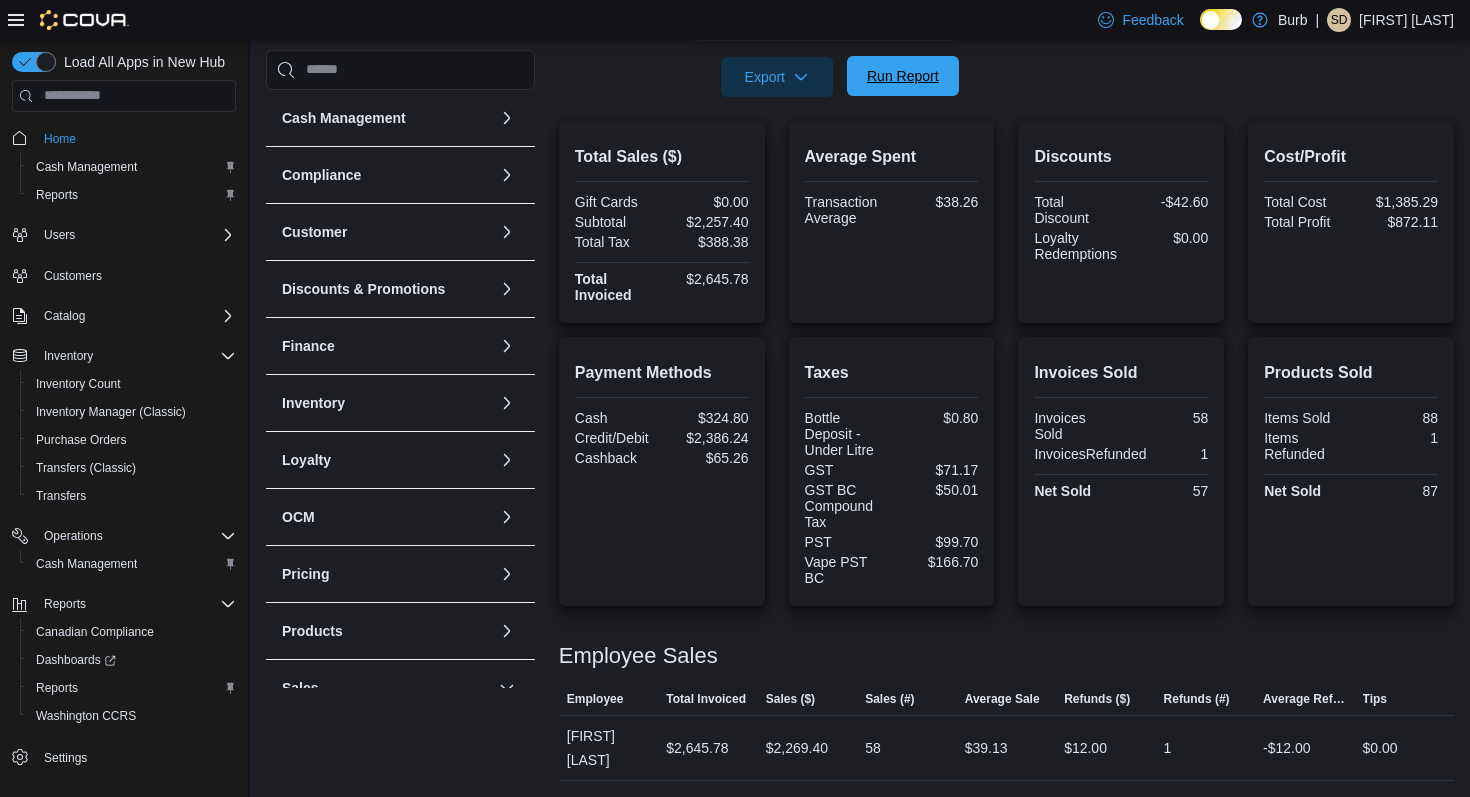 click on "Run Report" at bounding box center (903, 76) 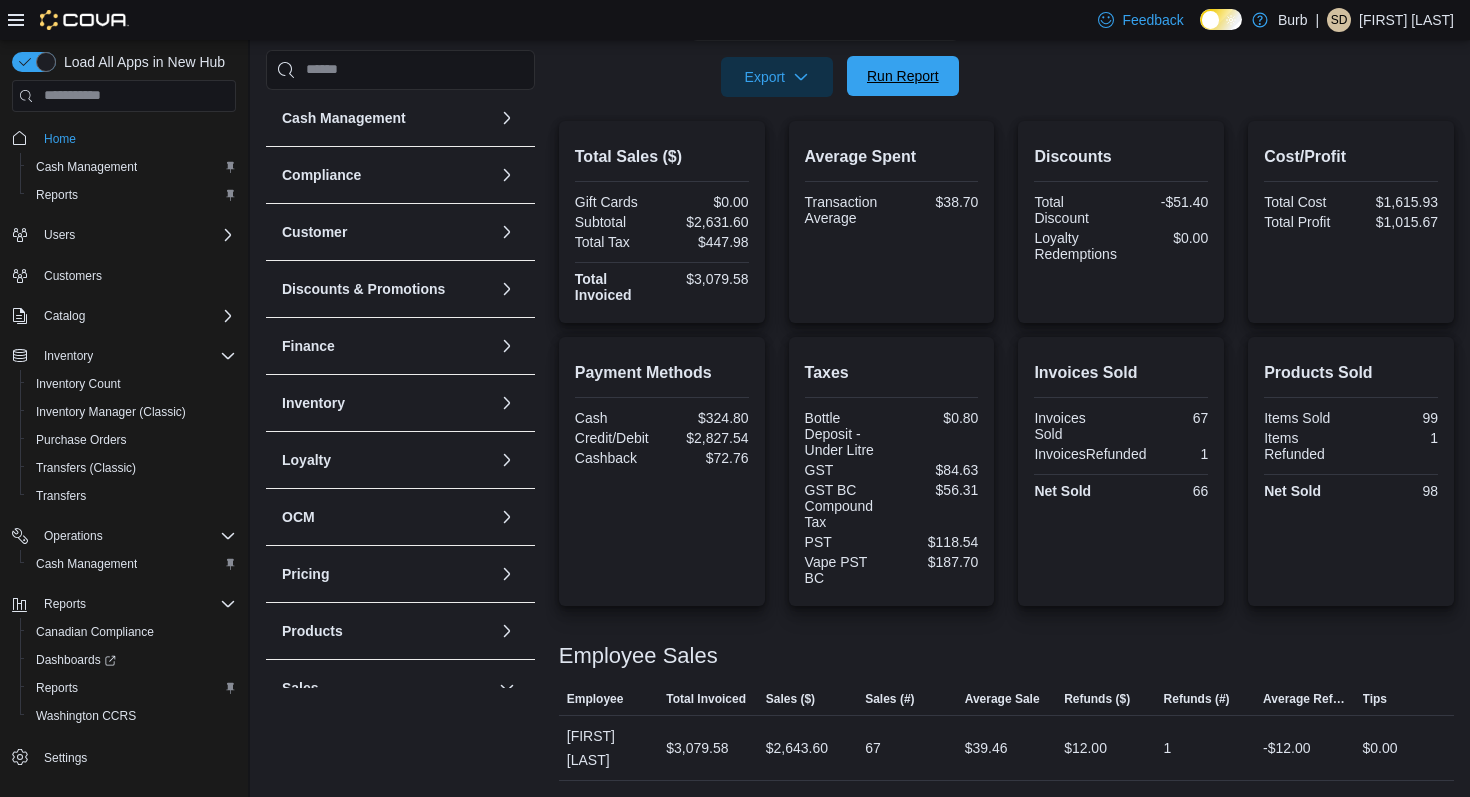 click on "Run Report" at bounding box center (903, 76) 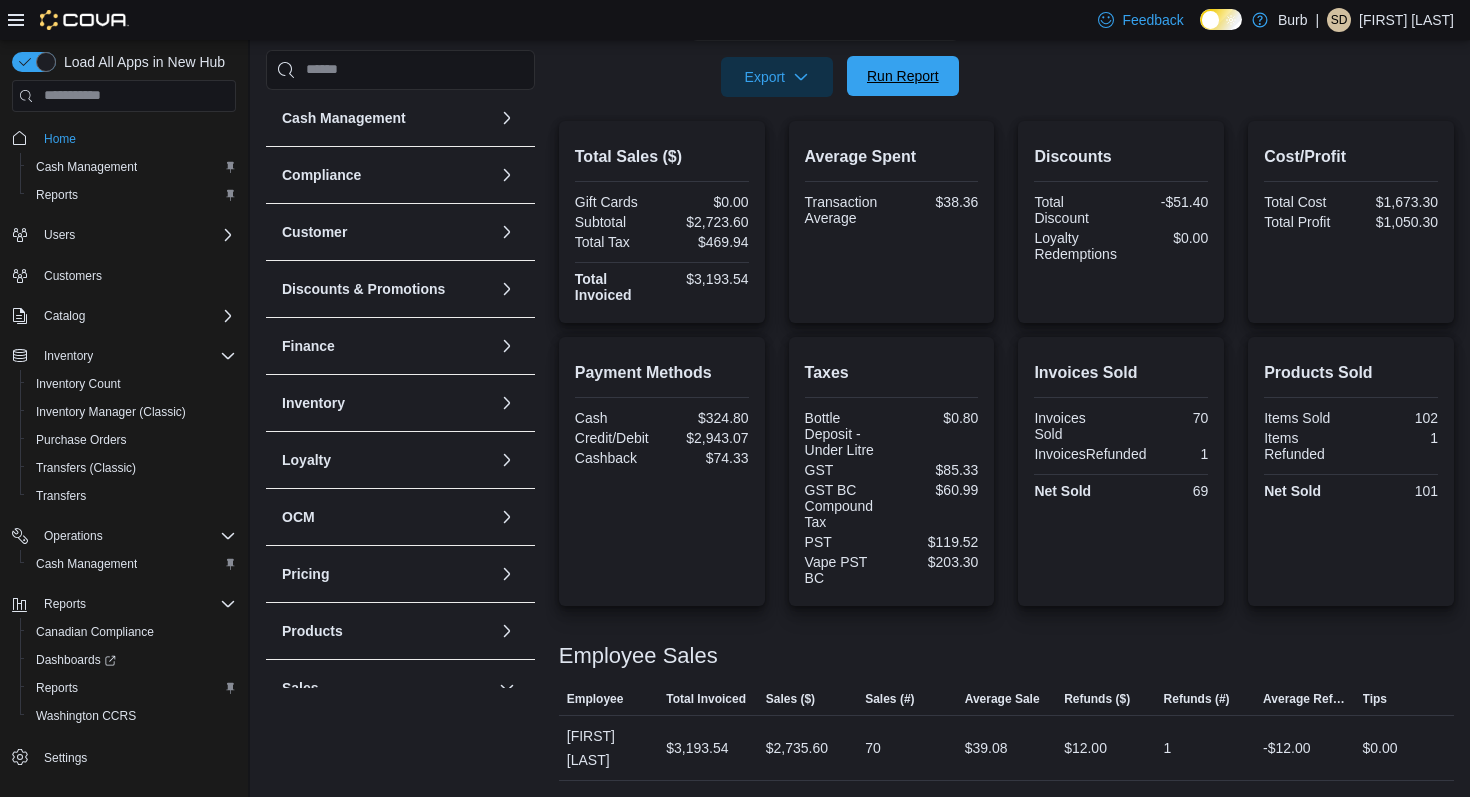 click on "Run Report" at bounding box center [903, 76] 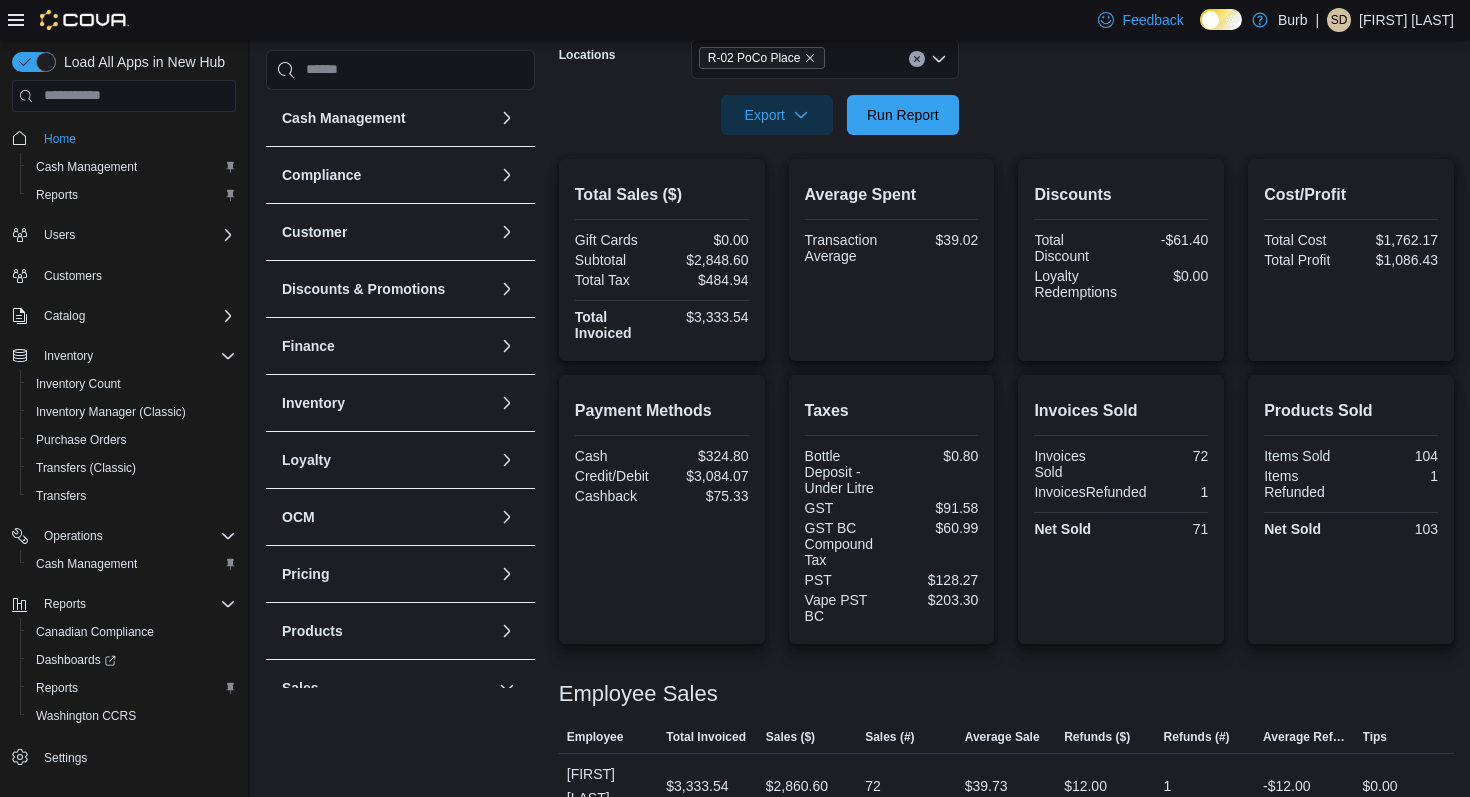 scroll, scrollTop: 358, scrollLeft: 0, axis: vertical 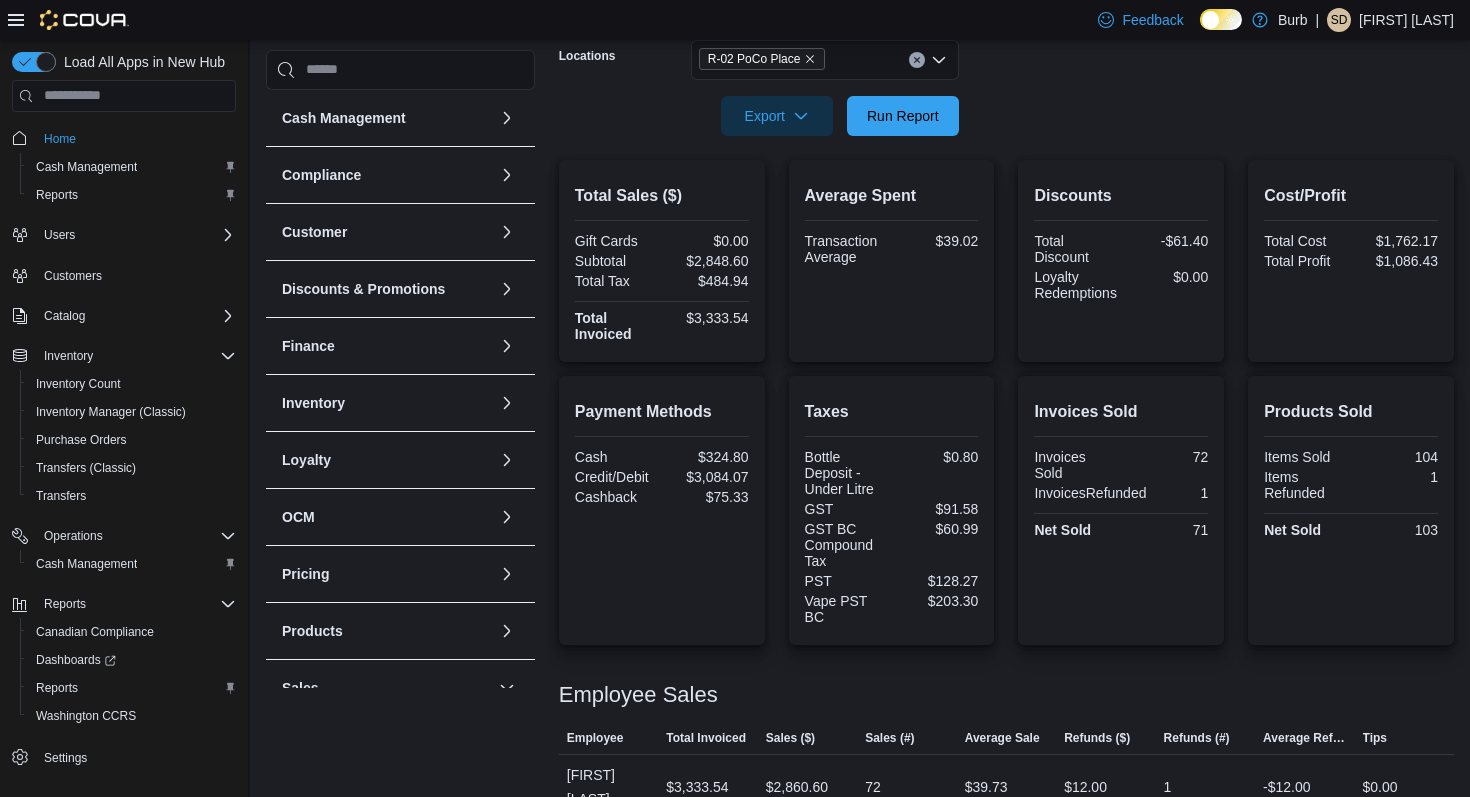 click at bounding box center [917, 60] 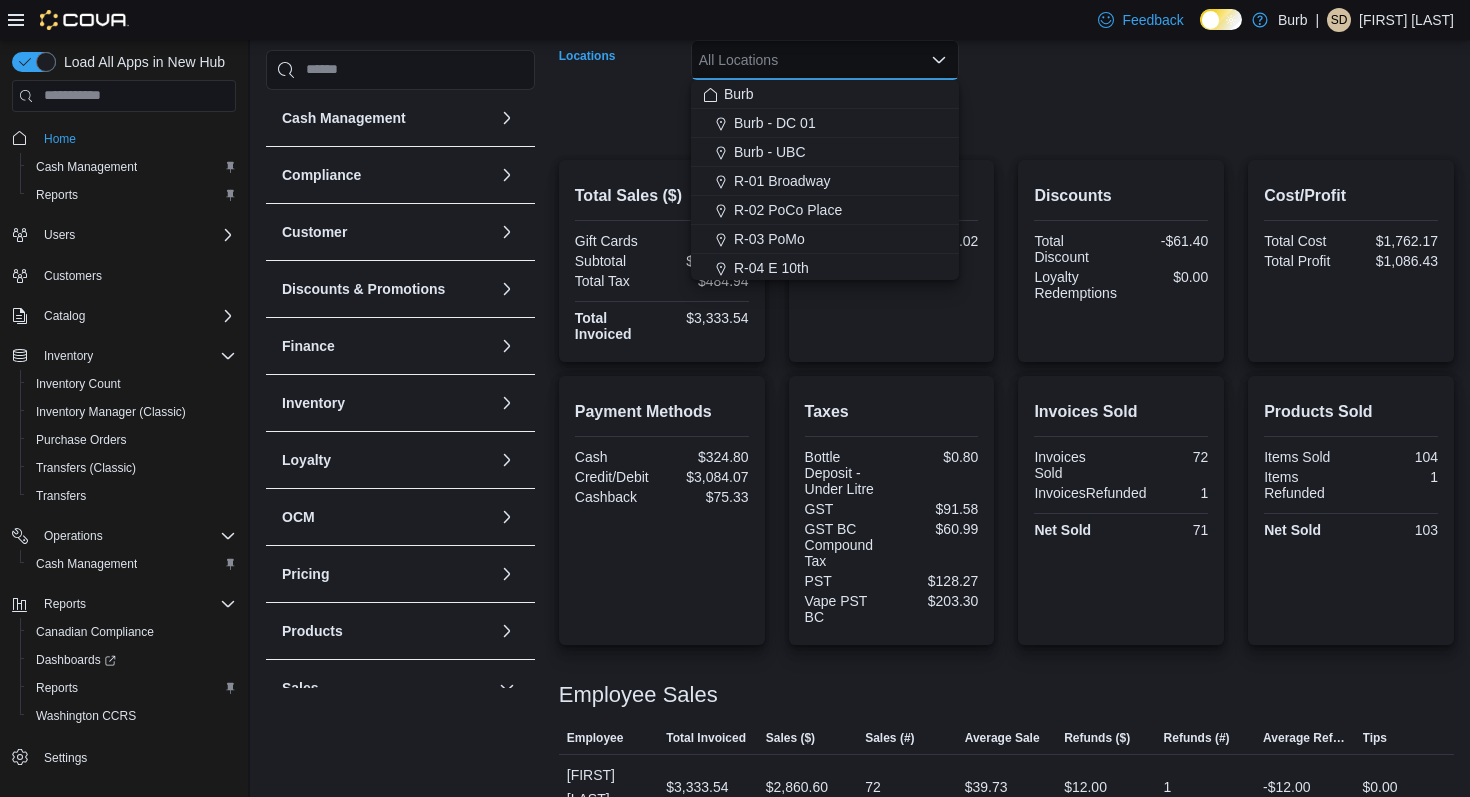 click on "All Locations Combo box. Selected. Combo box input. All Locations. Type some text or, to display a list of choices, press Down Arrow. To exit the list of choices, press Escape." at bounding box center (825, 60) 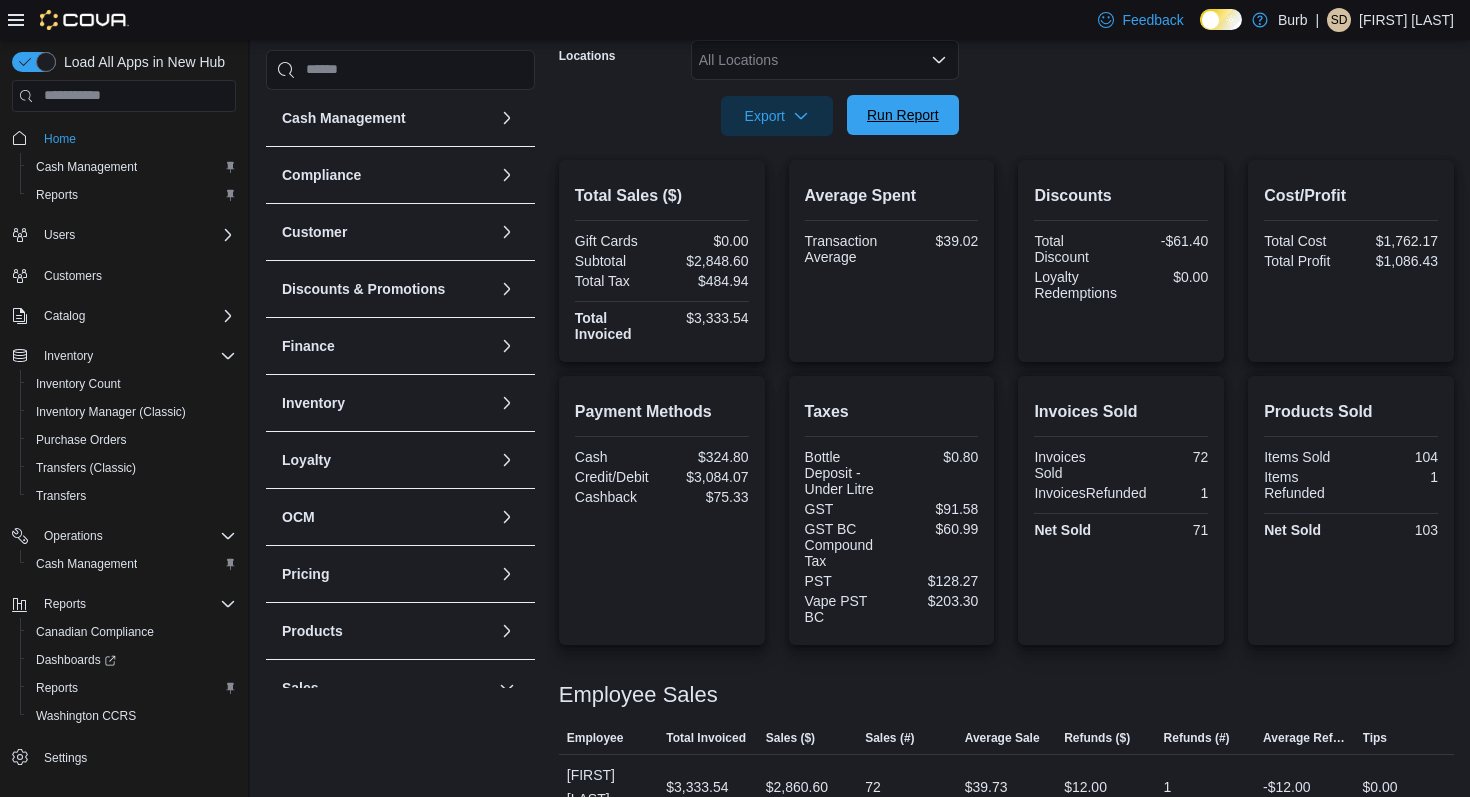 click on "Run Report" at bounding box center (903, 115) 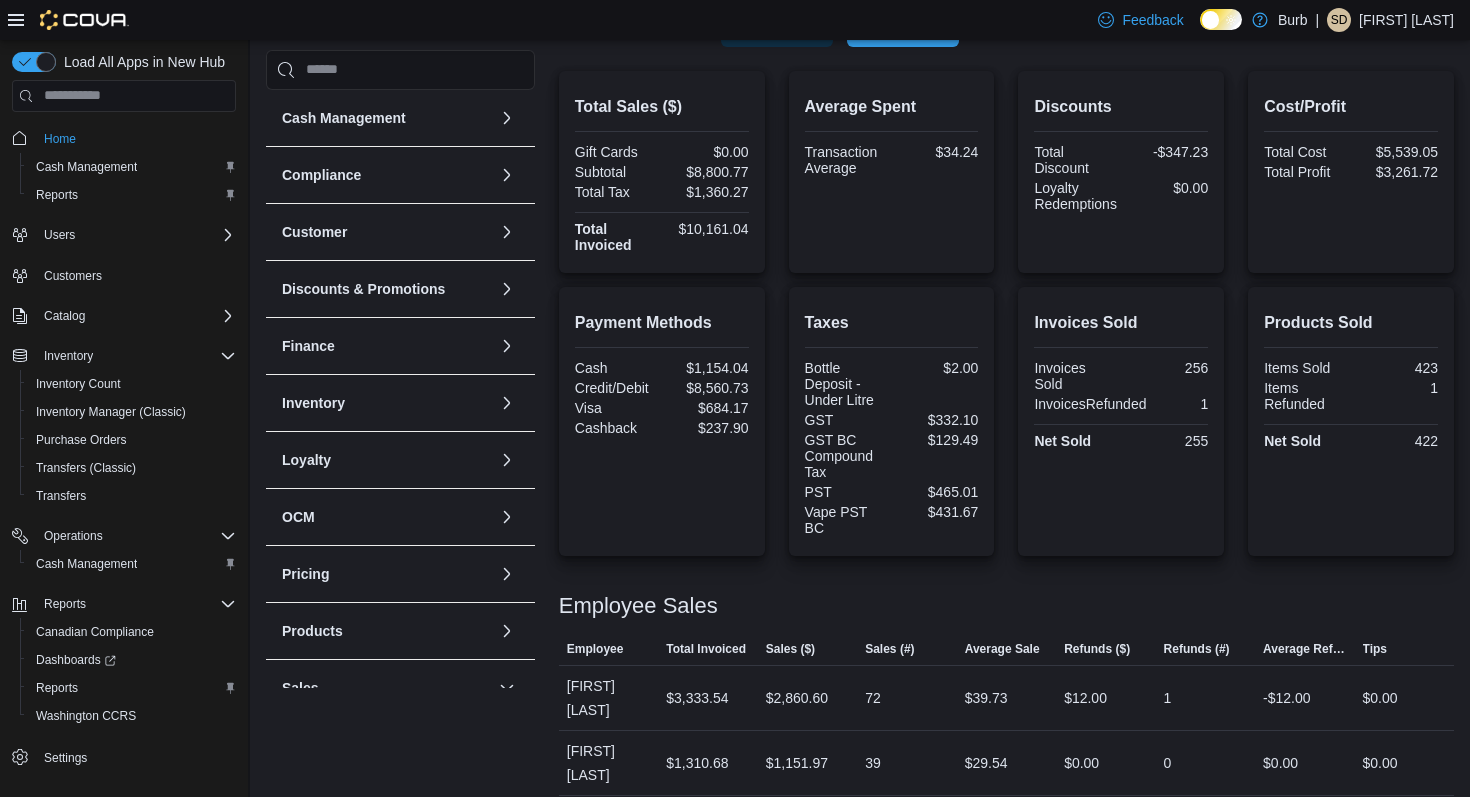scroll, scrollTop: 265, scrollLeft: 0, axis: vertical 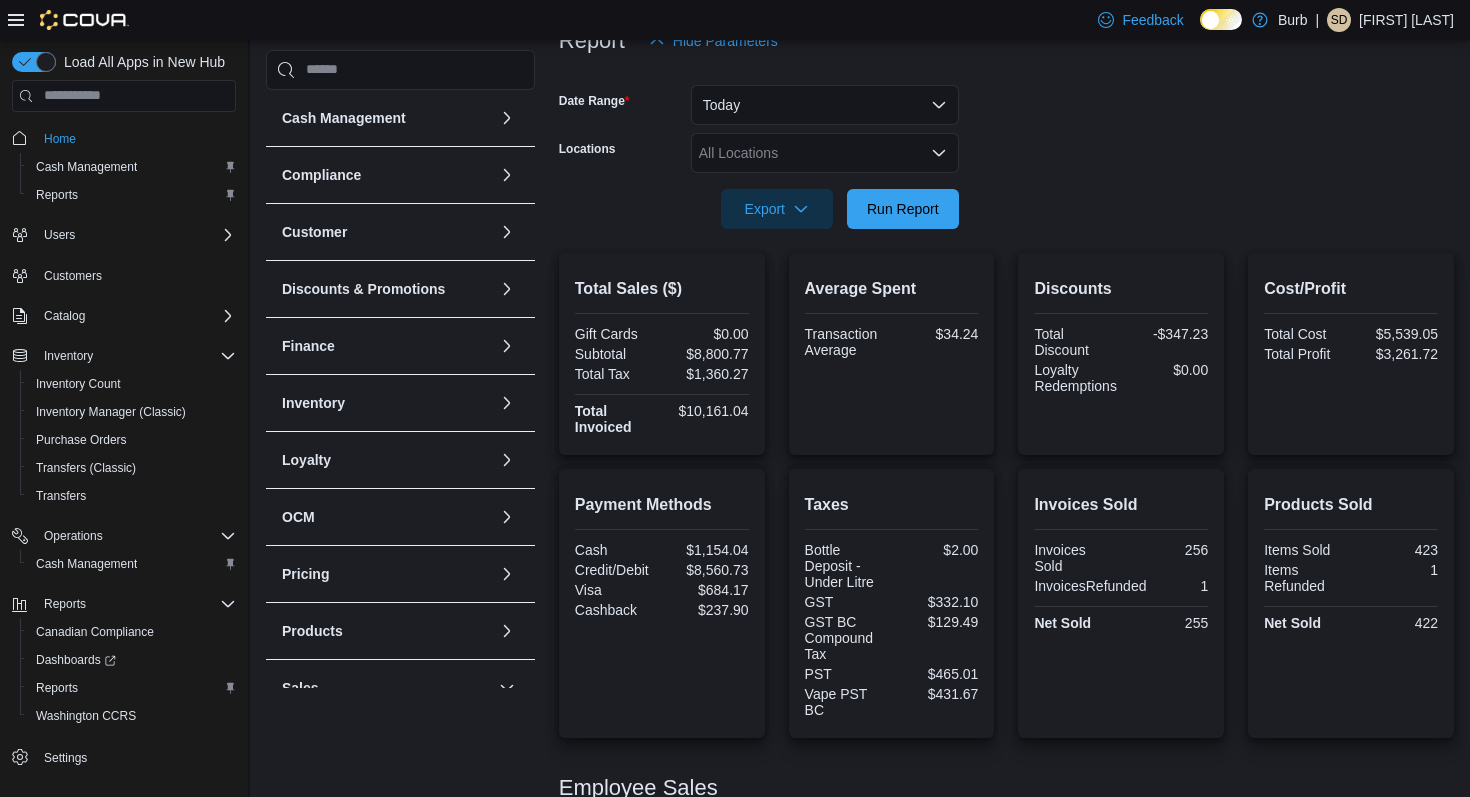 click 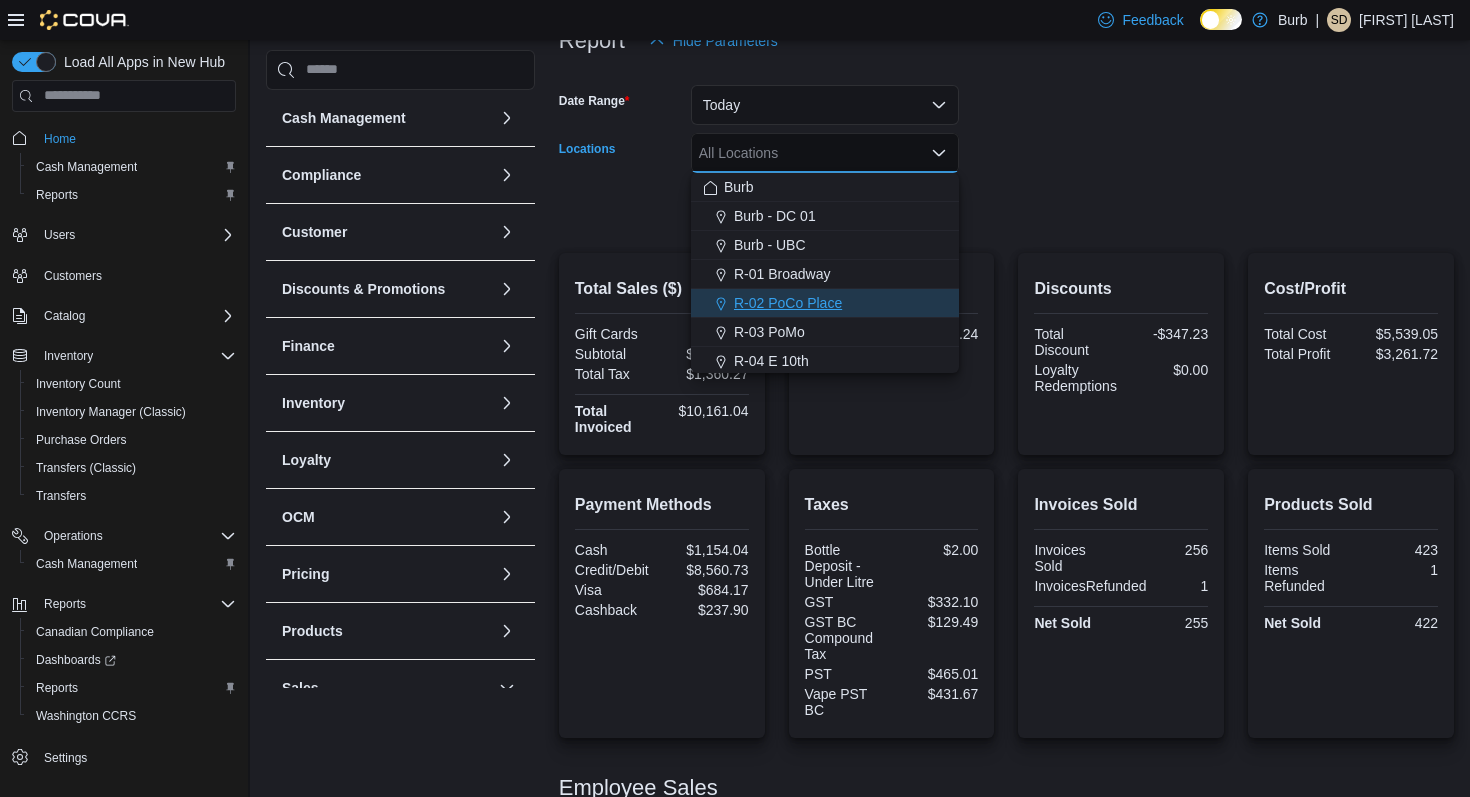 click on "R-02 PoCo Place" at bounding box center [825, 303] 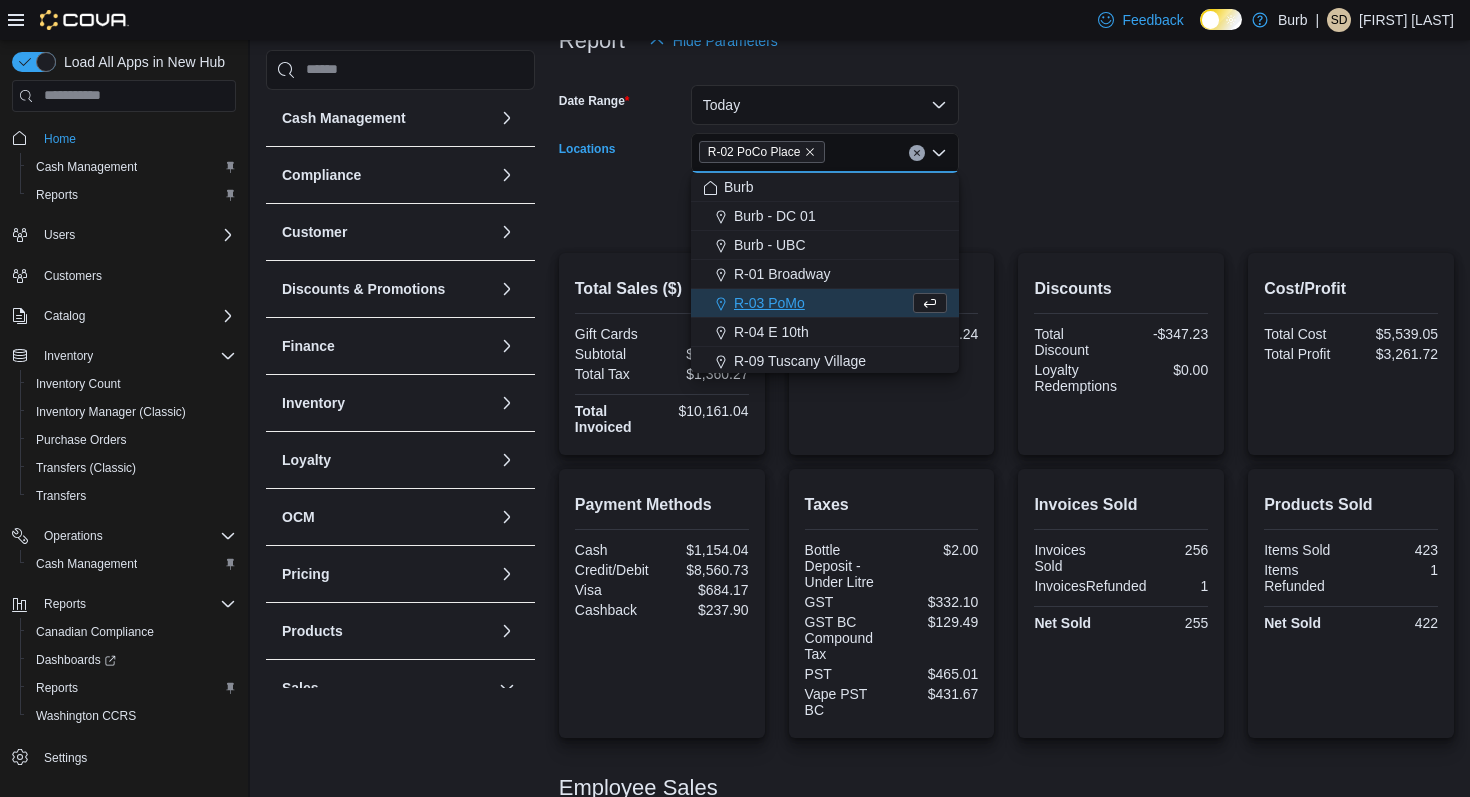 click on "Date Range Today Locations [LOCATION] Combo box. Selected. [LOCATION]. Press Backspace to delete [LOCATION]. Combo box input. All Locations. Type some text or, to display a list of choices, press Down Arrow. To exit the list of choices, press Escape. Export  Run Report" at bounding box center [1006, 145] 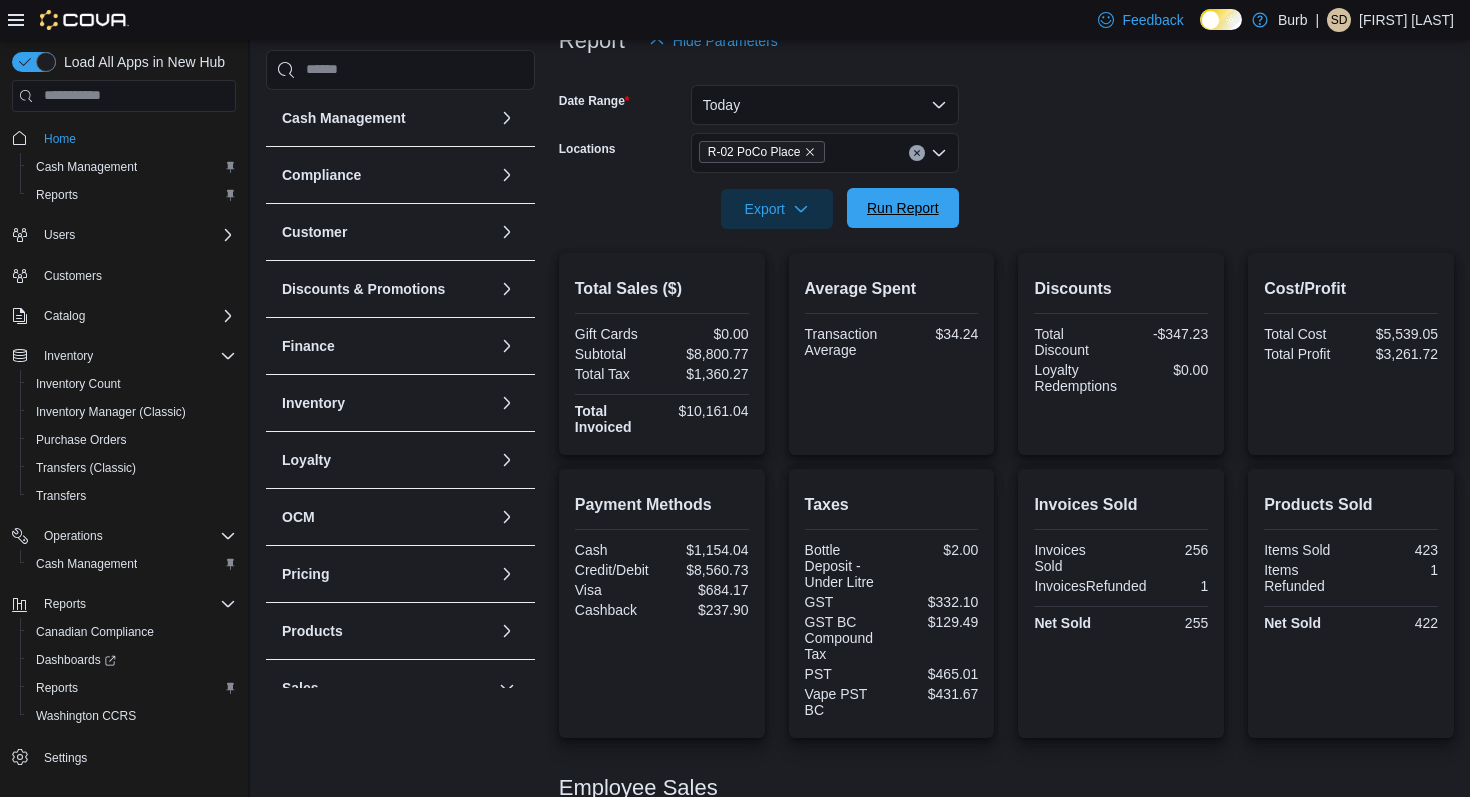 click on "Run Report" at bounding box center (903, 208) 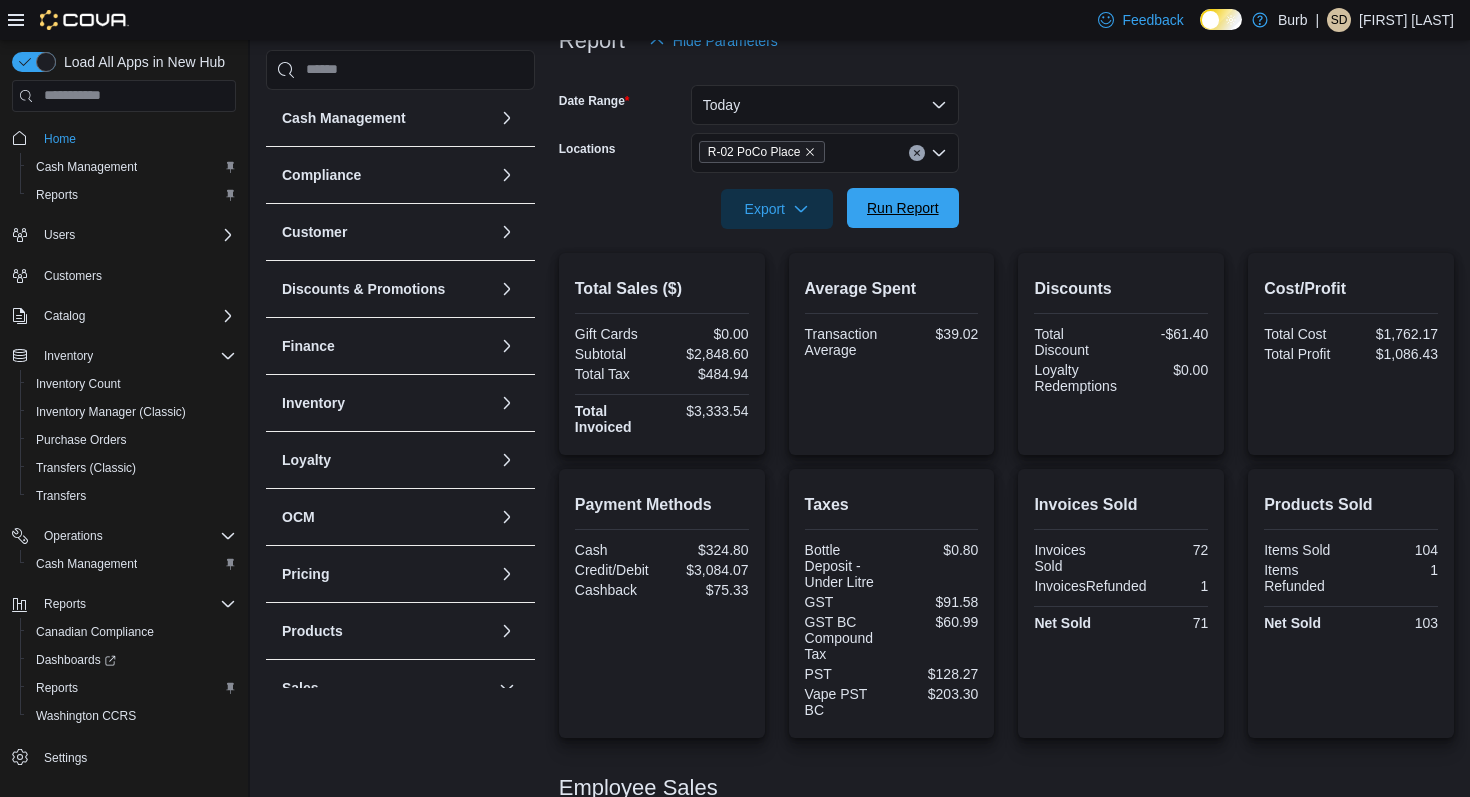 click on "Run Report" at bounding box center (903, 208) 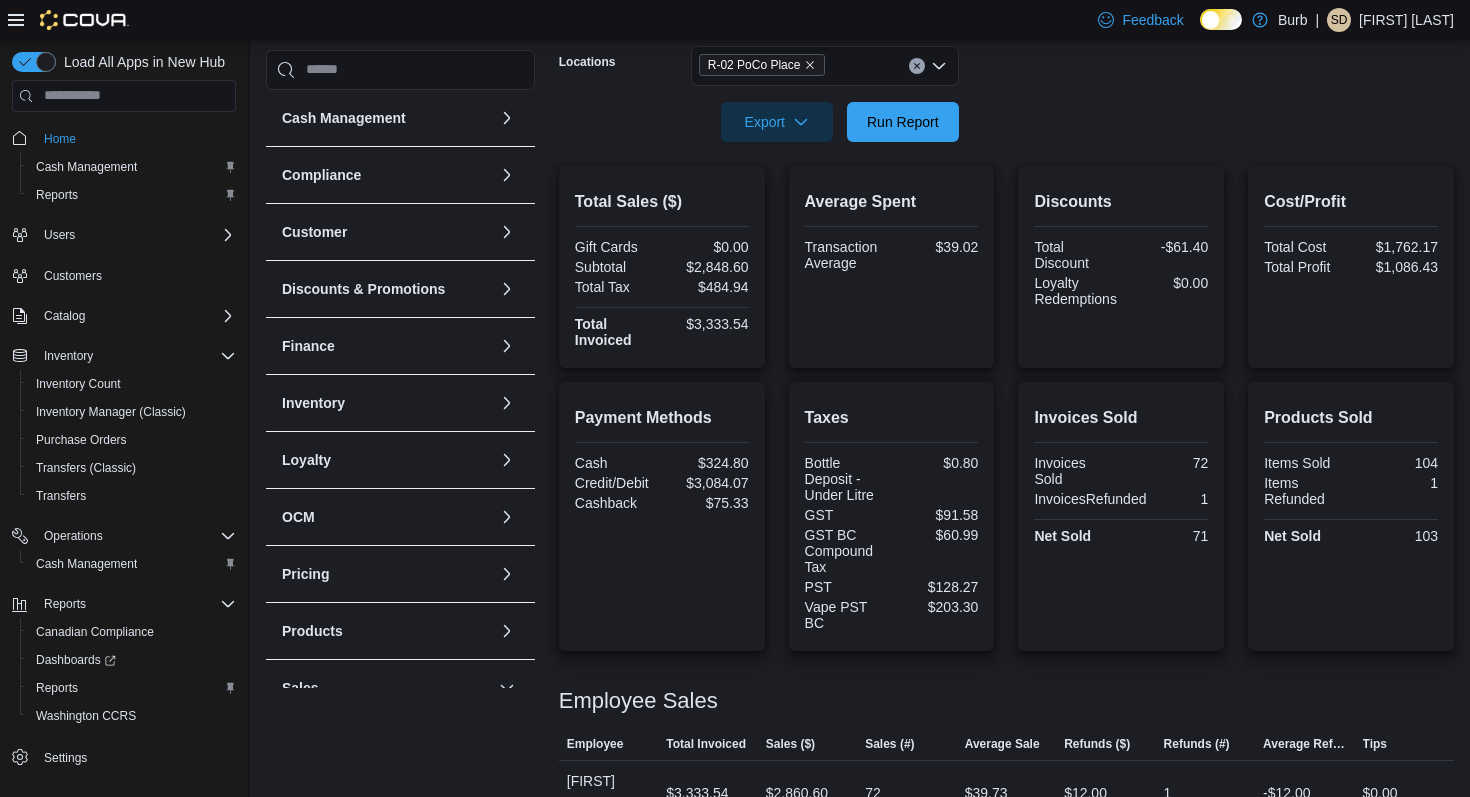 scroll, scrollTop: 328, scrollLeft: 0, axis: vertical 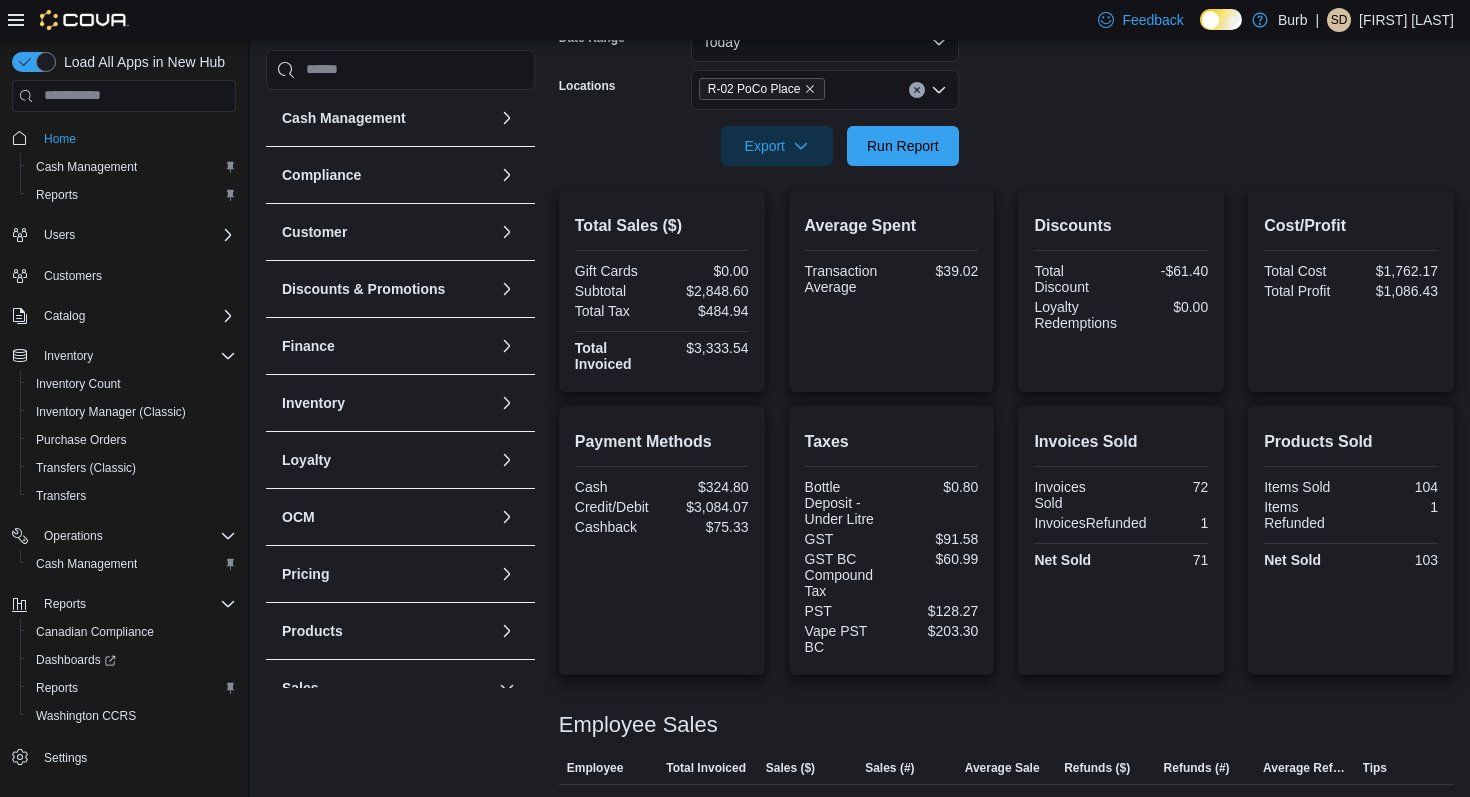 click at bounding box center (917, 90) 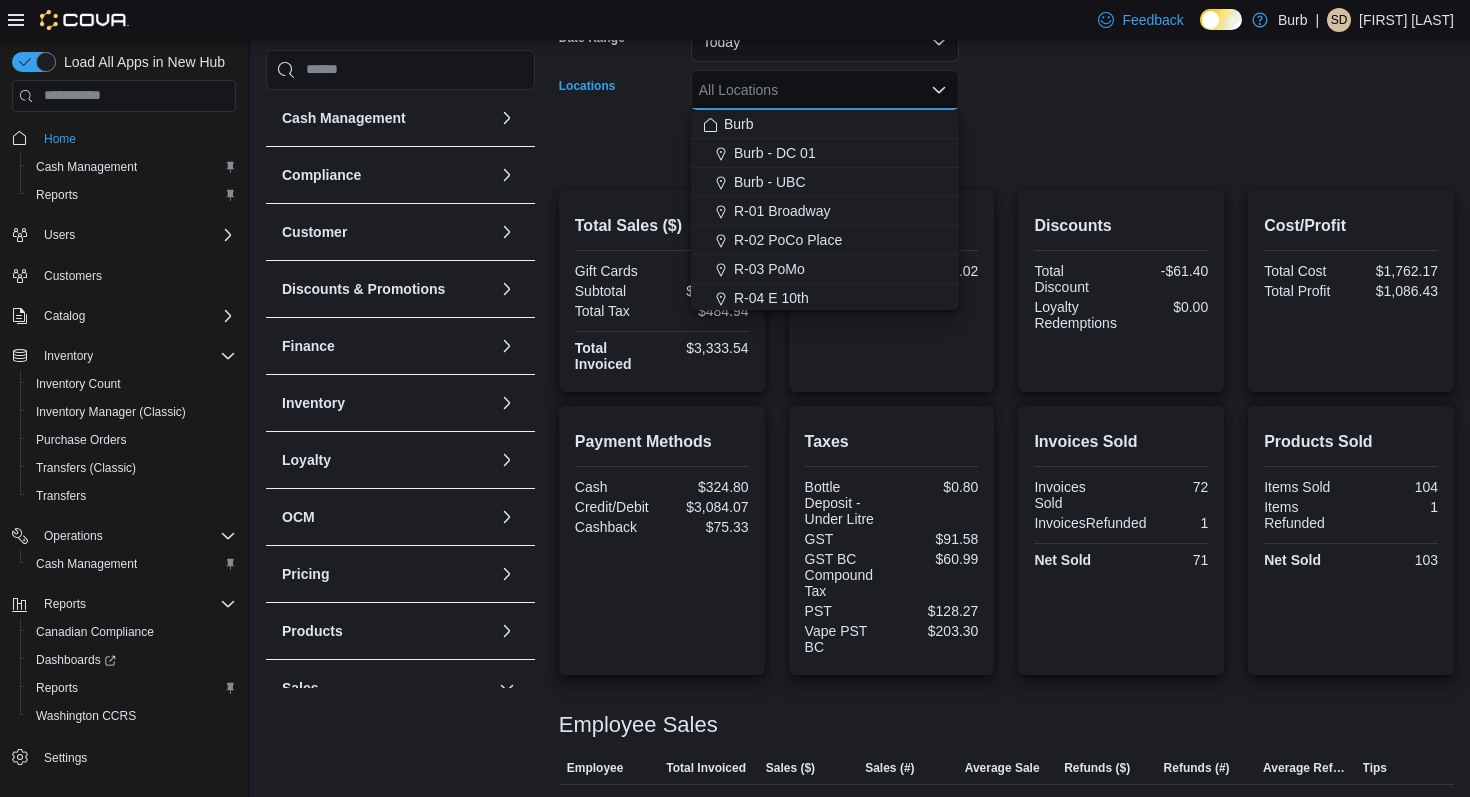 click on "Date Range Today Locations All Locations Combo box. Selected. Combo box input. All Locations. Type some text or, to display a list of choices, press Down Arrow. To exit the list of choices, press Escape. Export  Run Report" at bounding box center (1006, 82) 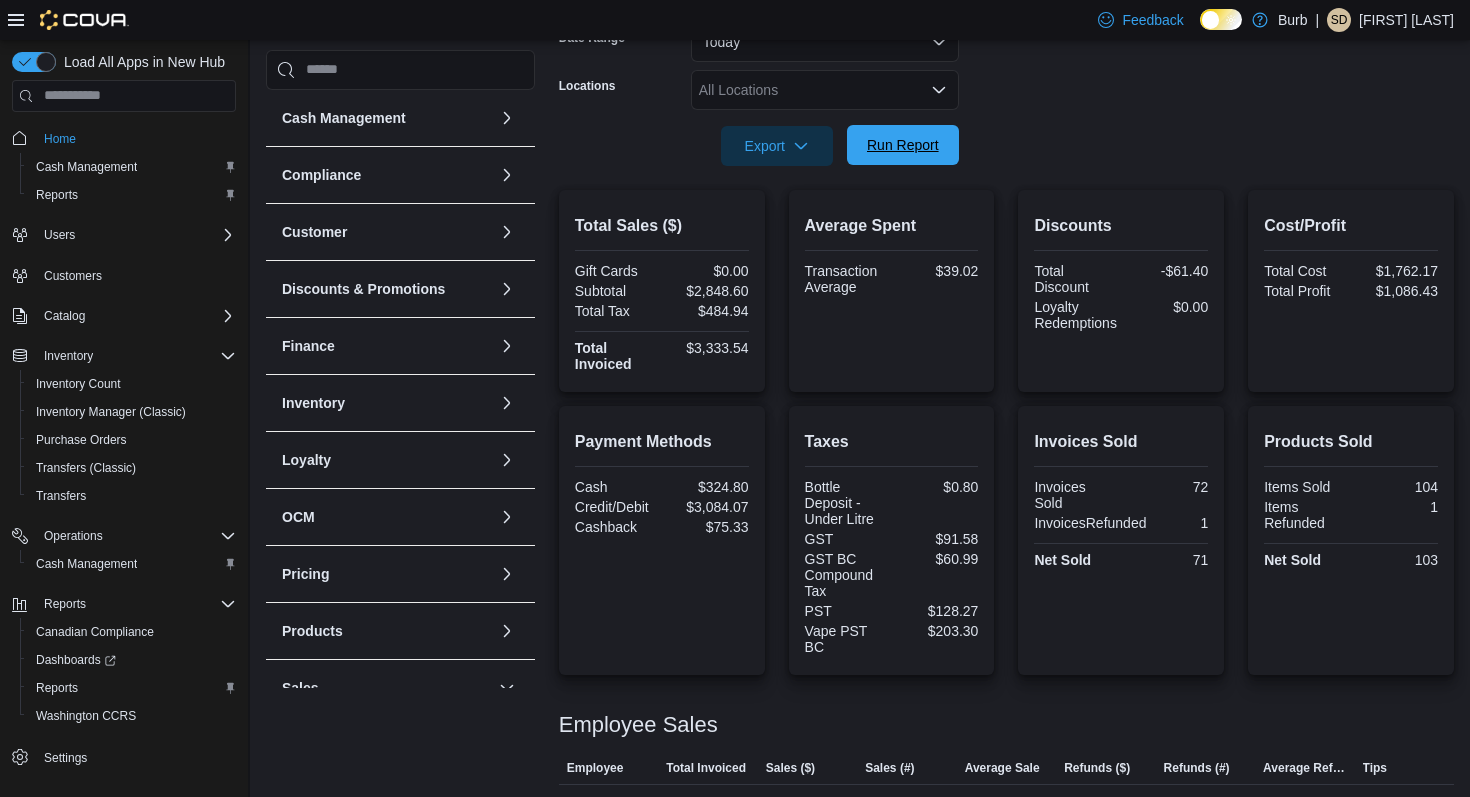 click on "Run Report" at bounding box center [903, 145] 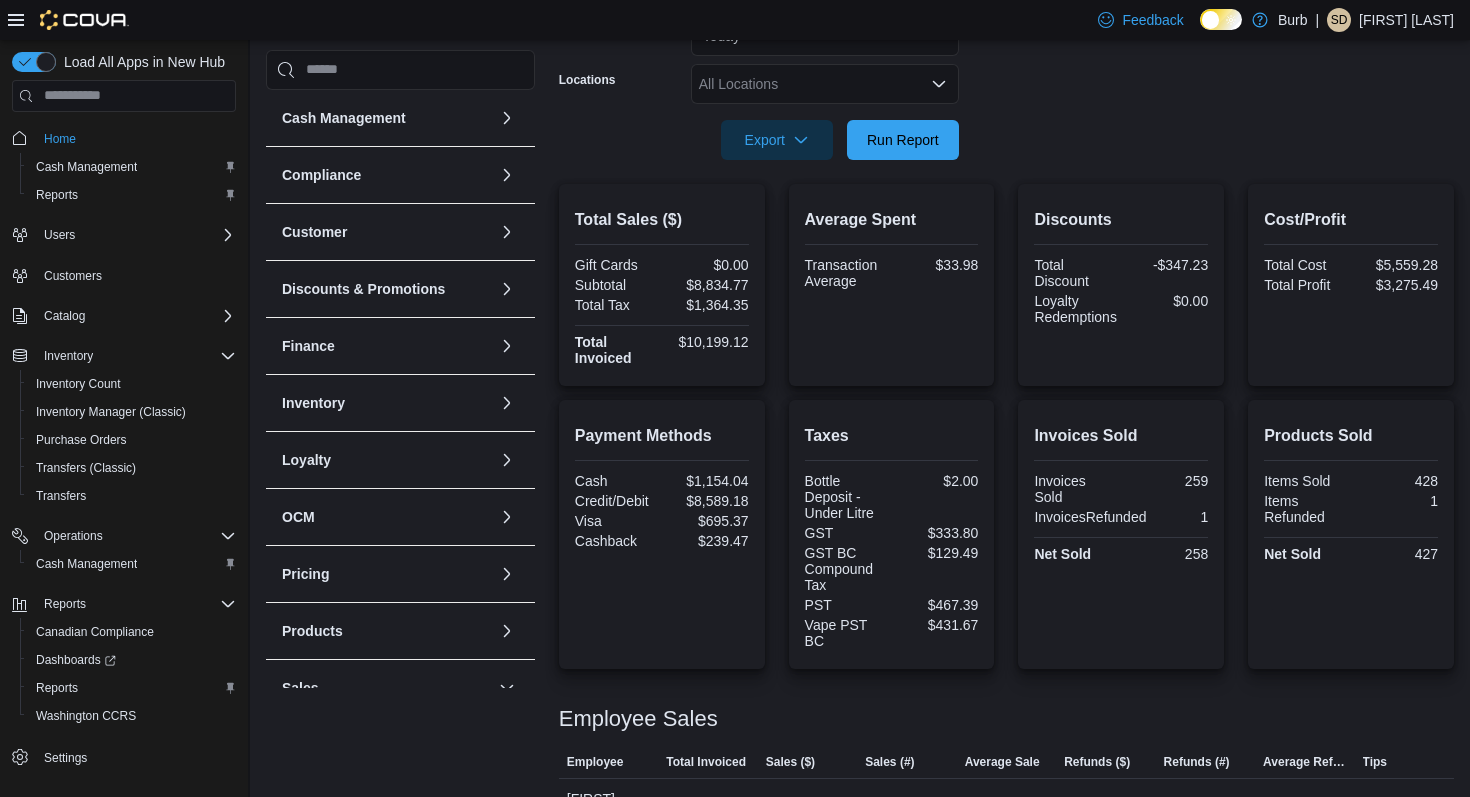 scroll, scrollTop: 162, scrollLeft: 0, axis: vertical 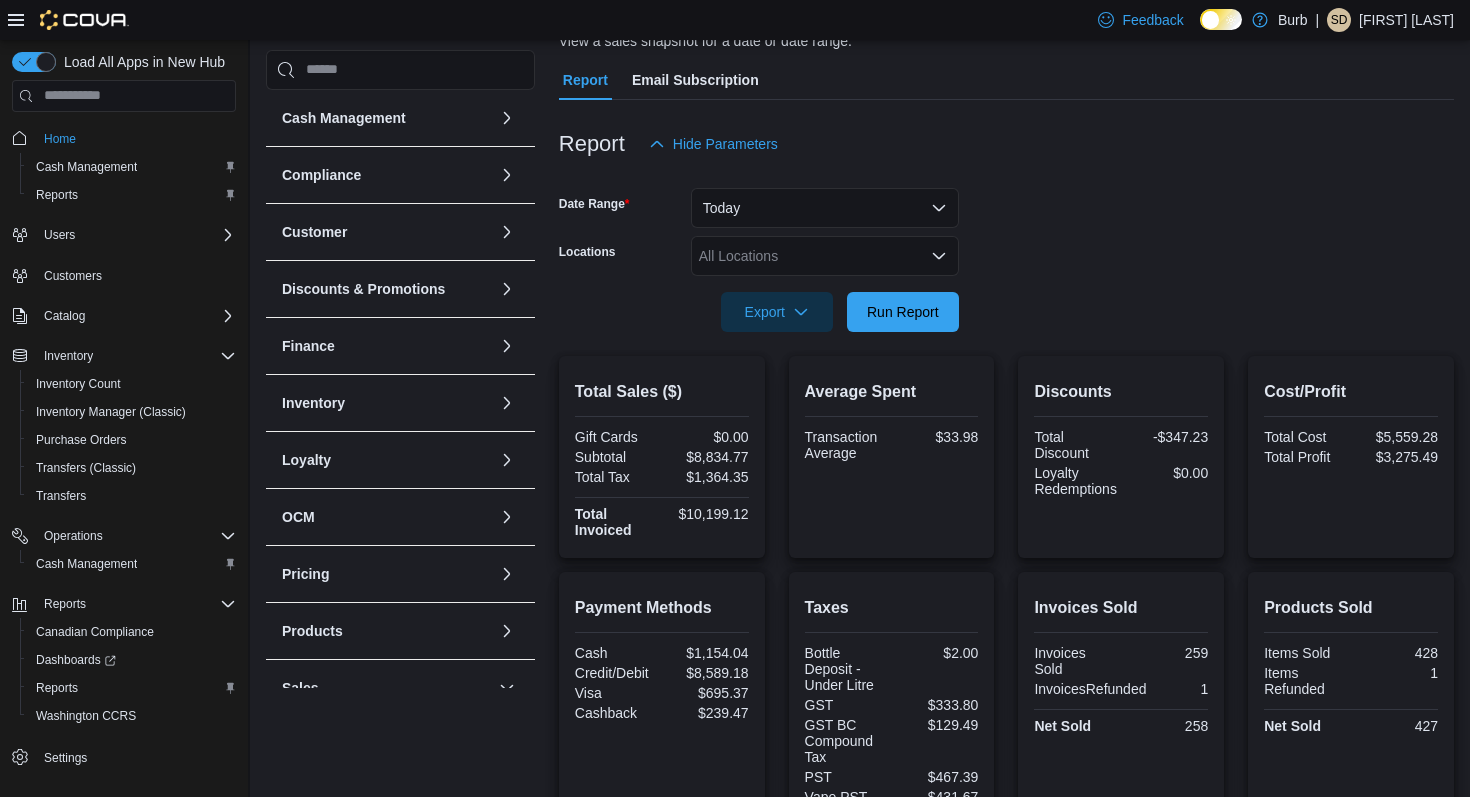 click 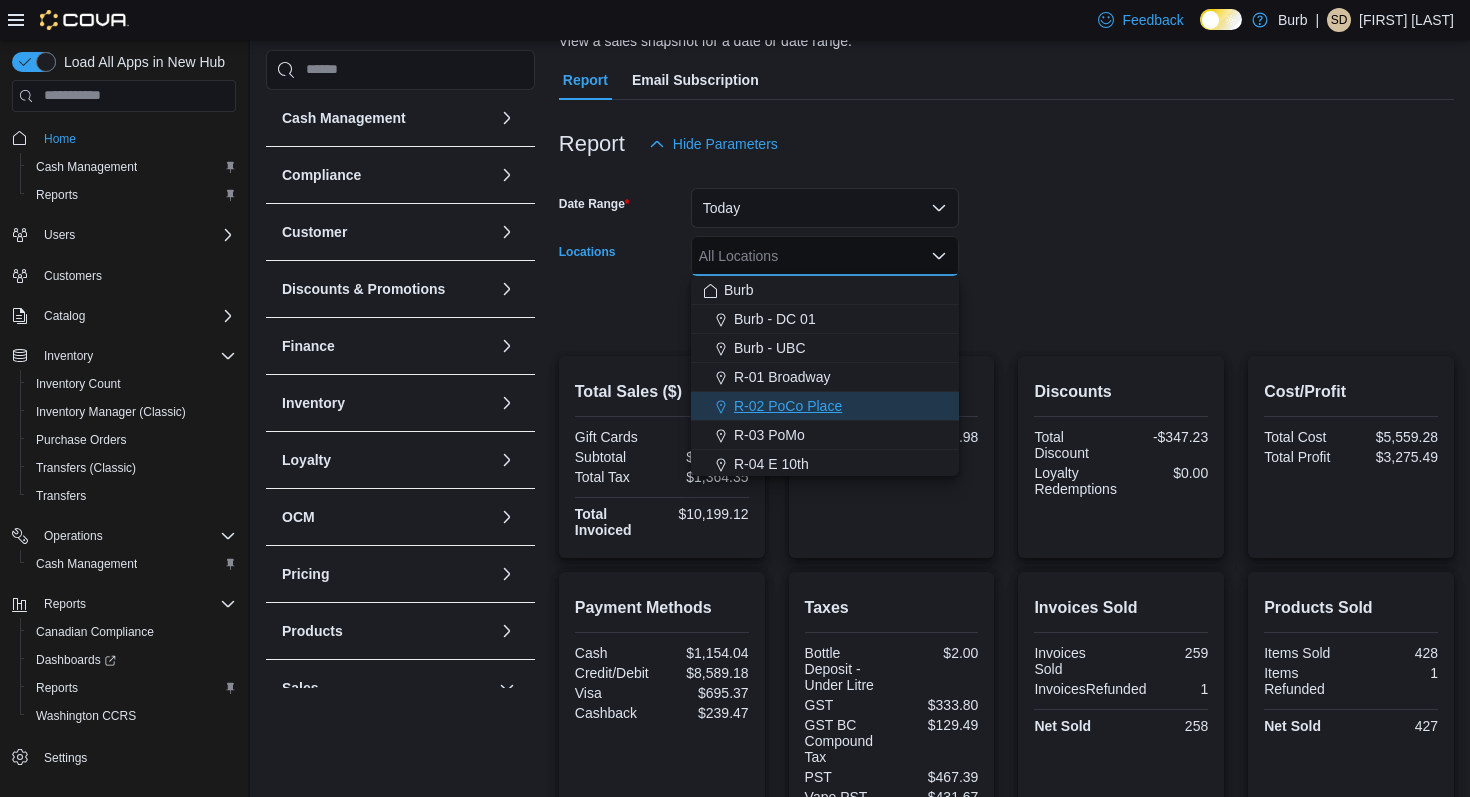 click on "R-02 PoCo Place" at bounding box center (825, 406) 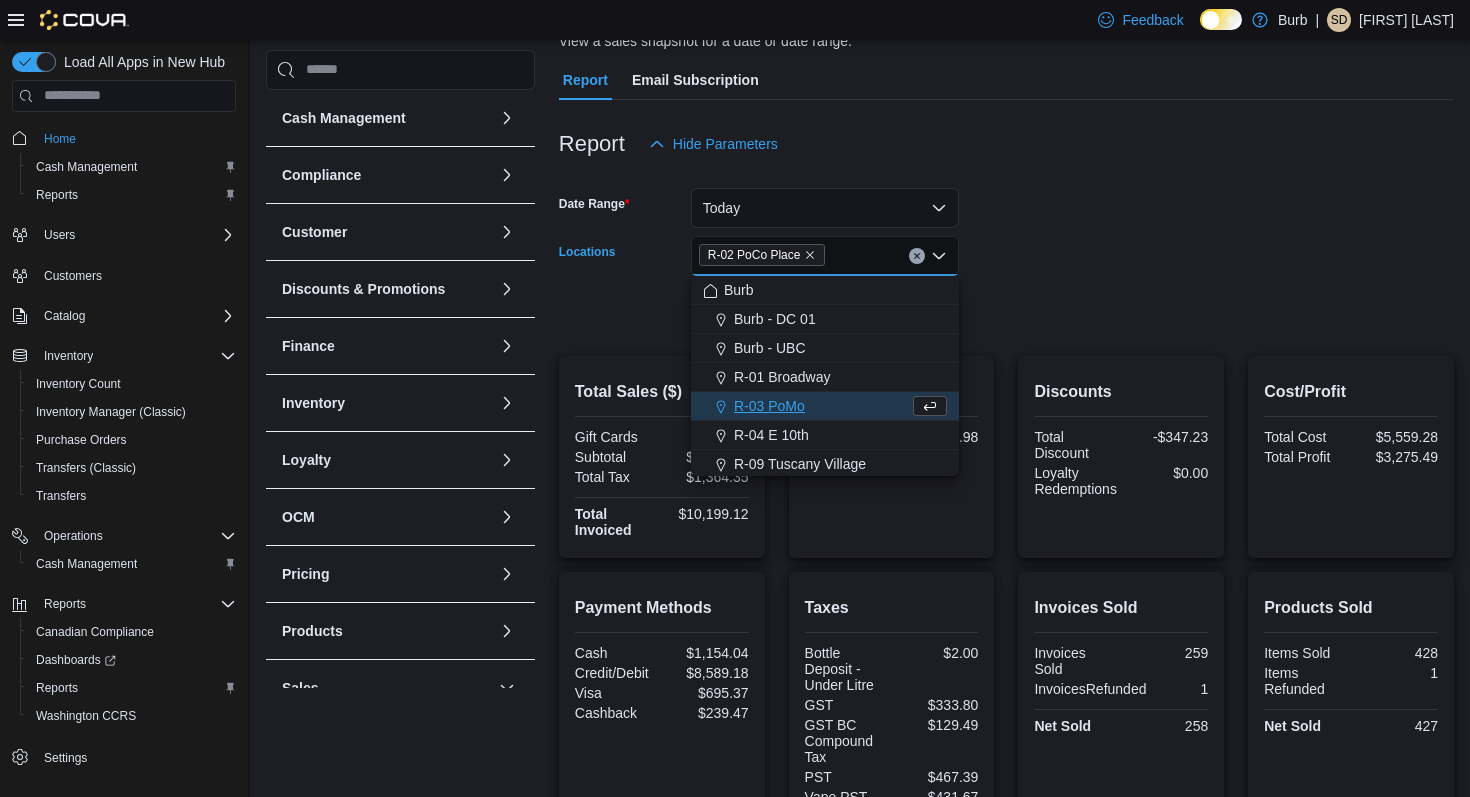 click on "Date Range Today Locations [LOCATION] Combo box. Selected. [LOCATION]. Press Backspace to delete [LOCATION]. Combo box input. All Locations. Type some text or, to display a list of choices, press Down Arrow. To exit the list of choices, press Escape. Export  Run Report" at bounding box center (1006, 248) 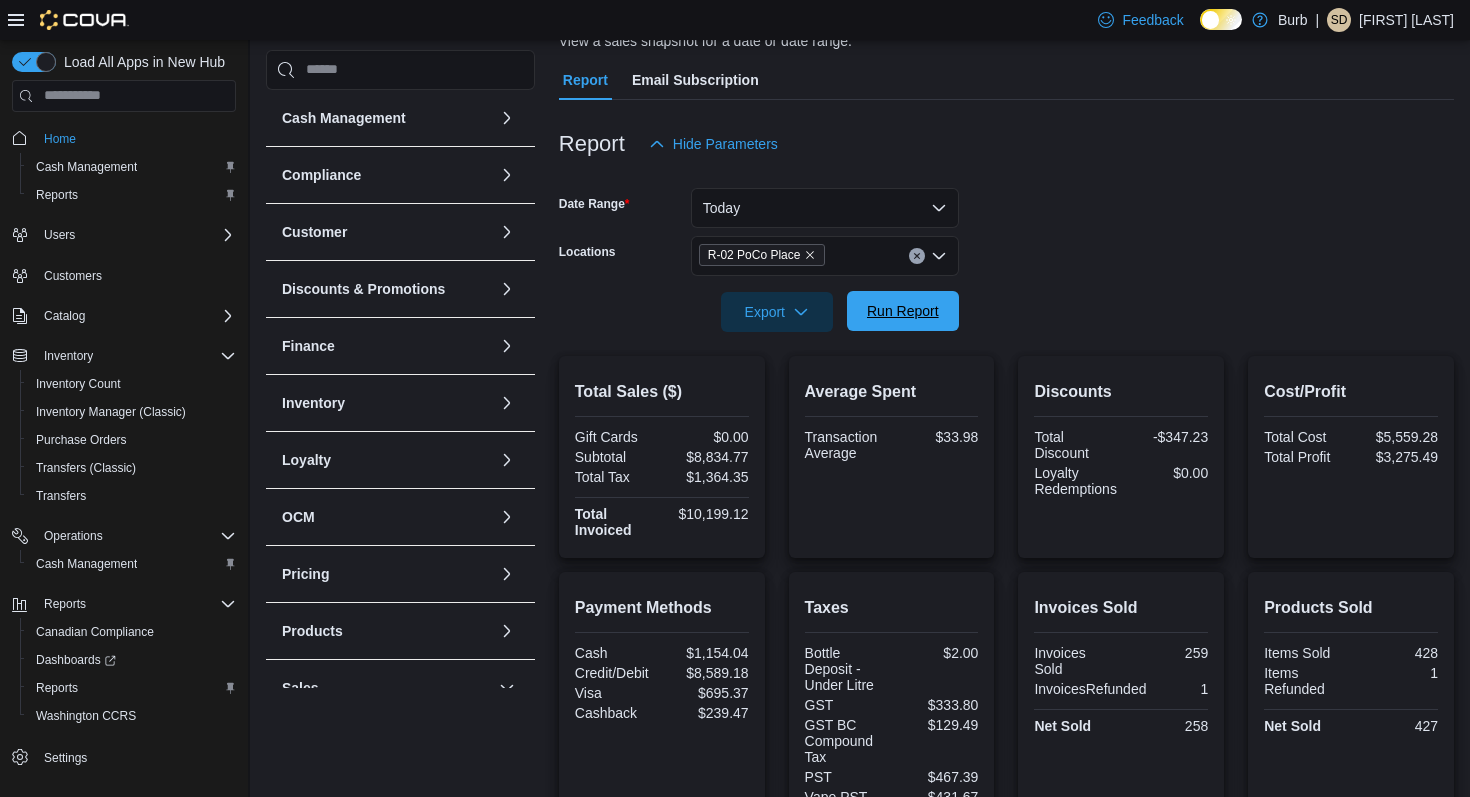 click on "Run Report" at bounding box center (903, 311) 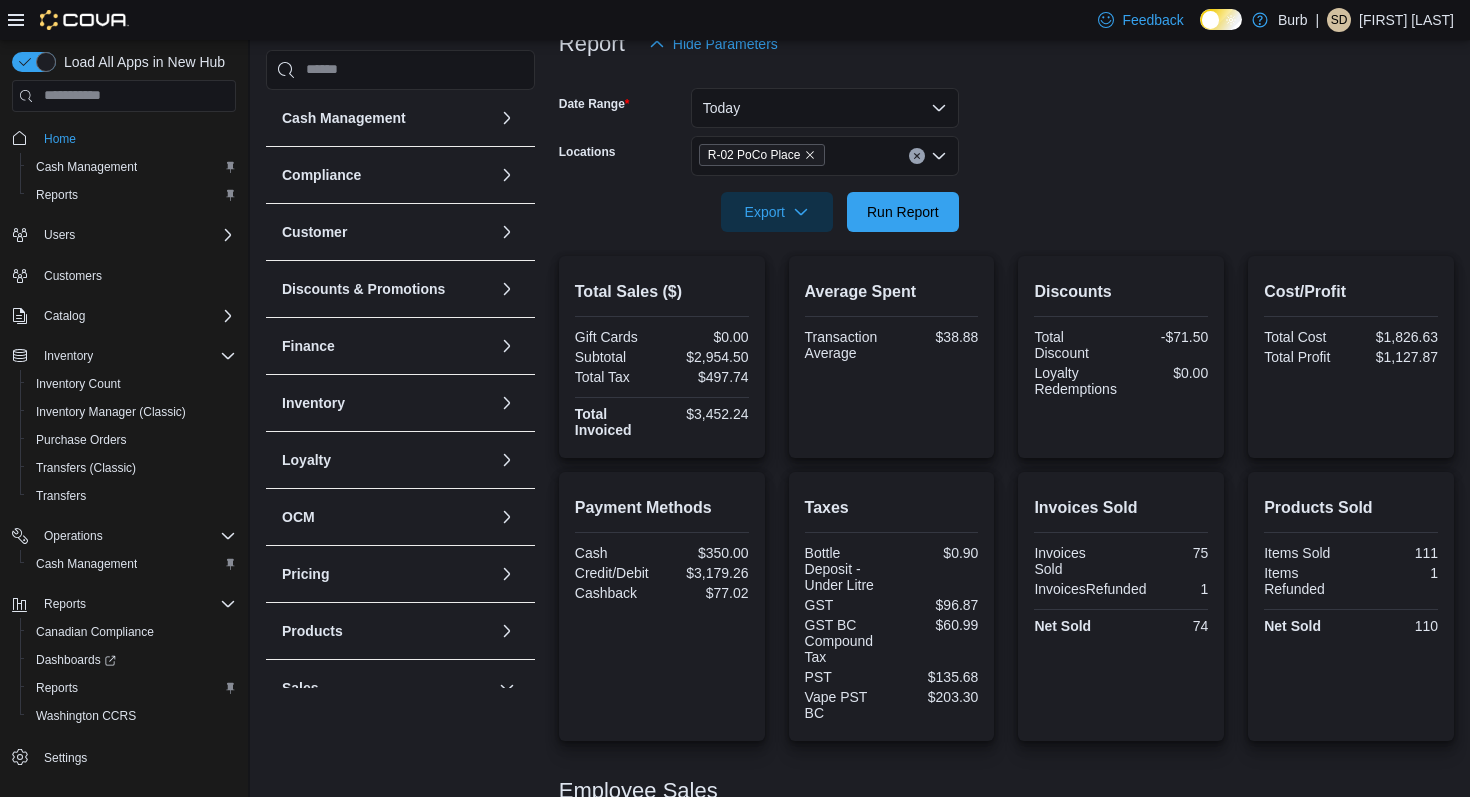 scroll, scrollTop: 397, scrollLeft: 0, axis: vertical 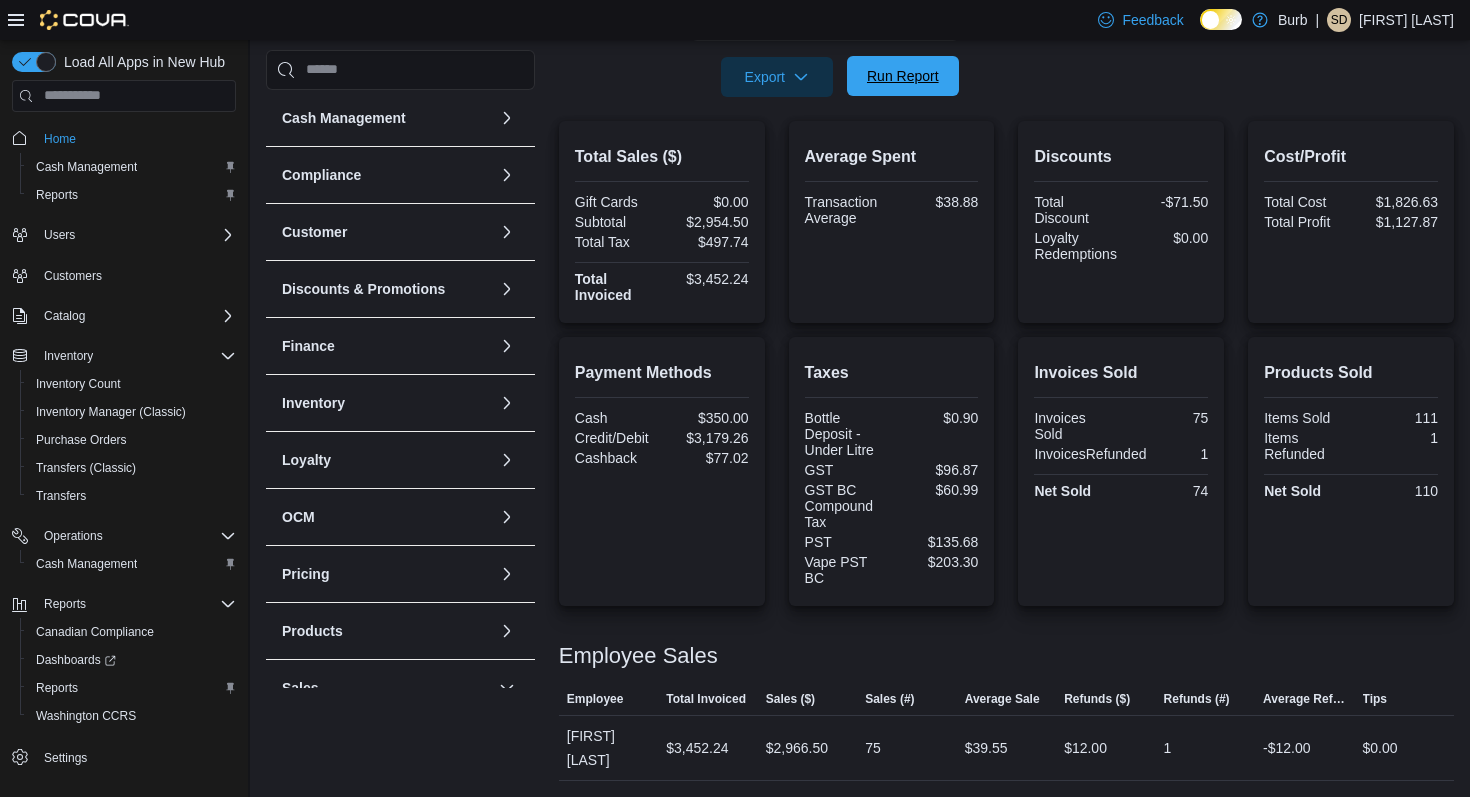 click on "Run Report" at bounding box center (903, 76) 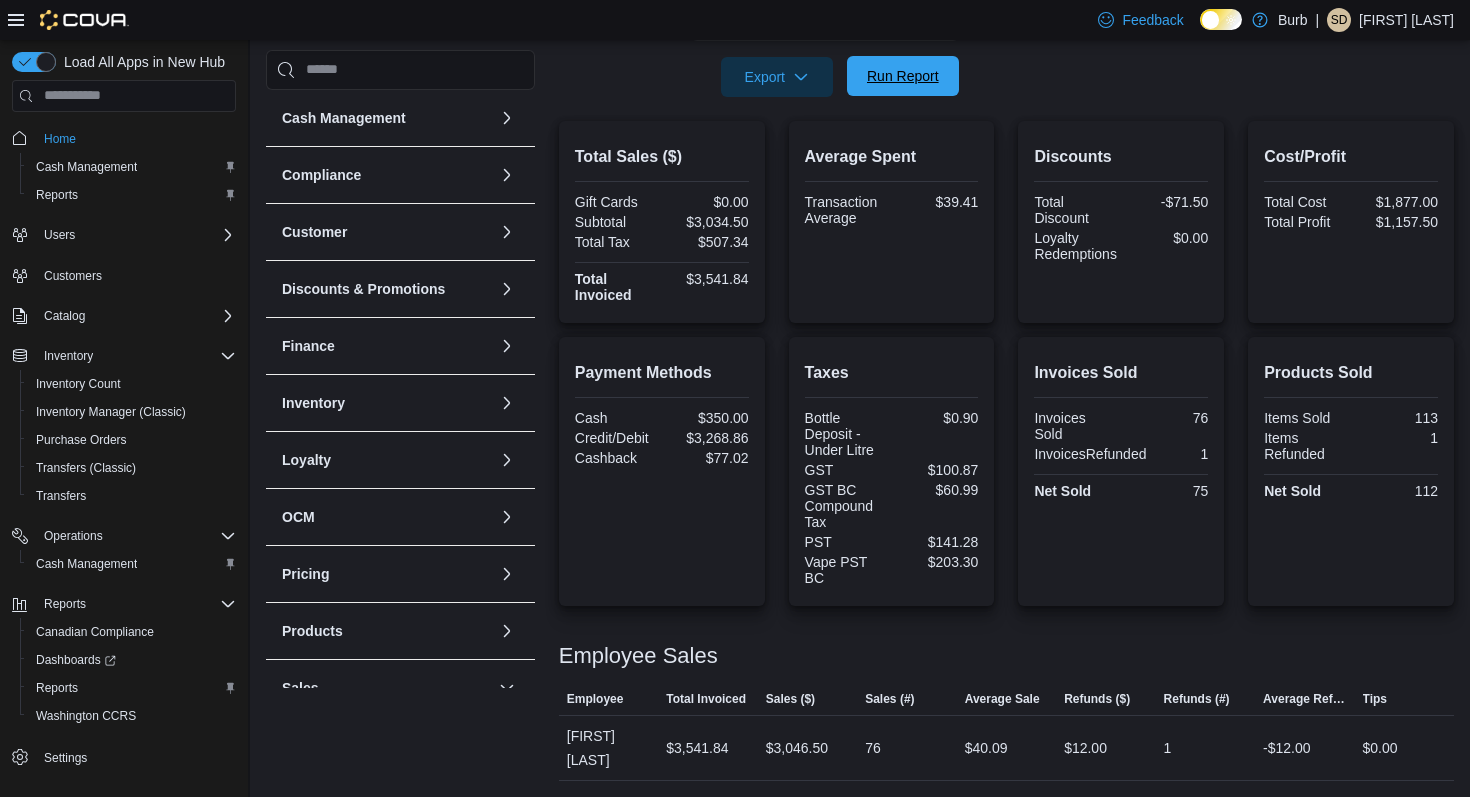 click on "Run Report" at bounding box center [903, 76] 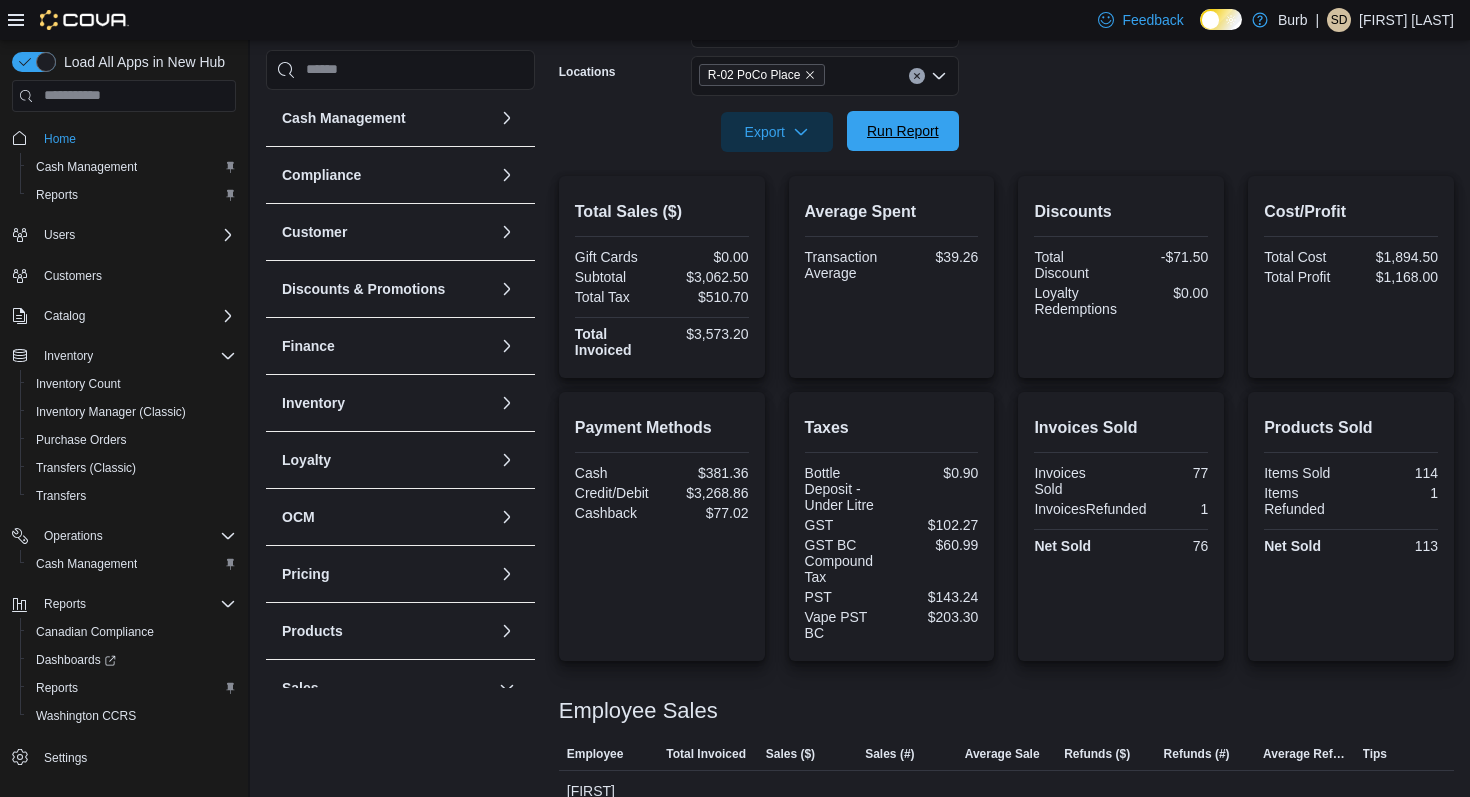 scroll, scrollTop: 325, scrollLeft: 0, axis: vertical 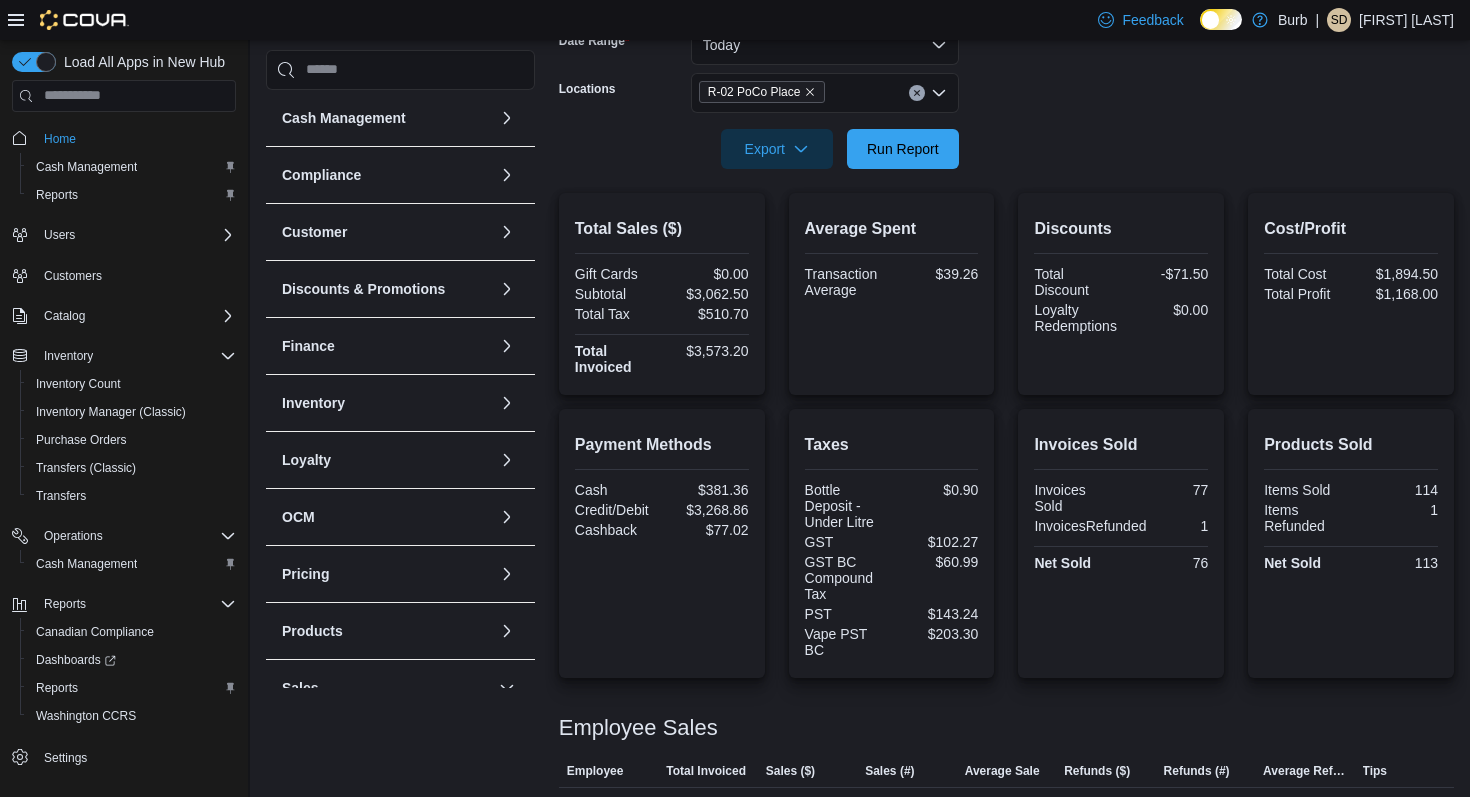 click 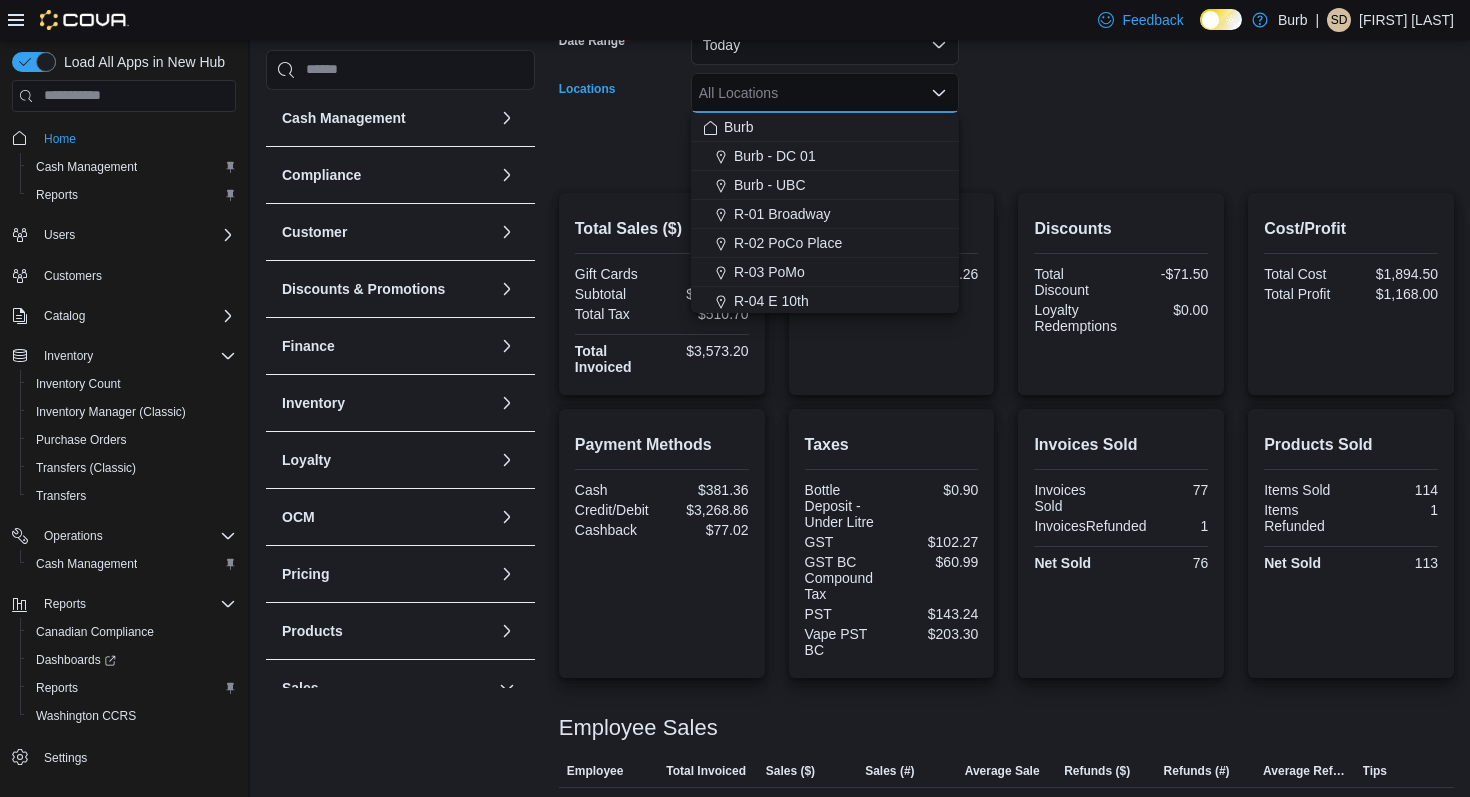 click on "Date Range Today Locations All Locations Combo box. Selected. Combo box input. All Locations. Type some text or, to display a list of choices, press Down Arrow. To exit the list of choices, press Escape. Export  Run Report" at bounding box center (1006, 85) 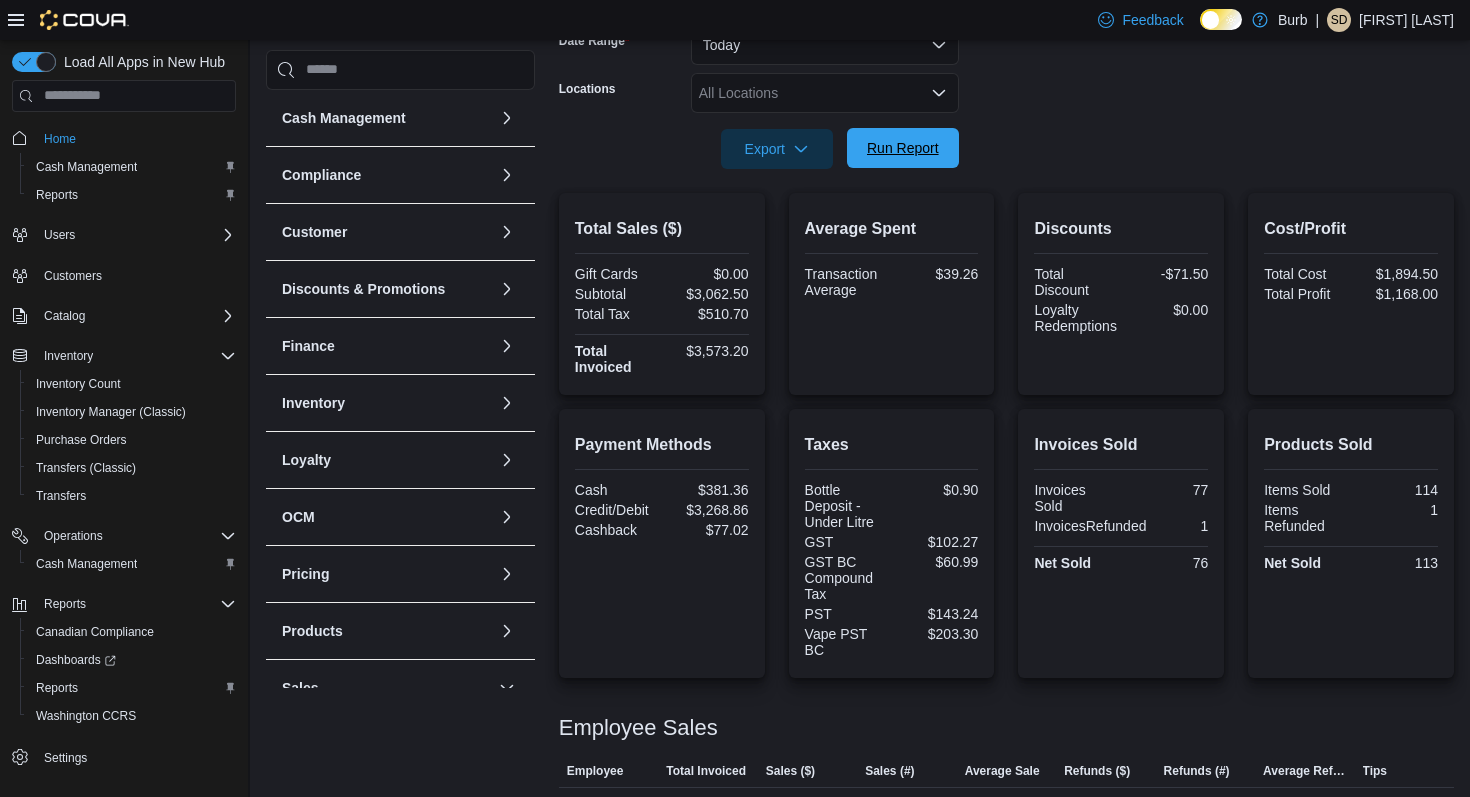 click on "Run Report" at bounding box center [903, 148] 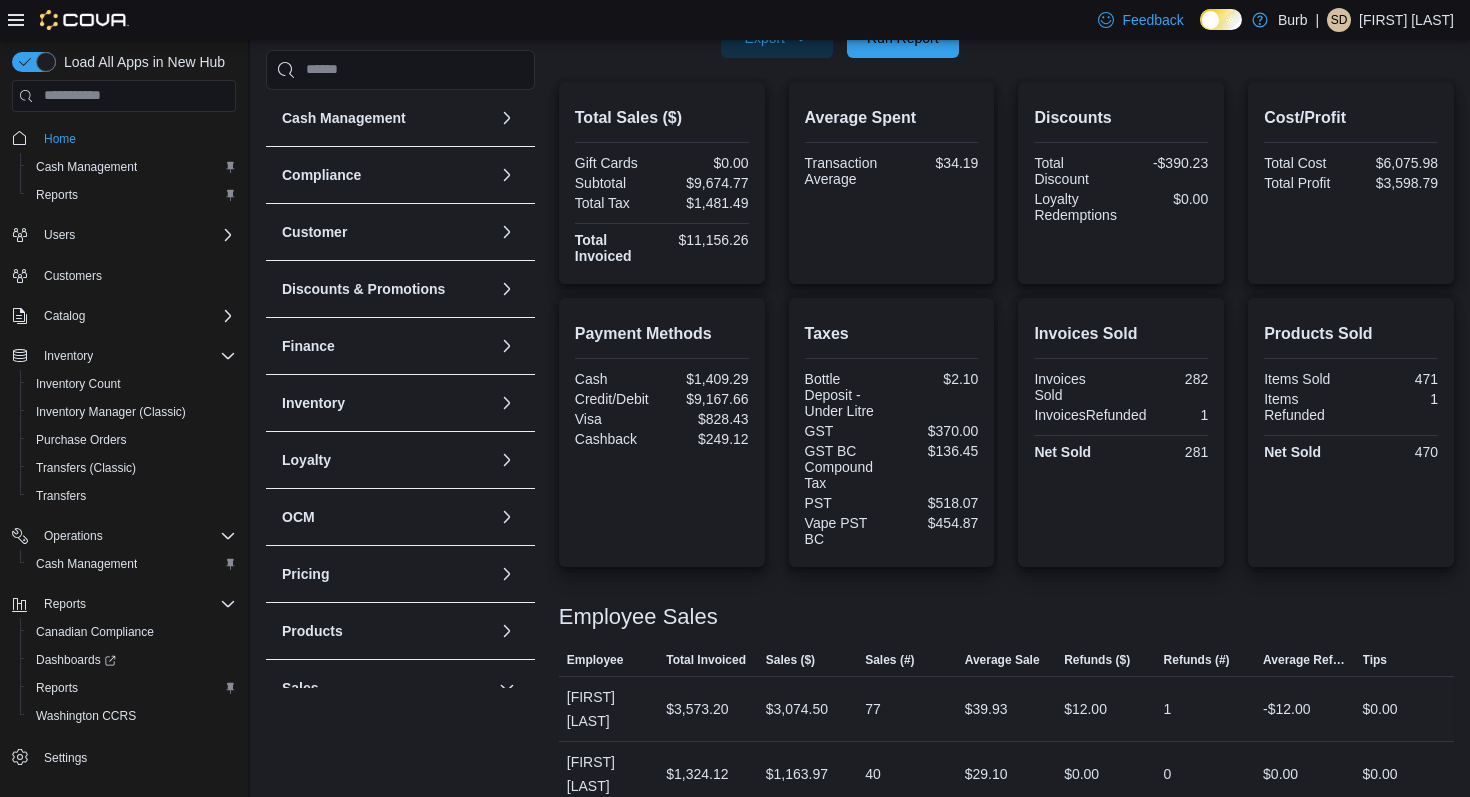 scroll, scrollTop: 308, scrollLeft: 0, axis: vertical 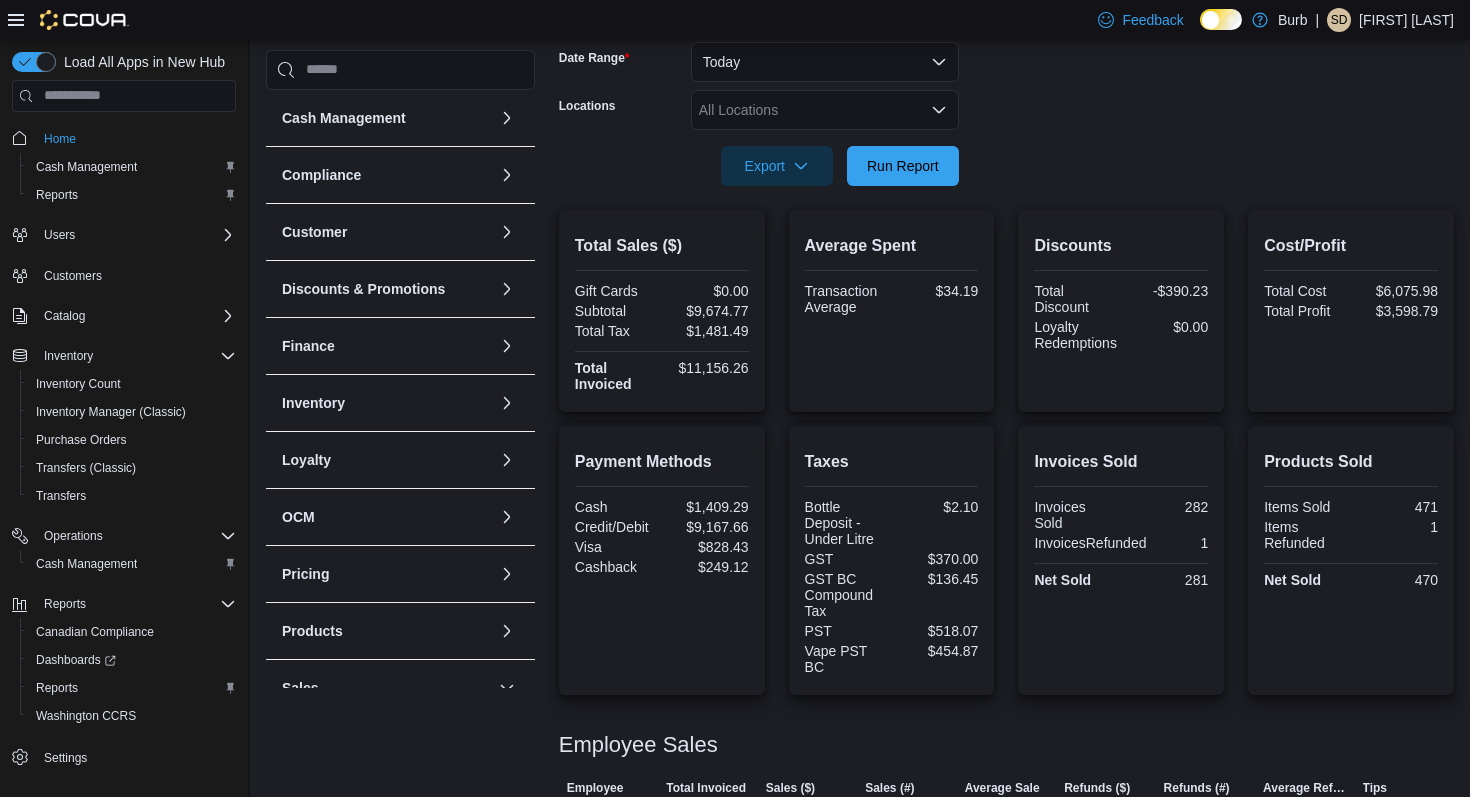 click 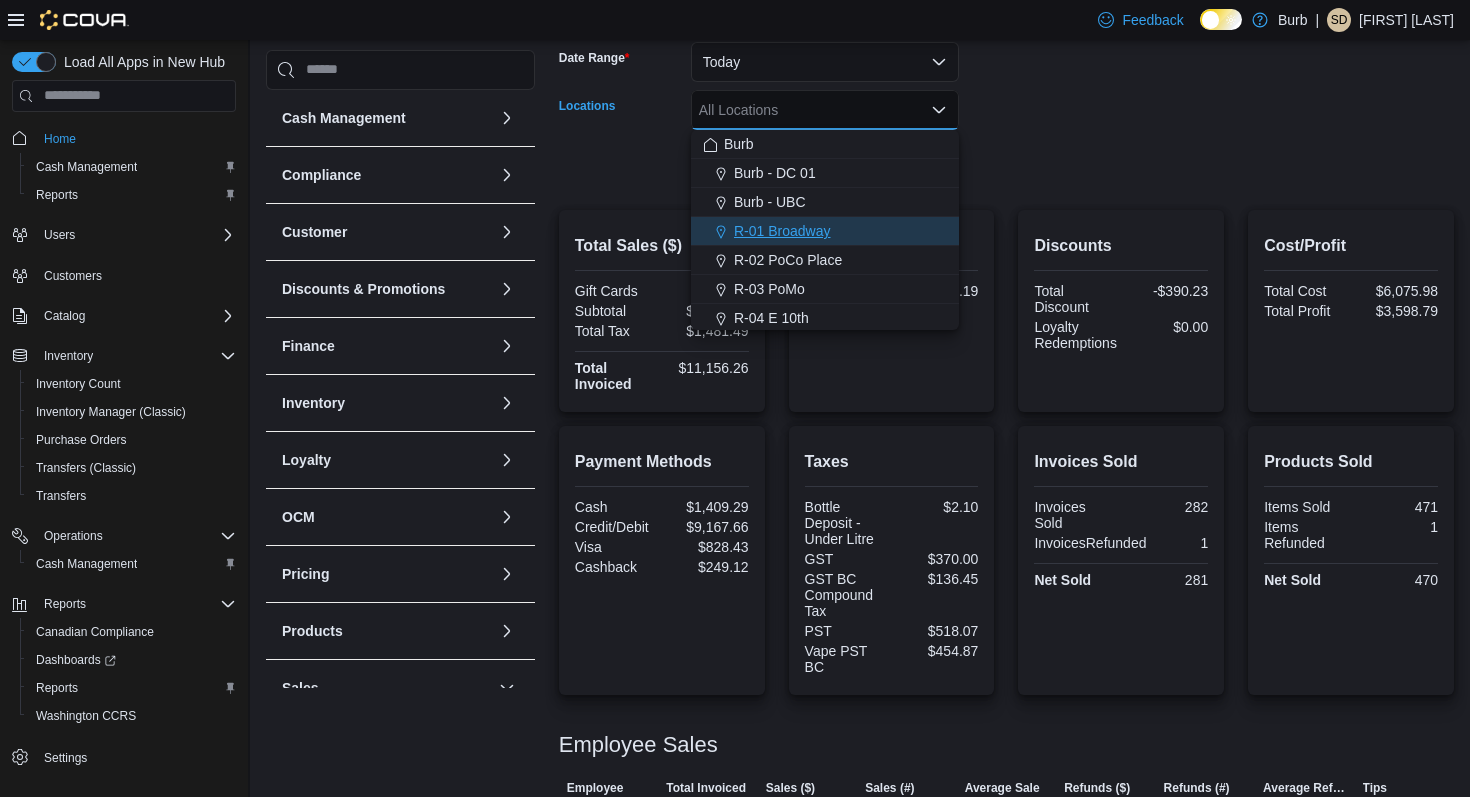 click on "R-01 Broadway" at bounding box center [825, 231] 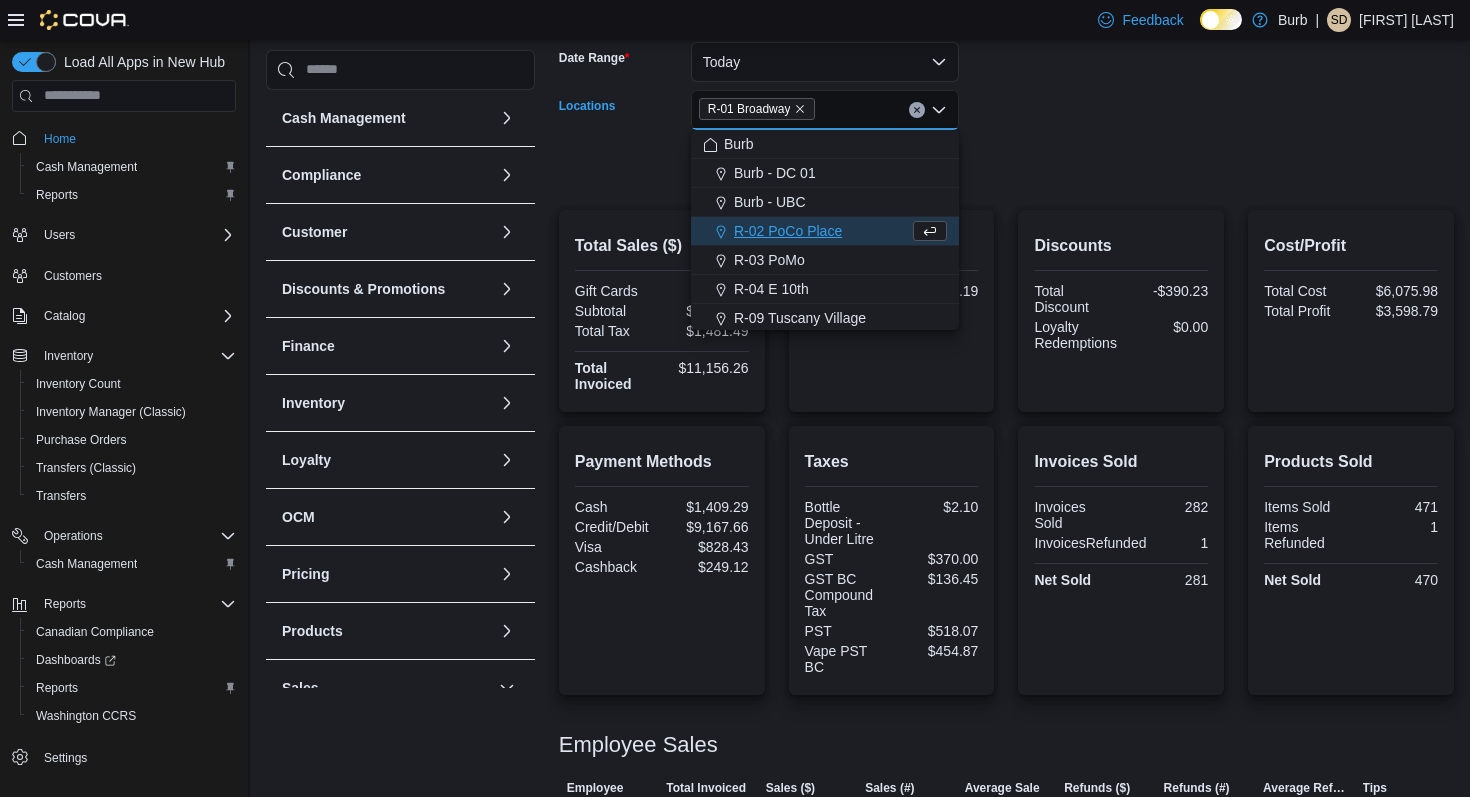 click at bounding box center [1006, 198] 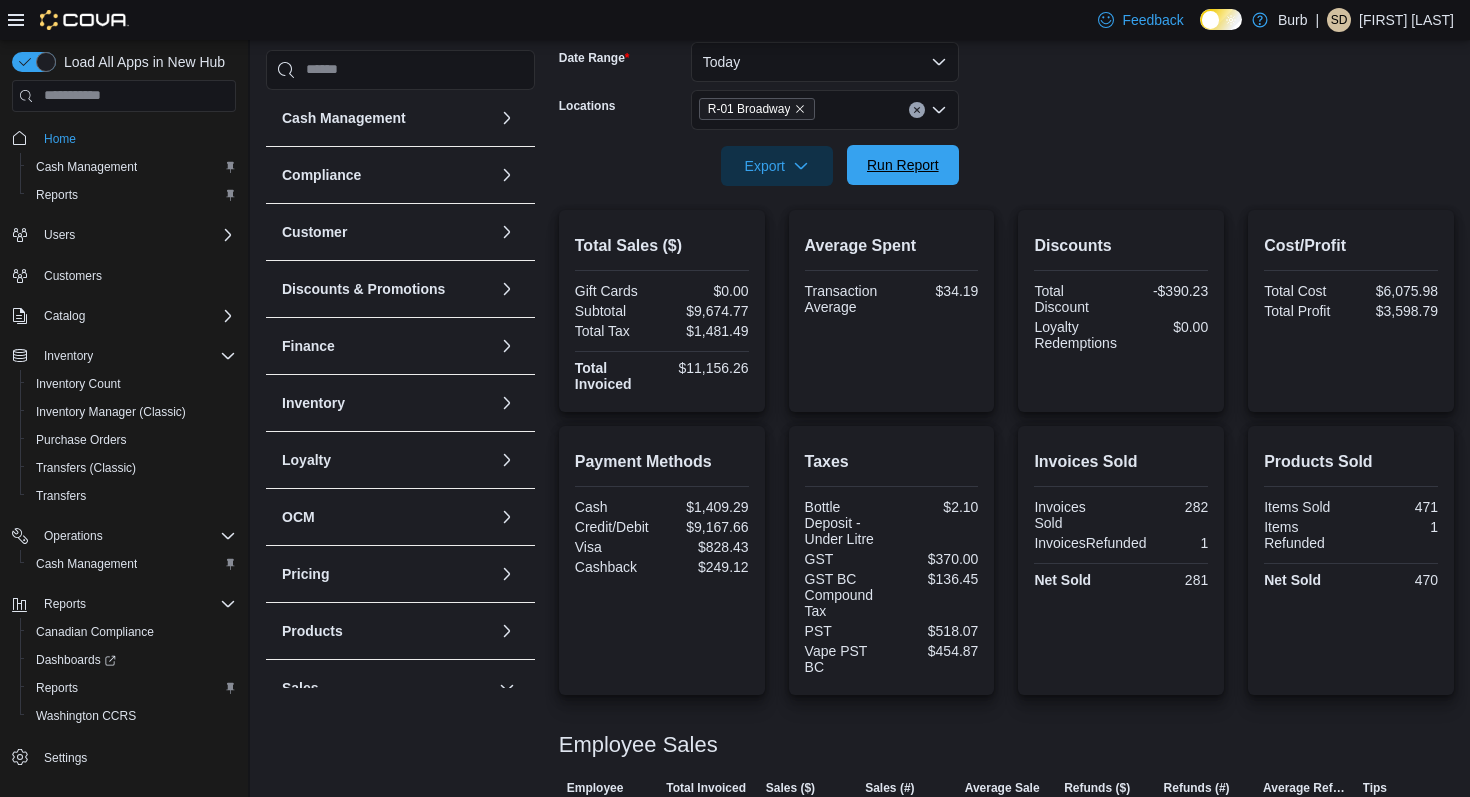 click on "Run Report" at bounding box center [903, 165] 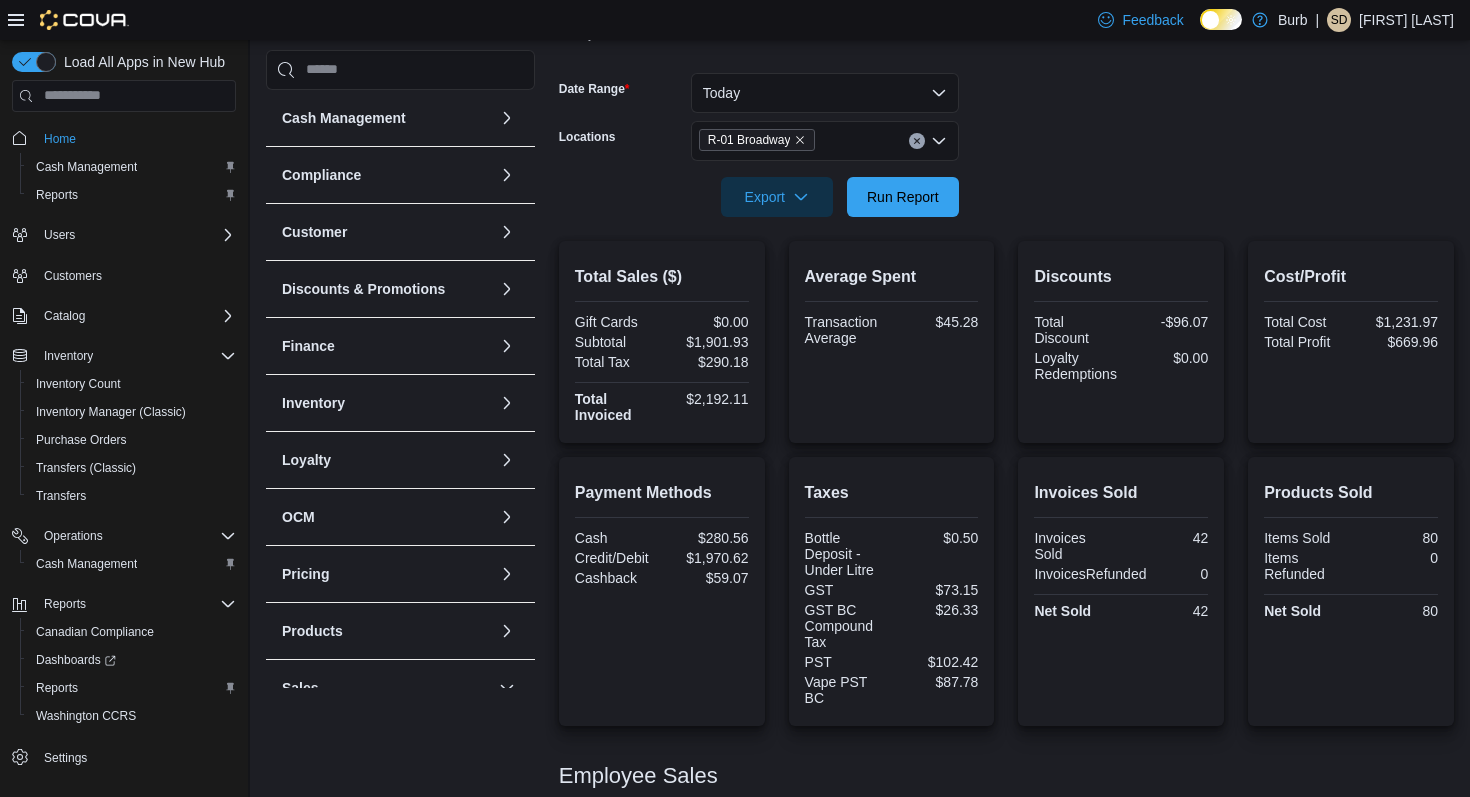 scroll, scrollTop: 276, scrollLeft: 0, axis: vertical 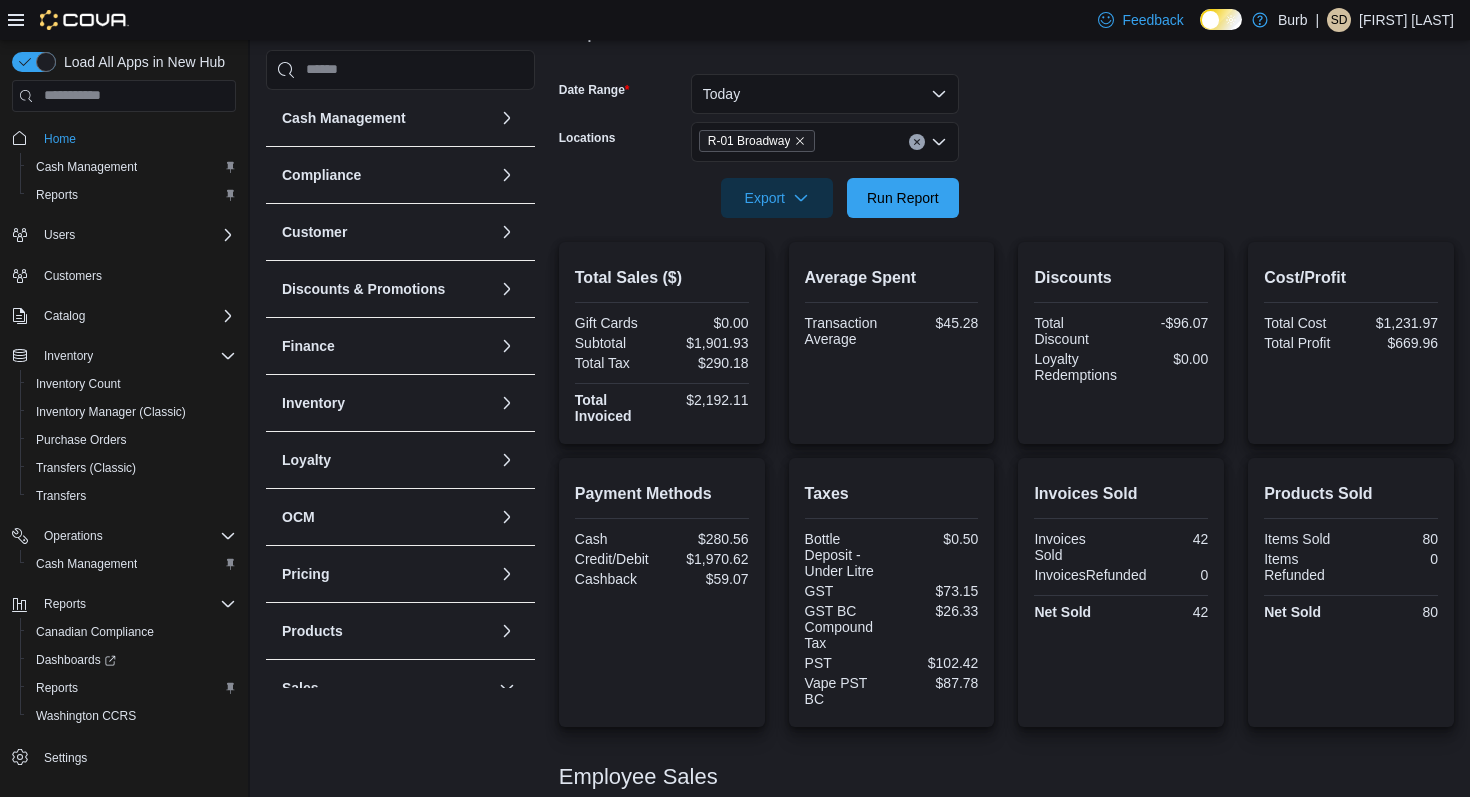 click 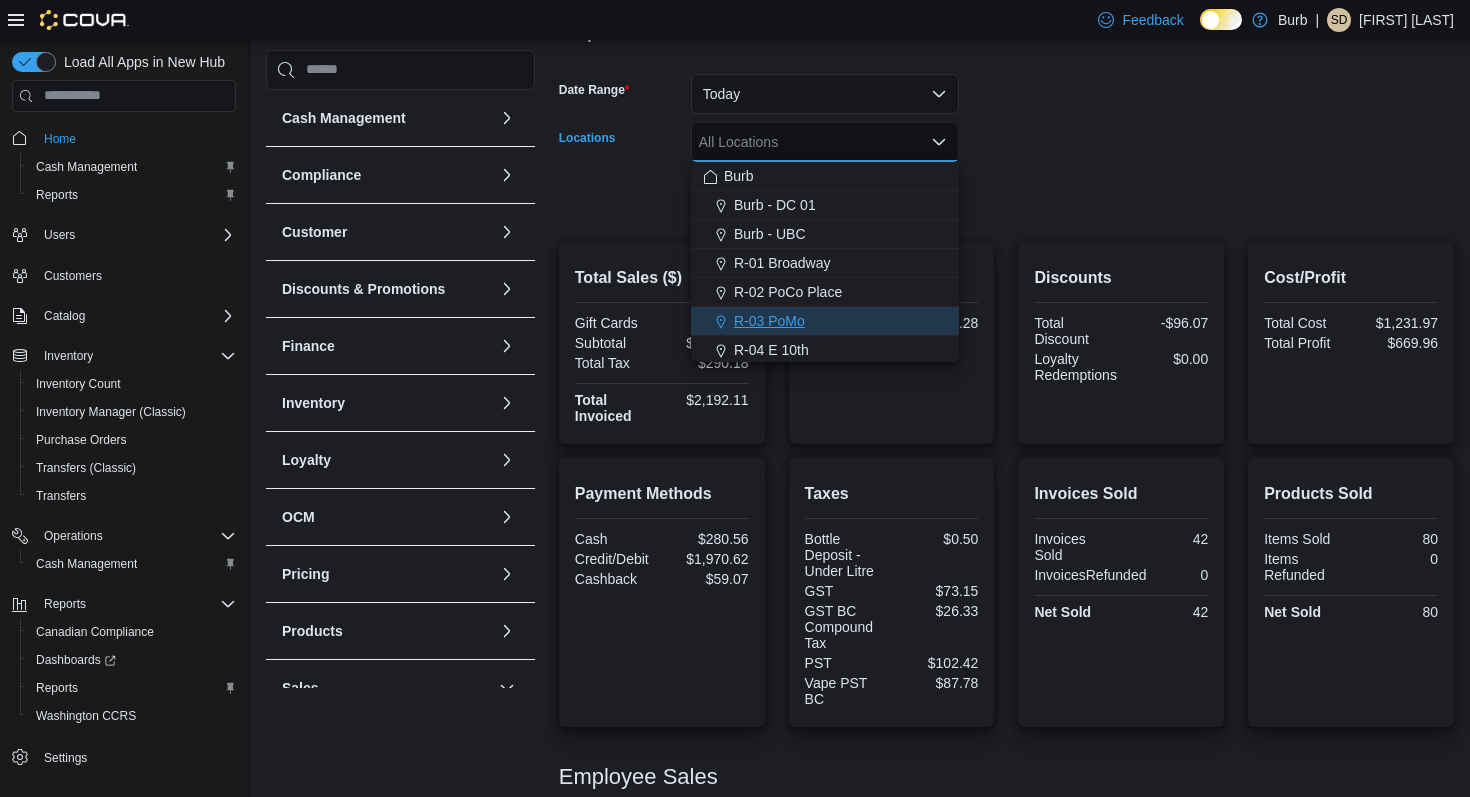 click on "R-03 PoMo" at bounding box center [825, 321] 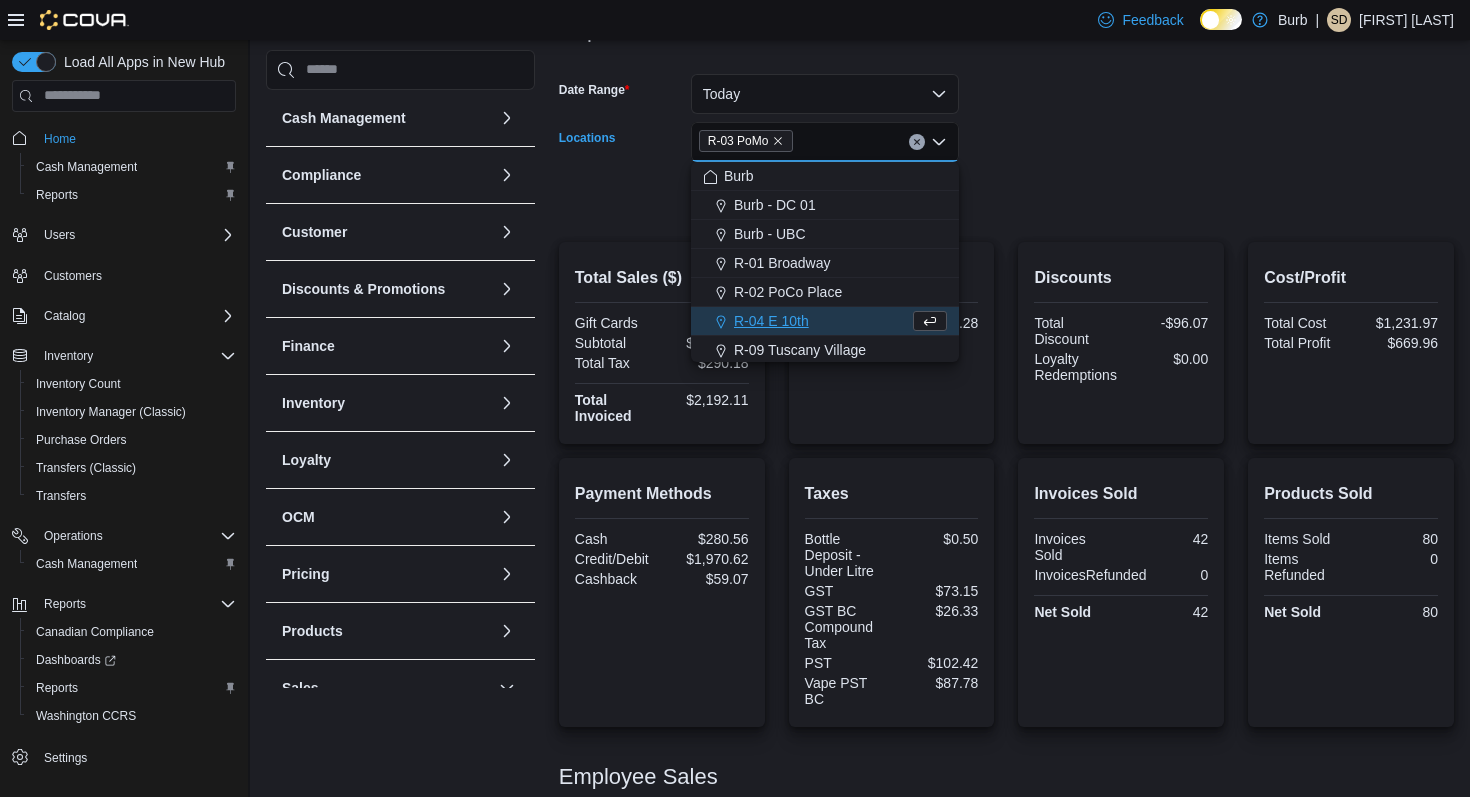click on "Date Range Today Locations [LOCATION] Combo box. Selected. [LOCATION]. Press Backspace to delete [LOCATION]. Combo box input. All Locations. Type some text or, to display a list of choices, press Down Arrow. To exit the list of choices, press Escape. Export  Run Report" at bounding box center (1006, 134) 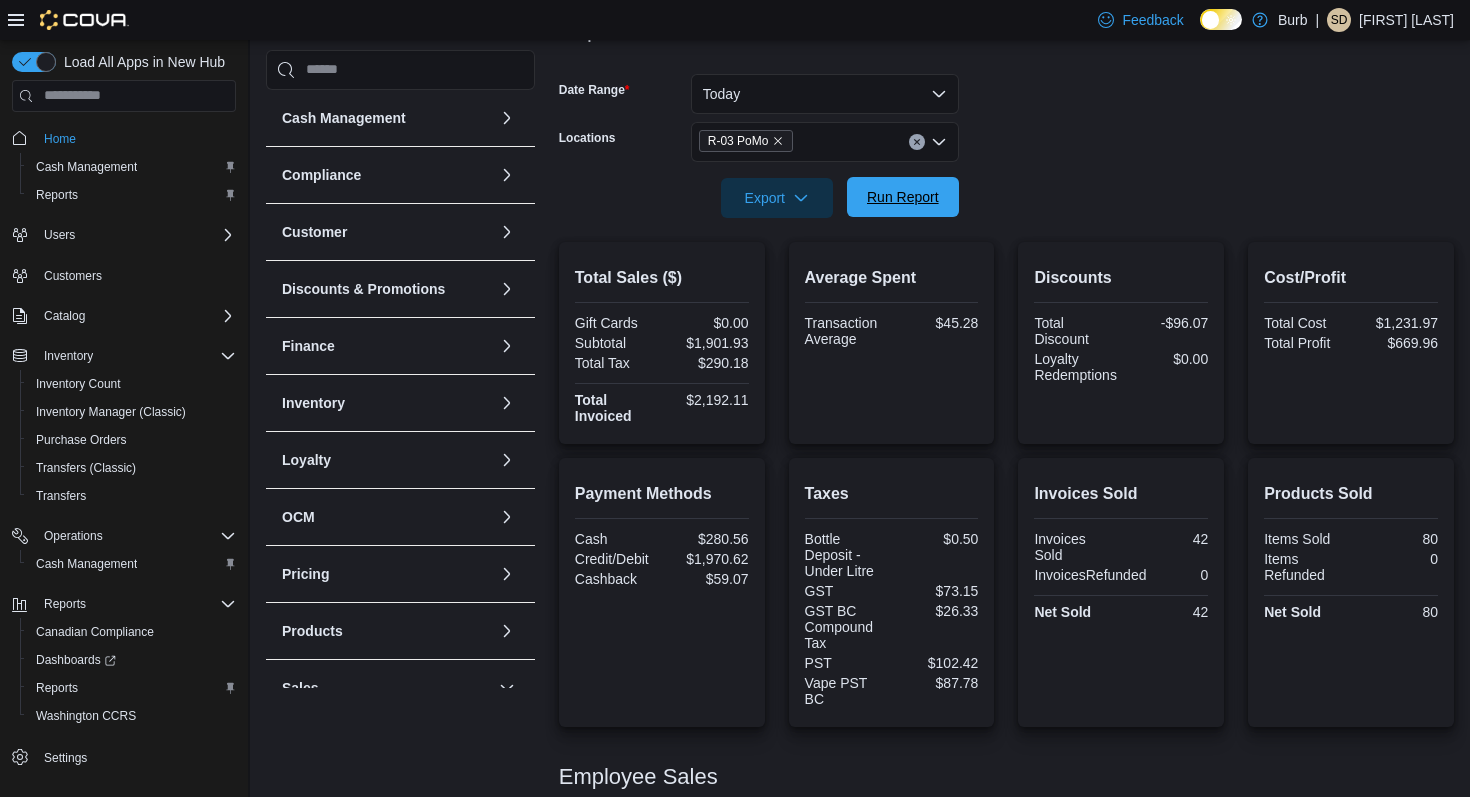 click on "Run Report" at bounding box center [903, 197] 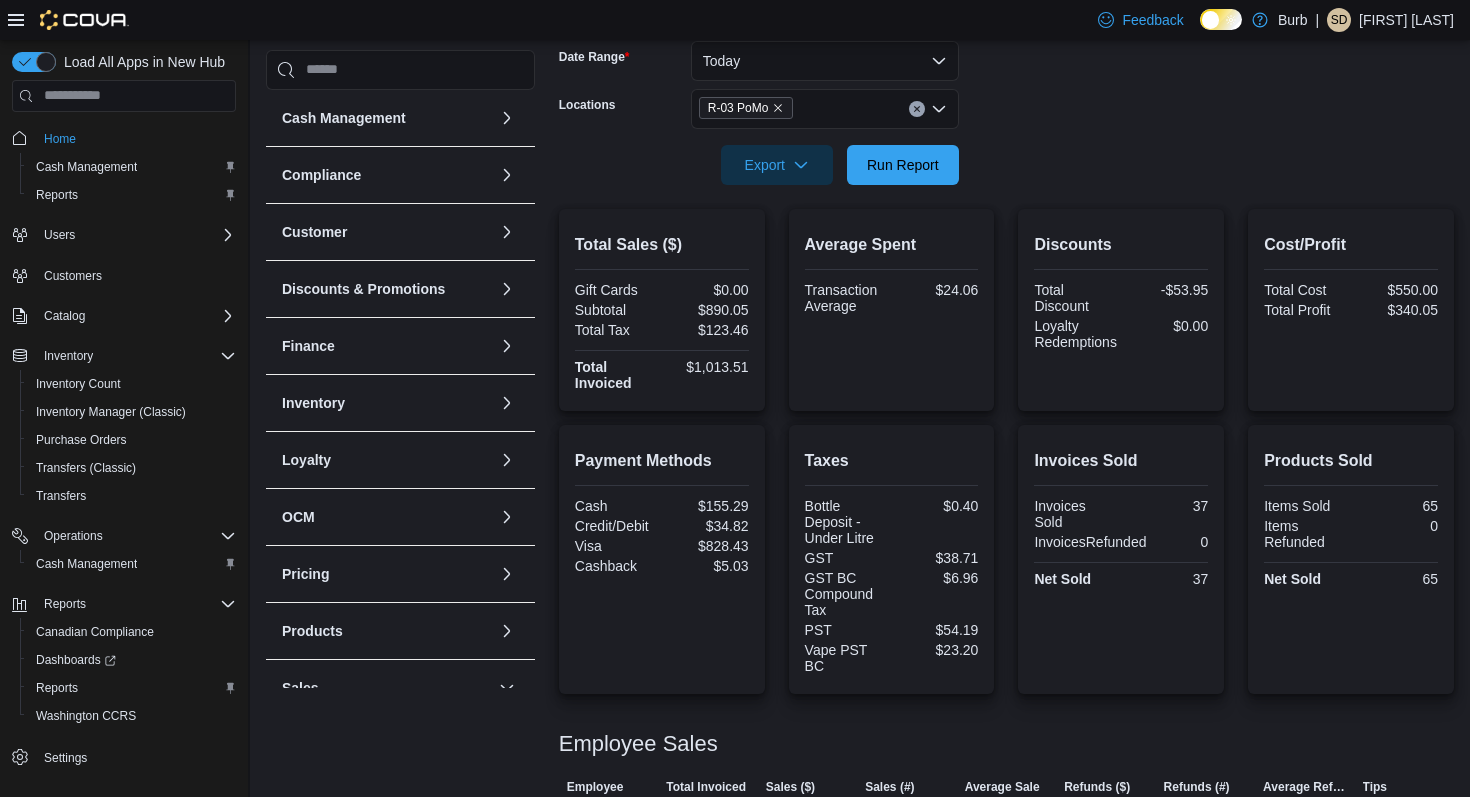 scroll, scrollTop: 298, scrollLeft: 0, axis: vertical 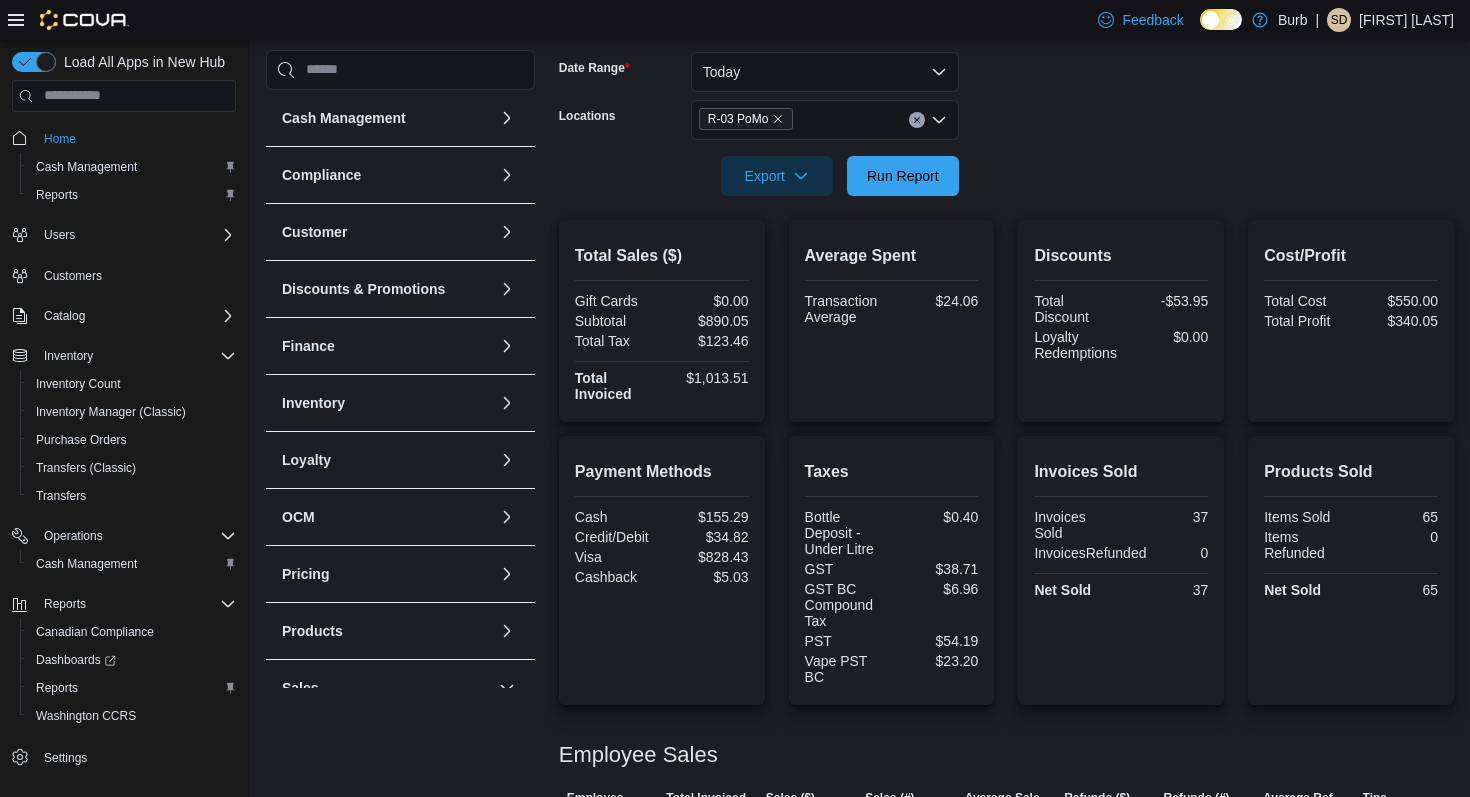 click at bounding box center (917, 120) 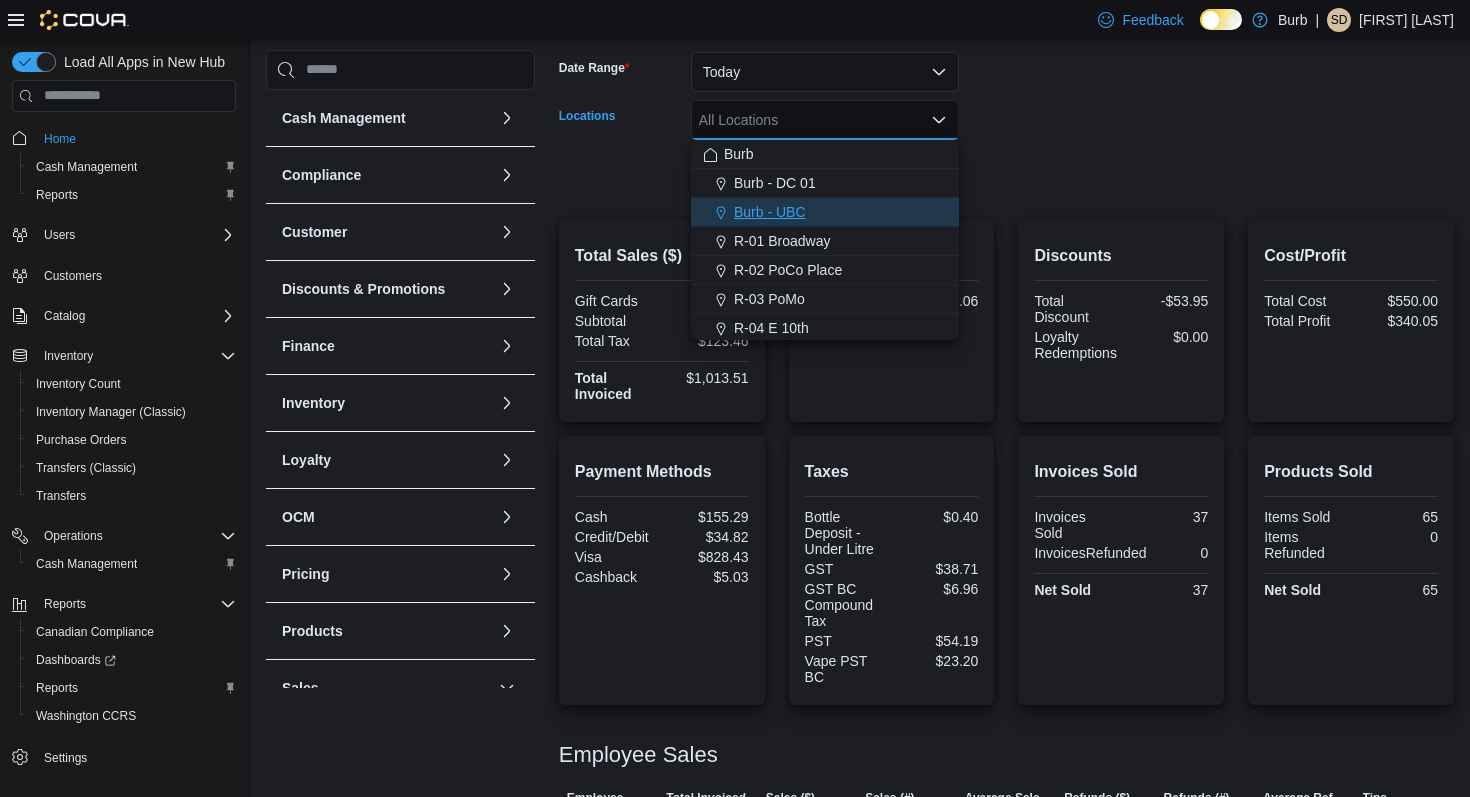 click on "Burb - UBC" at bounding box center (825, 212) 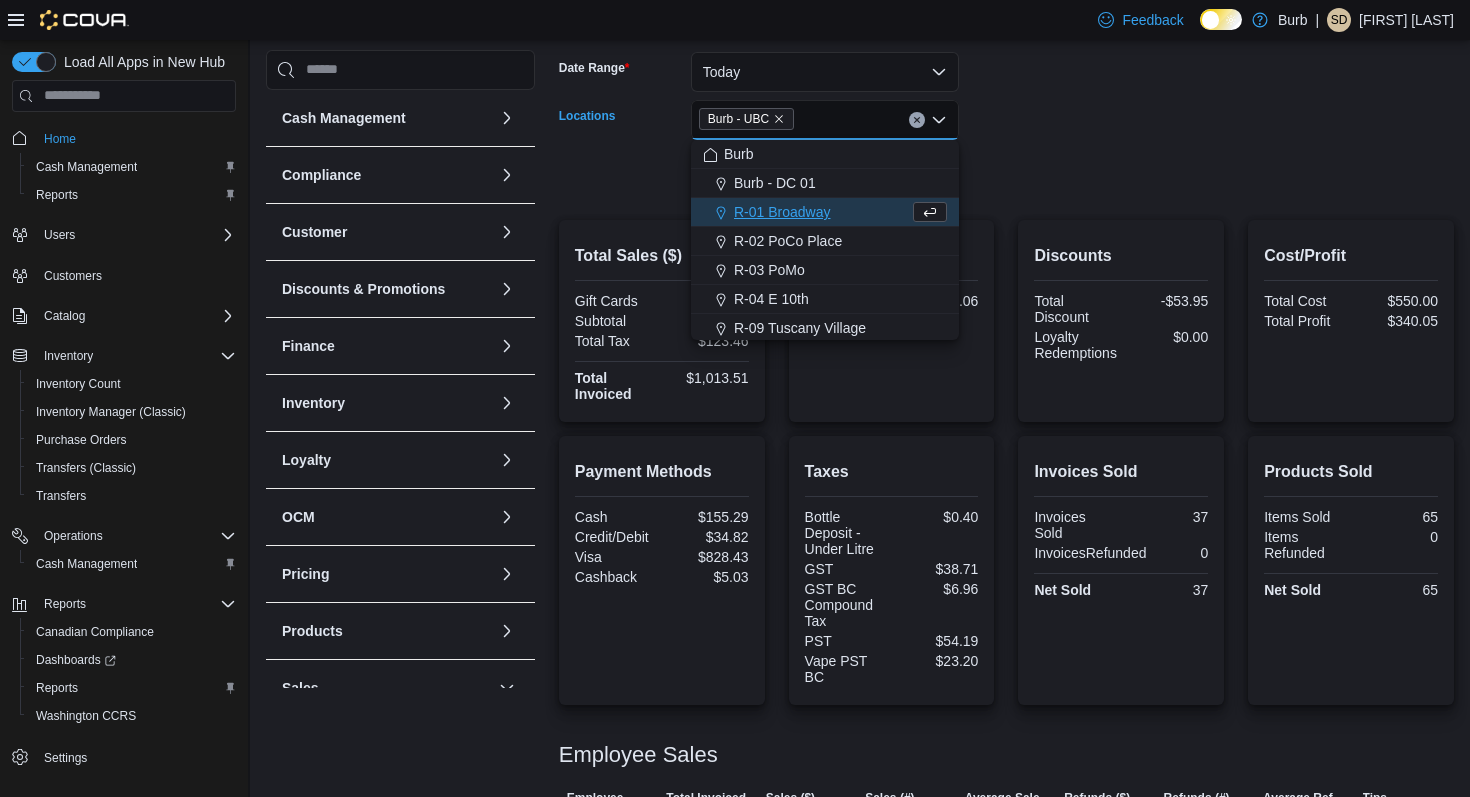 click on "Date Range Today Locations [LOCATION] Combo box. Selected. [LOCATION]. Press Backspace to delete [LOCATION]. Combo box input. All Locations. Type some text or, to display a list of choices, press Down Arrow. To exit the list of choices, press Escape. Export  Run Report" at bounding box center [1006, 112] 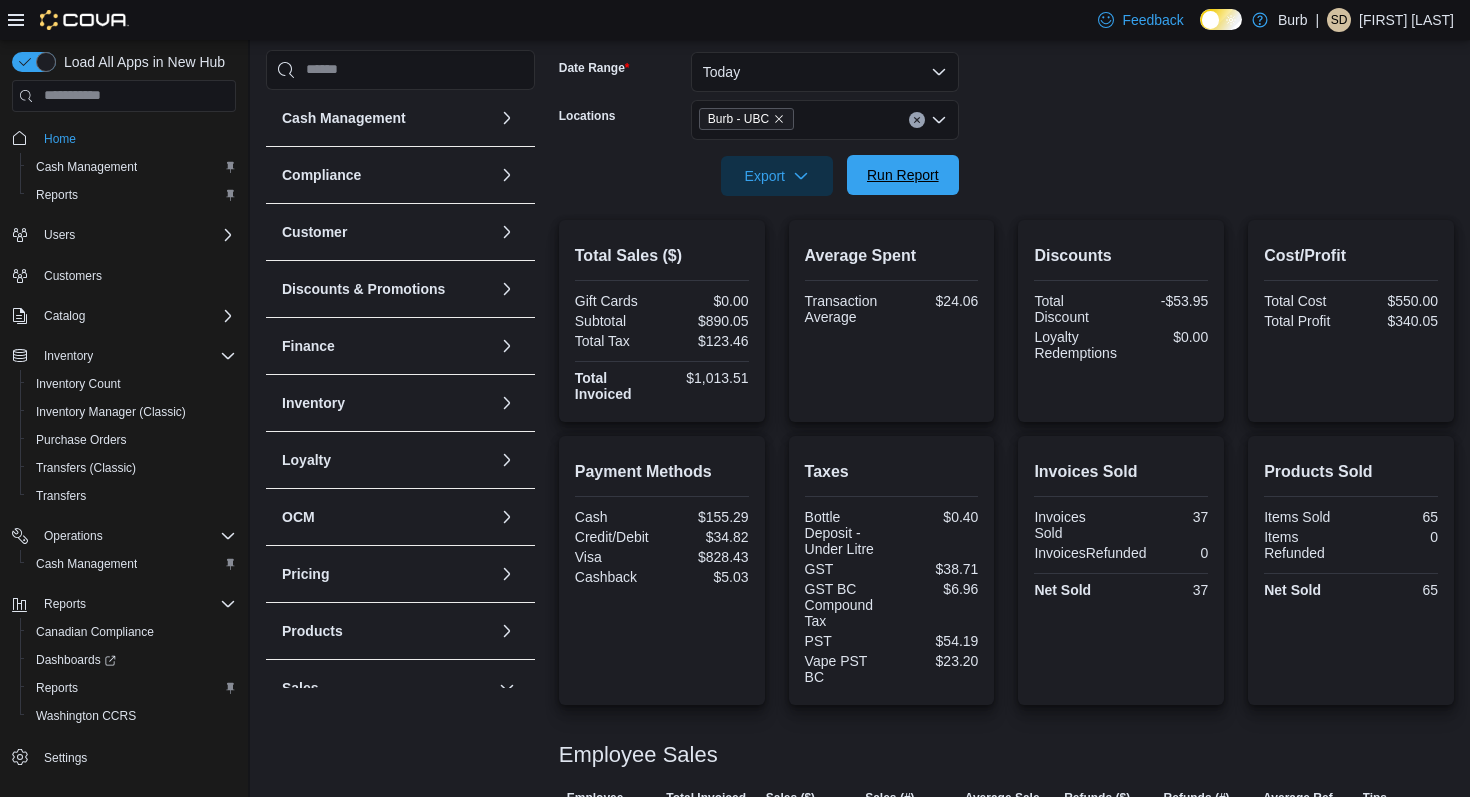 click on "Run Report" at bounding box center [903, 175] 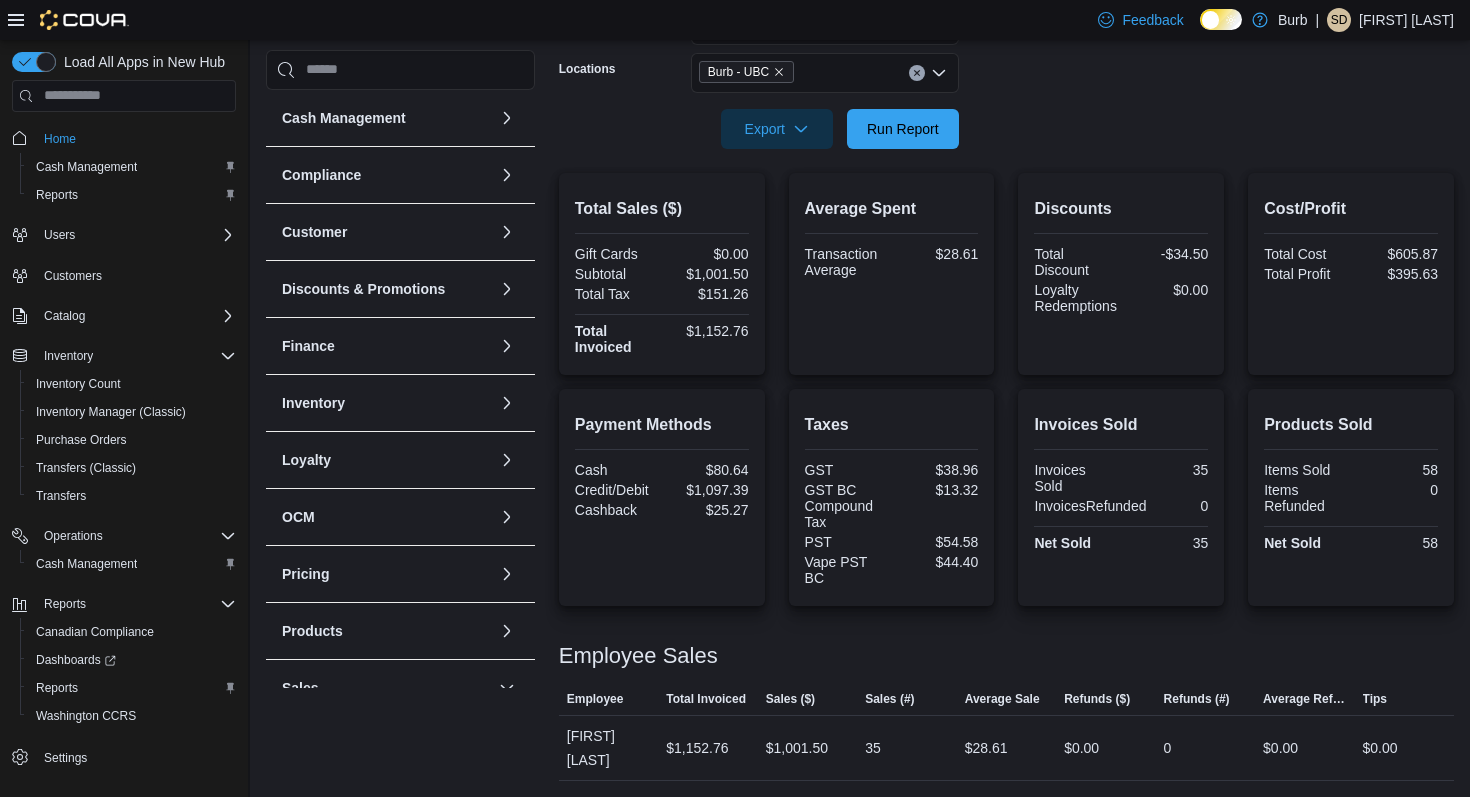 scroll, scrollTop: 302, scrollLeft: 0, axis: vertical 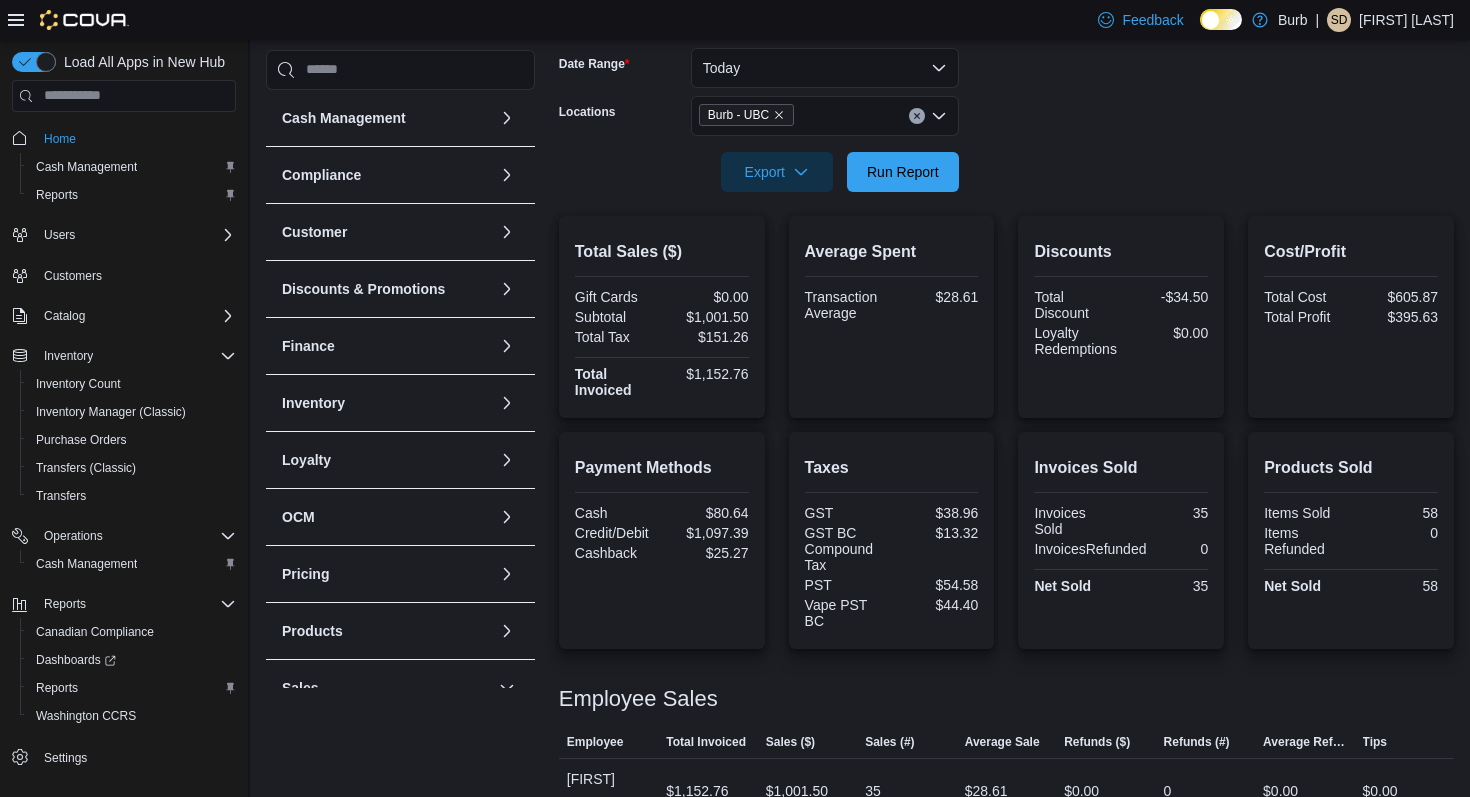 click at bounding box center (917, 116) 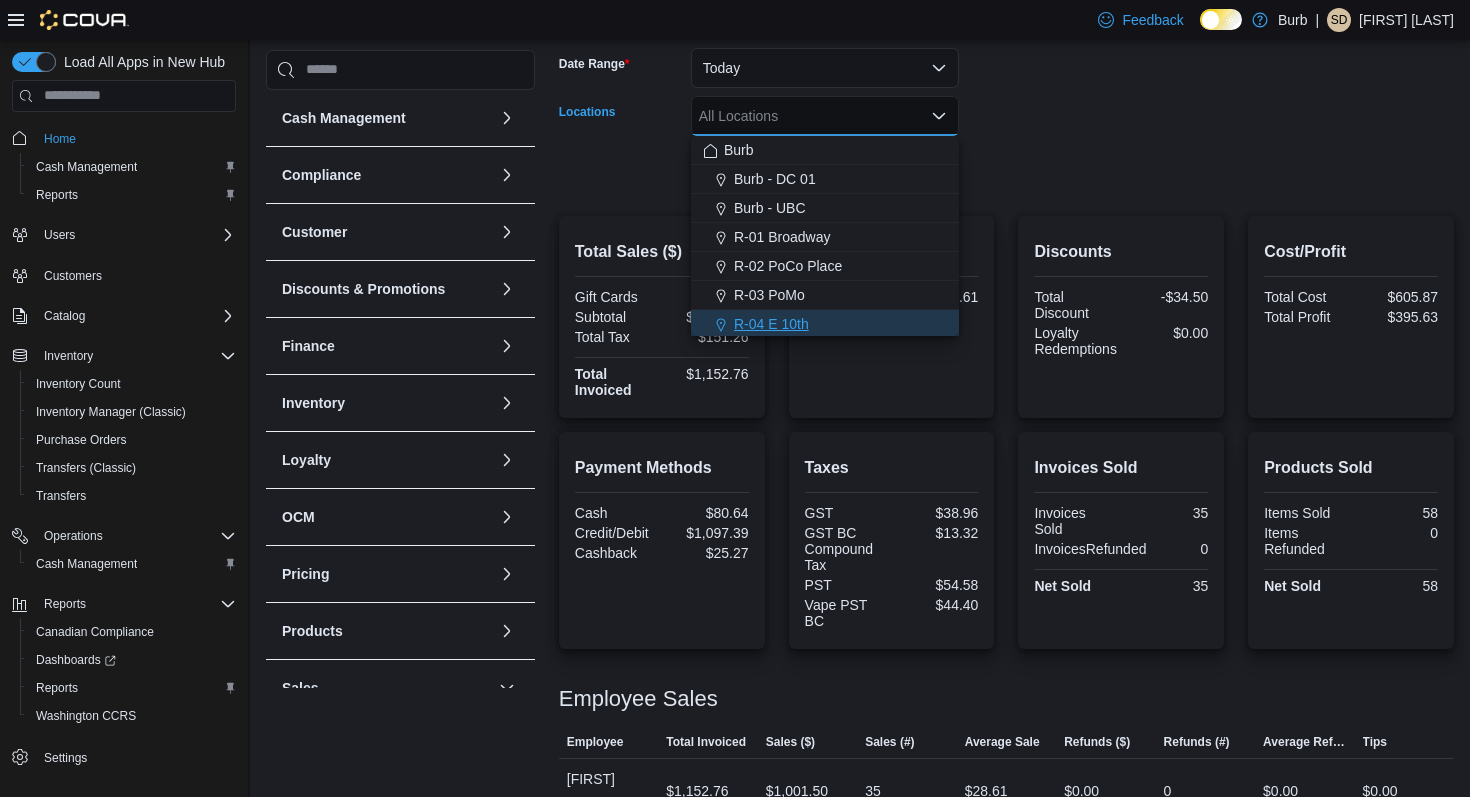 click on "R-04 E 10th" at bounding box center (771, 324) 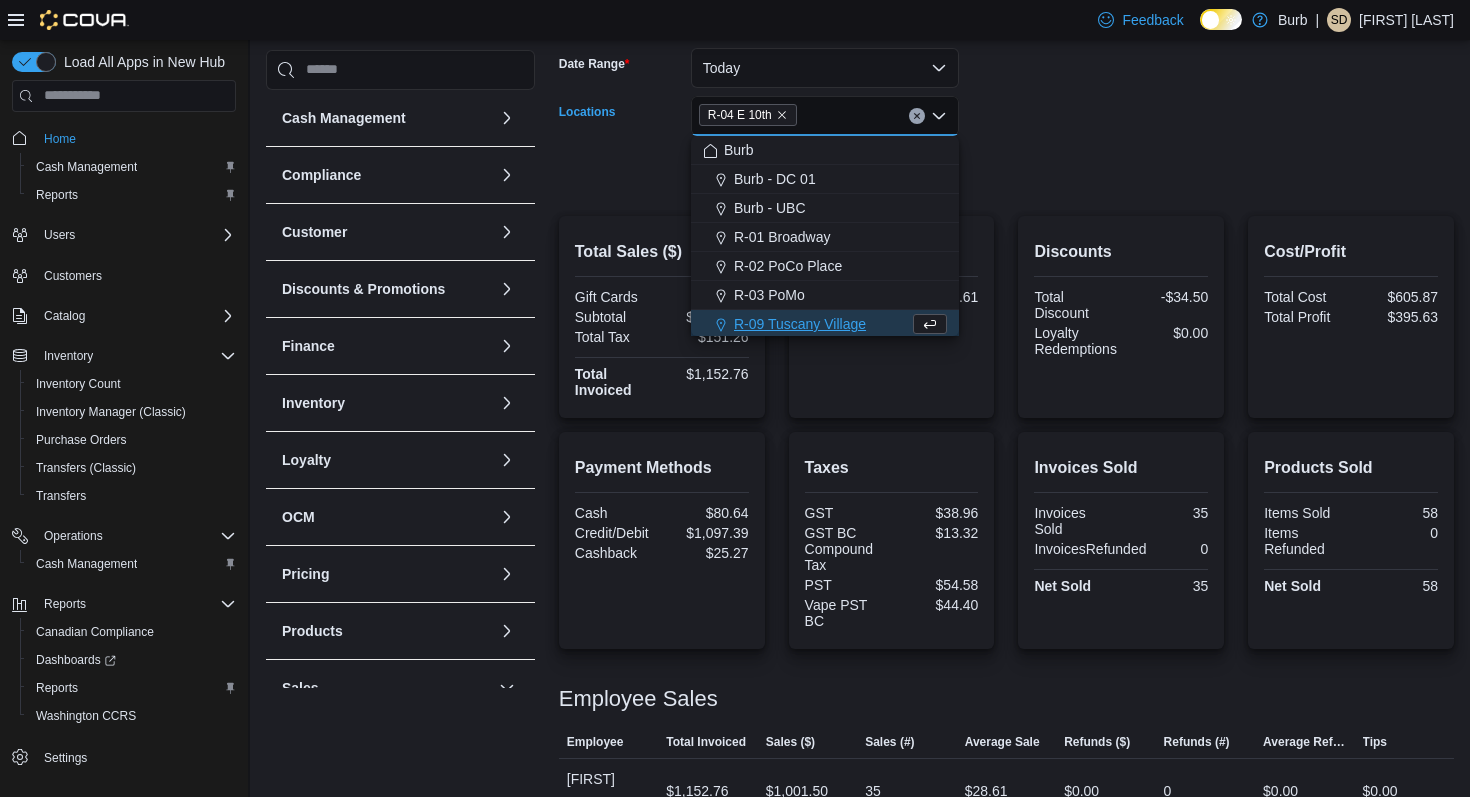 scroll, scrollTop: 3, scrollLeft: 0, axis: vertical 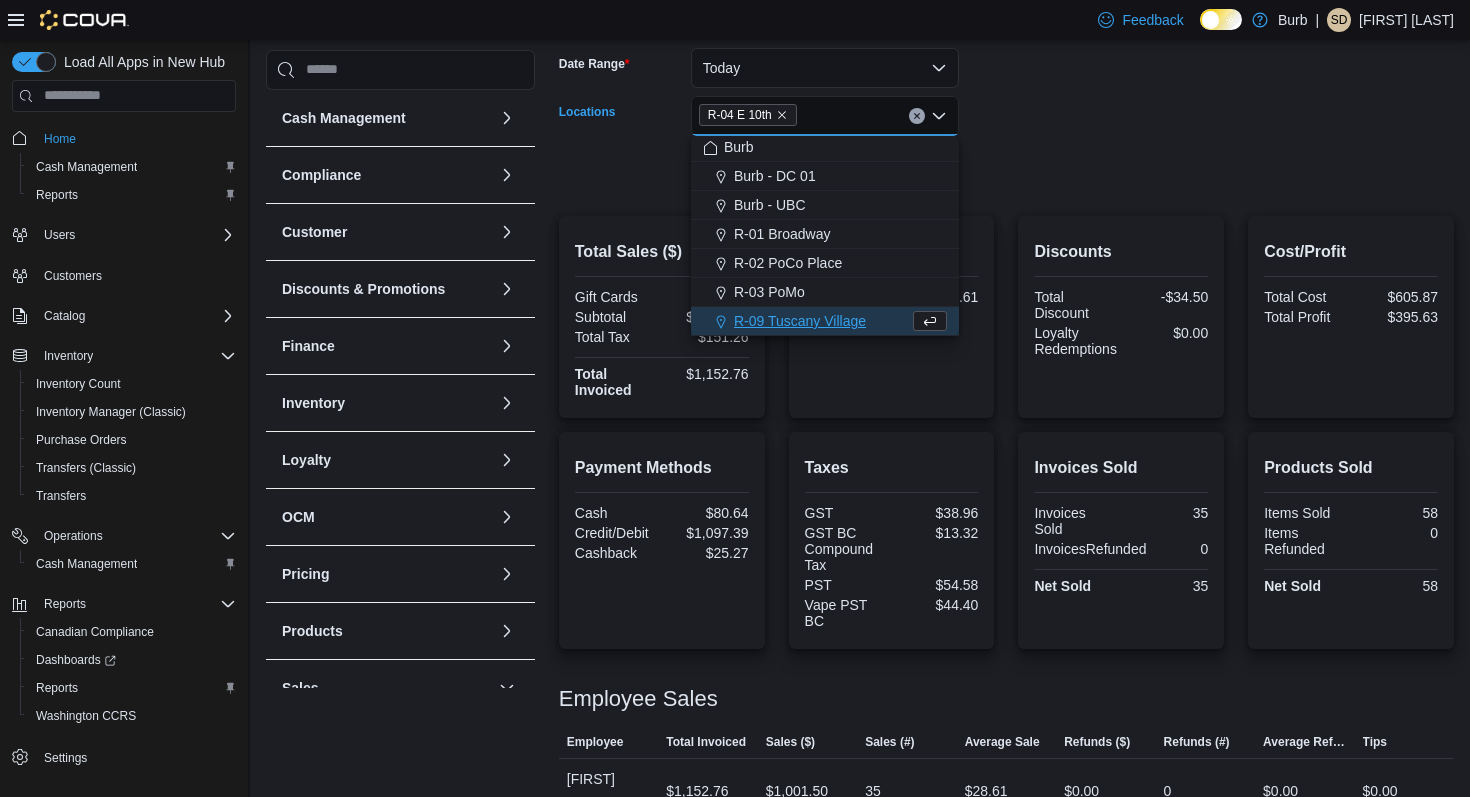 click on "Date Range Today Locations [LOCATION] Combo box. Selected. [LOCATION]. Press Backspace to delete [LOCATION]. Combo box input. All Locations. Type some text or, to display a list of choices, press Down Arrow. To exit the list of choices, press Escape. Export  Run Report" at bounding box center (1006, 108) 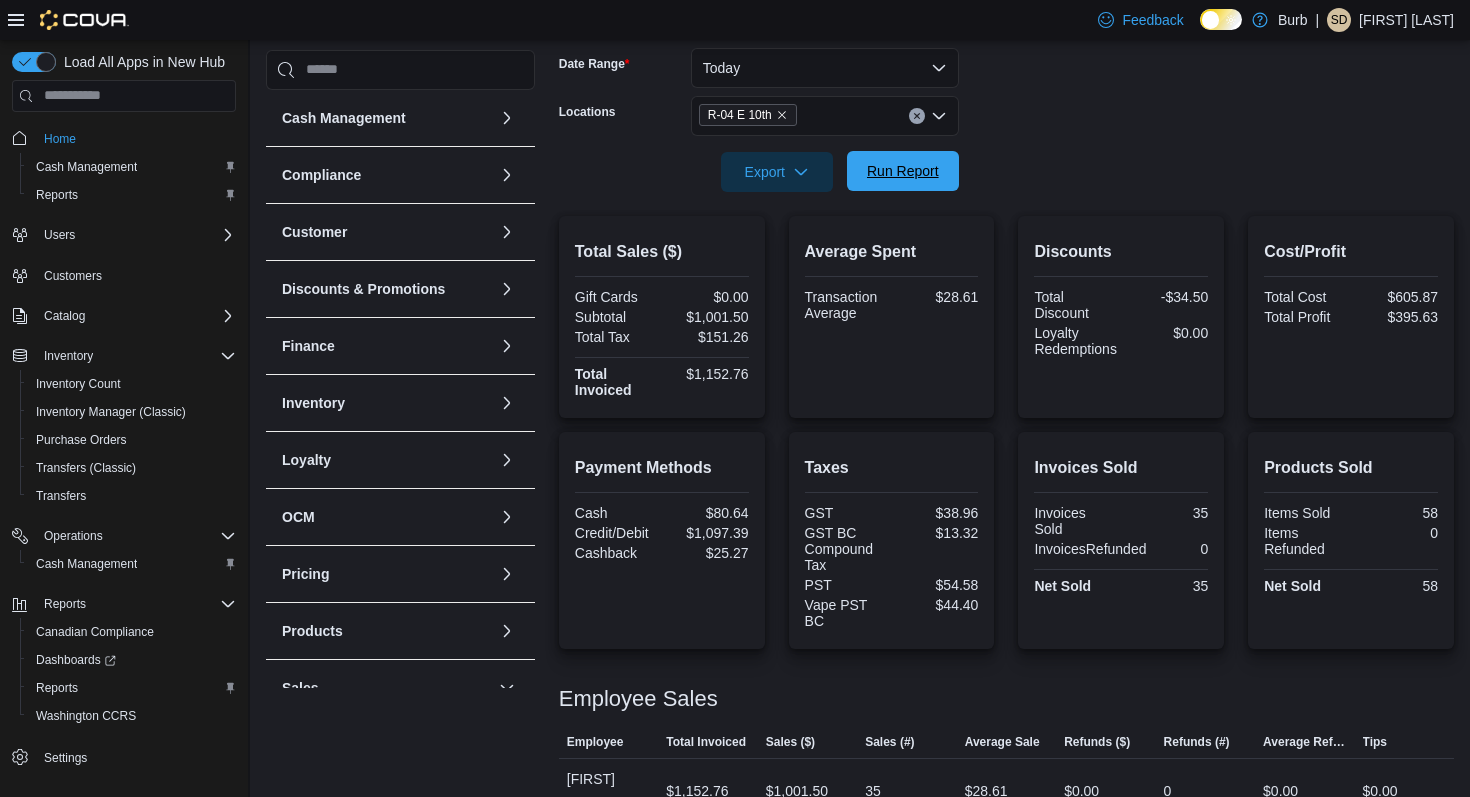 click on "Run Report" at bounding box center [903, 171] 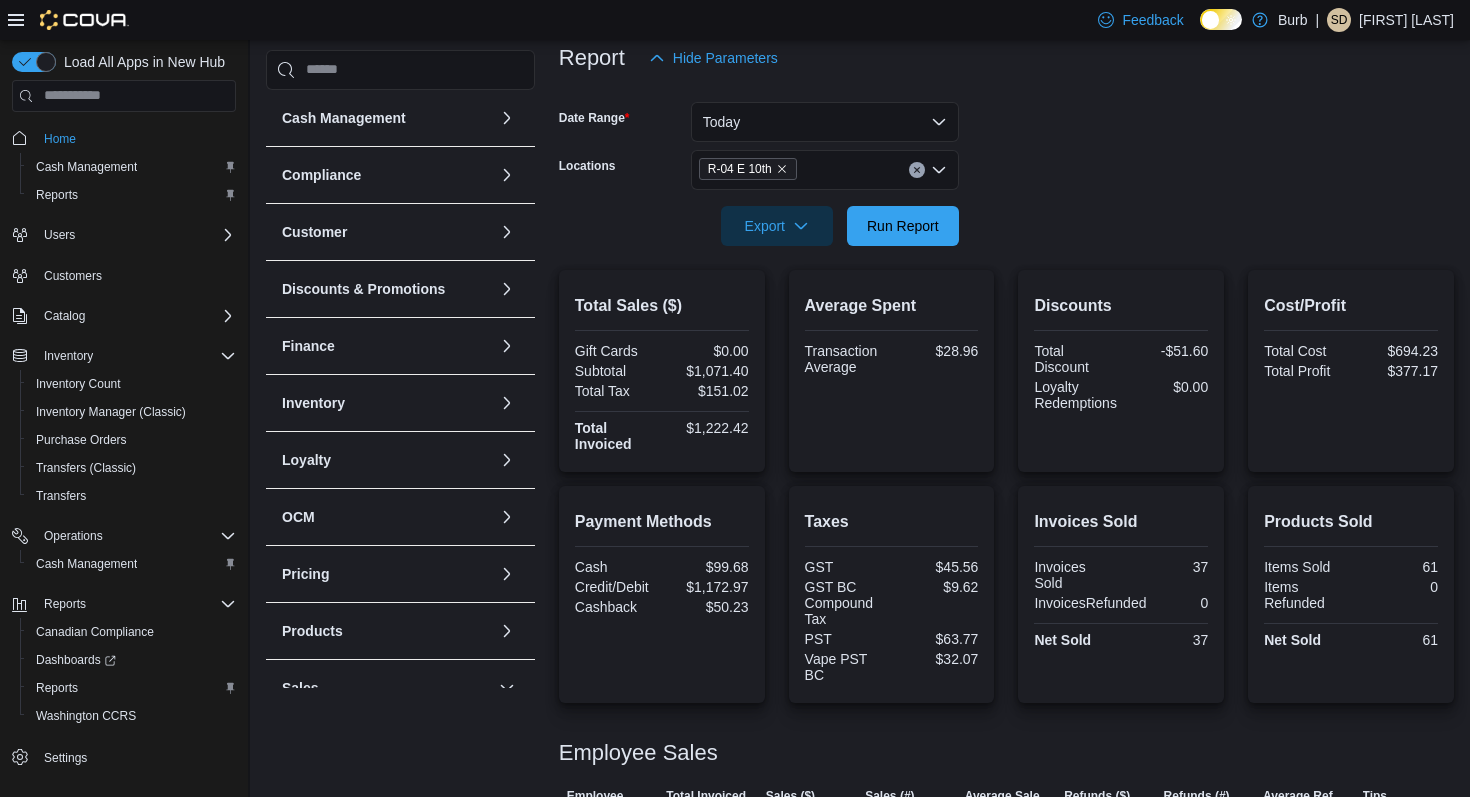 scroll, scrollTop: 247, scrollLeft: 0, axis: vertical 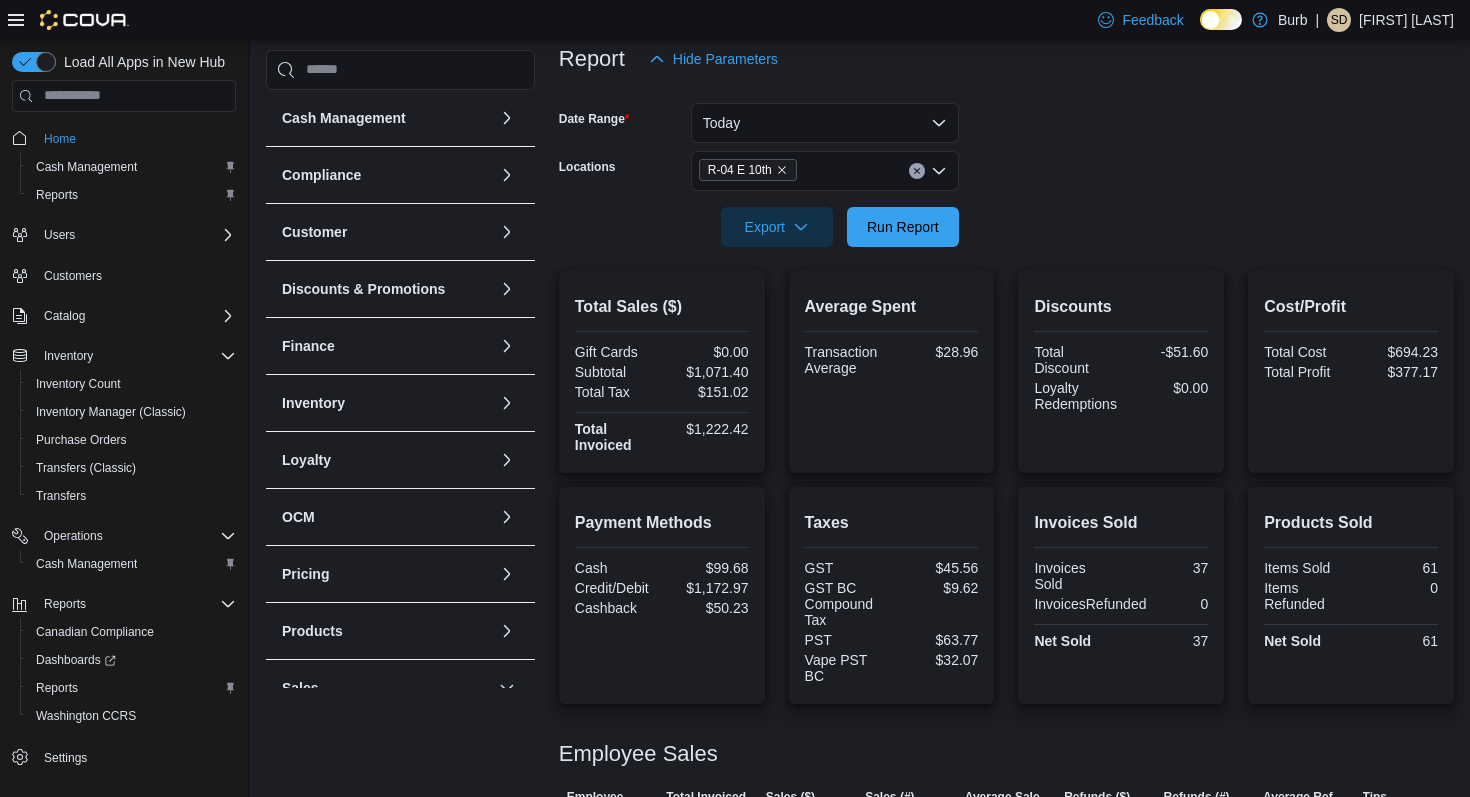 click 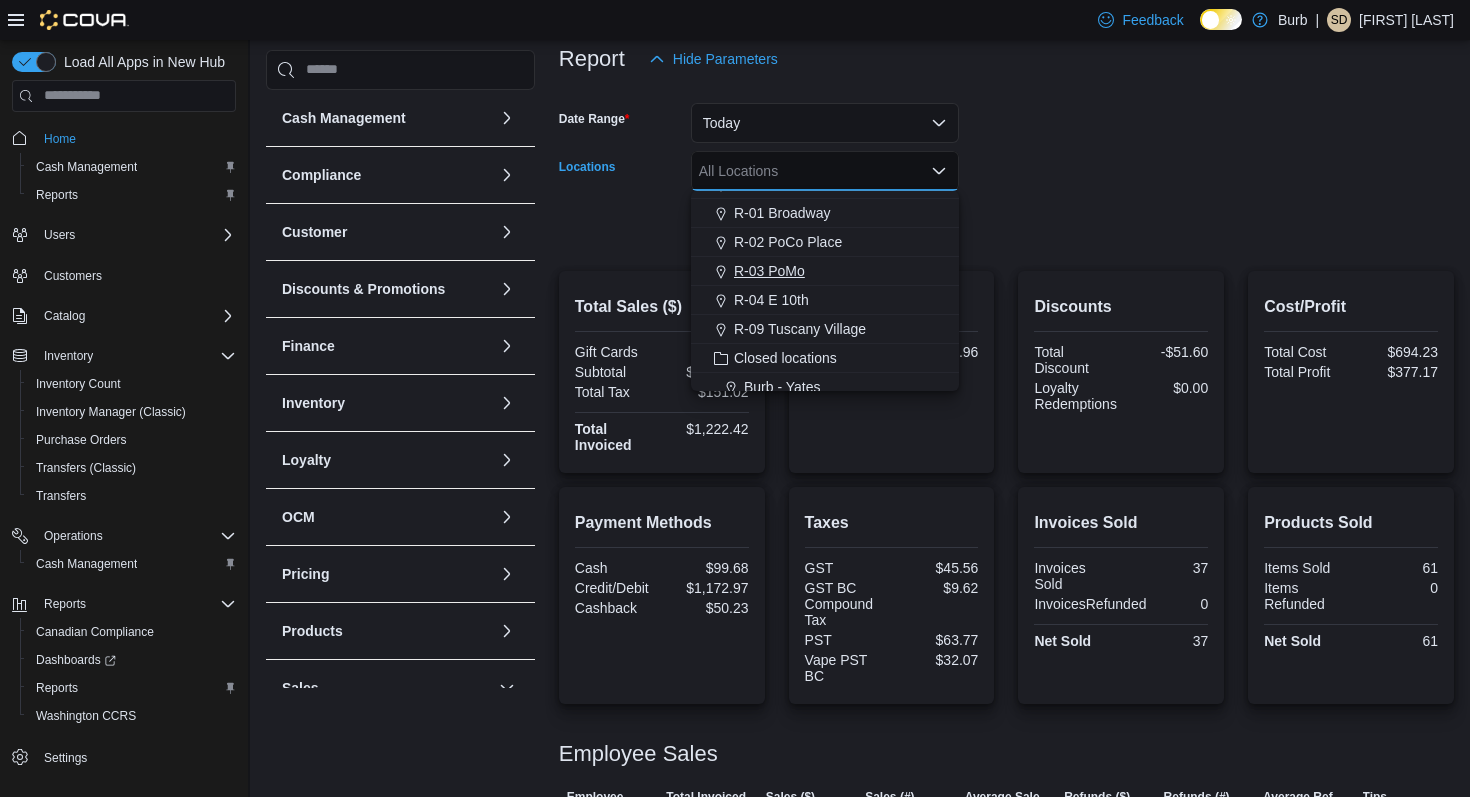 scroll, scrollTop: 88, scrollLeft: 0, axis: vertical 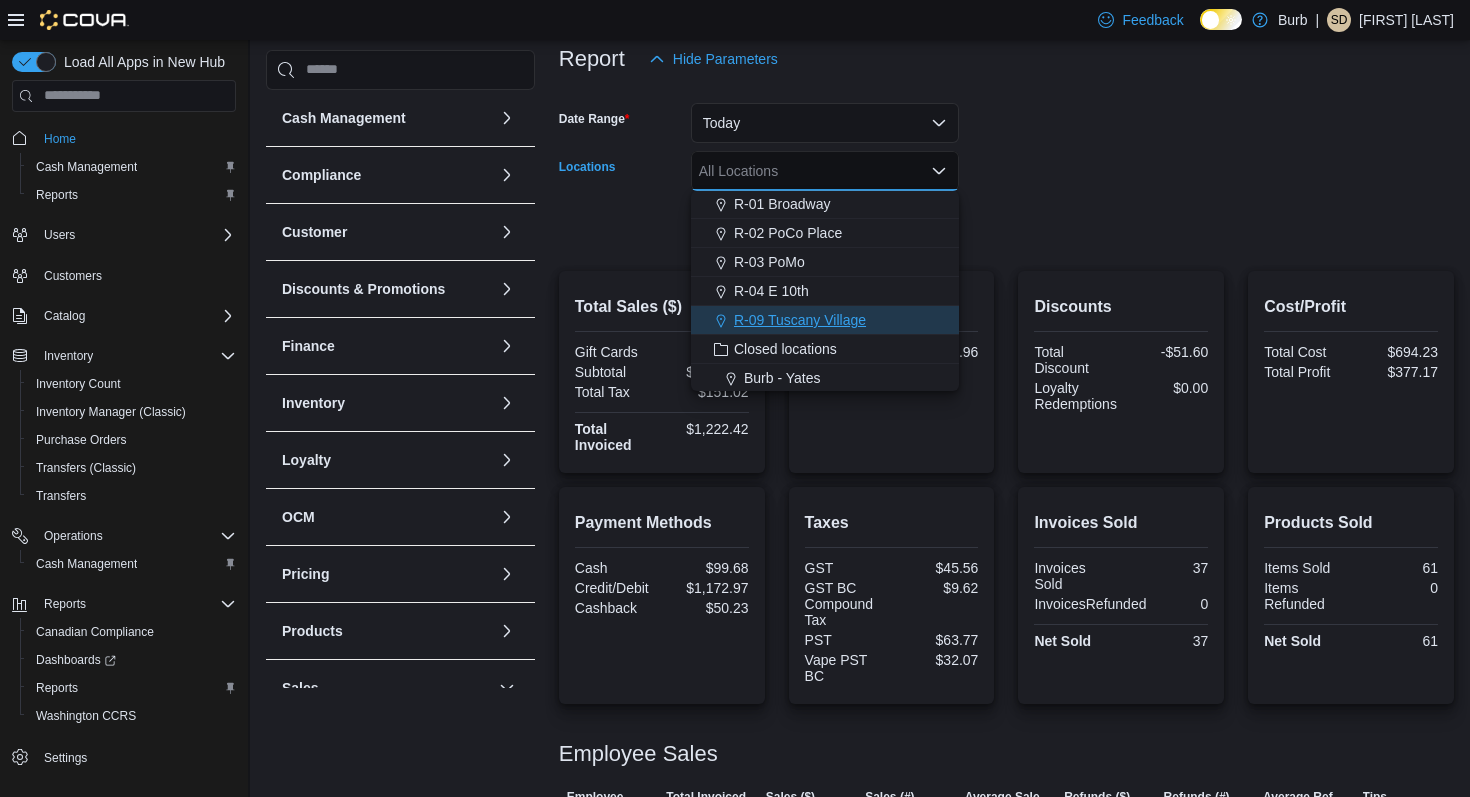click on "R-09 Tuscany Village" at bounding box center (825, 320) 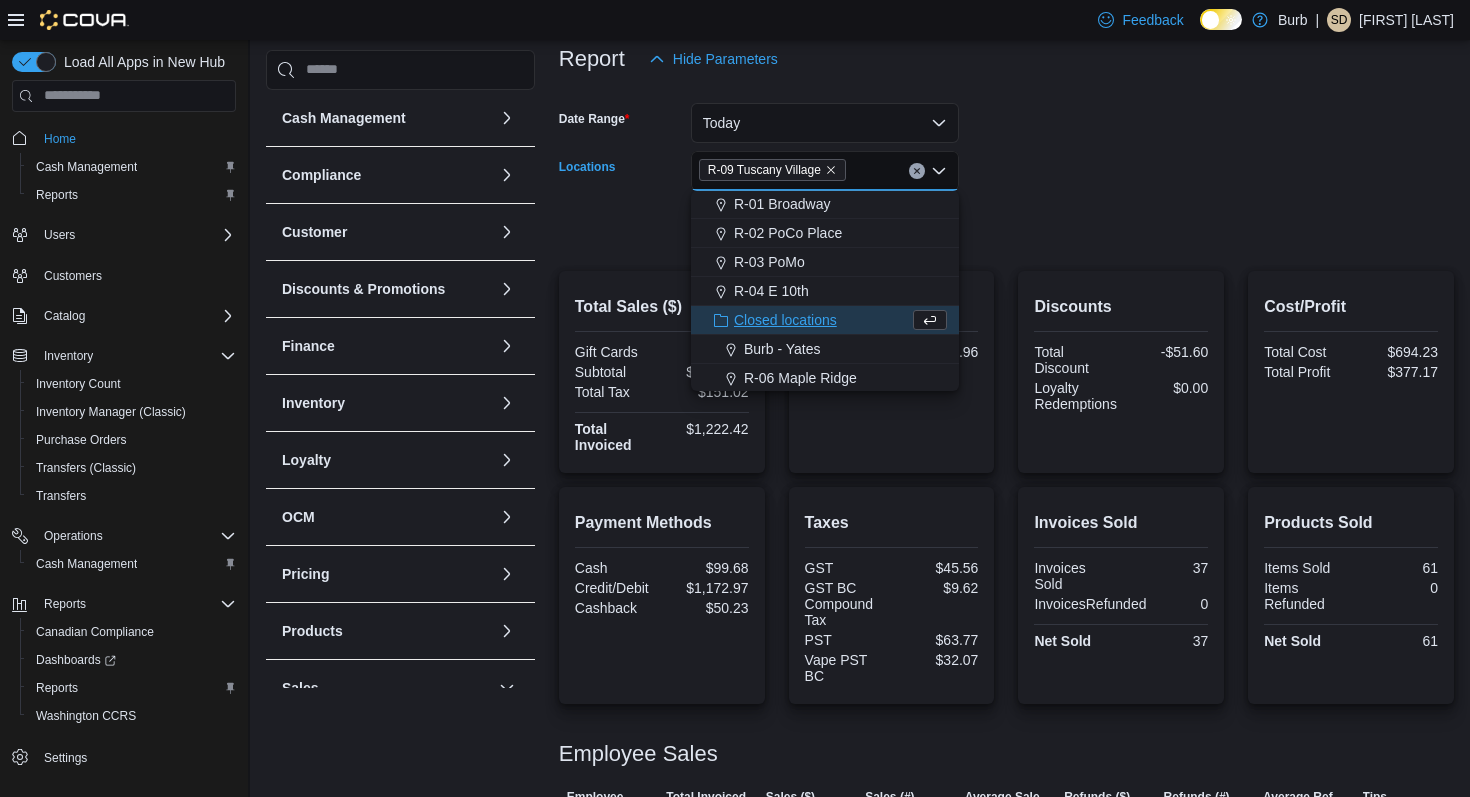 click on "Date Range Today Locations [LOCATION] Combo box. Selected. [LOCATION]. Press Backspace to delete [LOCATION]. Combo box input. All Locations. Type some text or, to display a list of choices, press Down Arrow. To exit the list of choices, press Escape. Export  Run Report" at bounding box center [1006, 163] 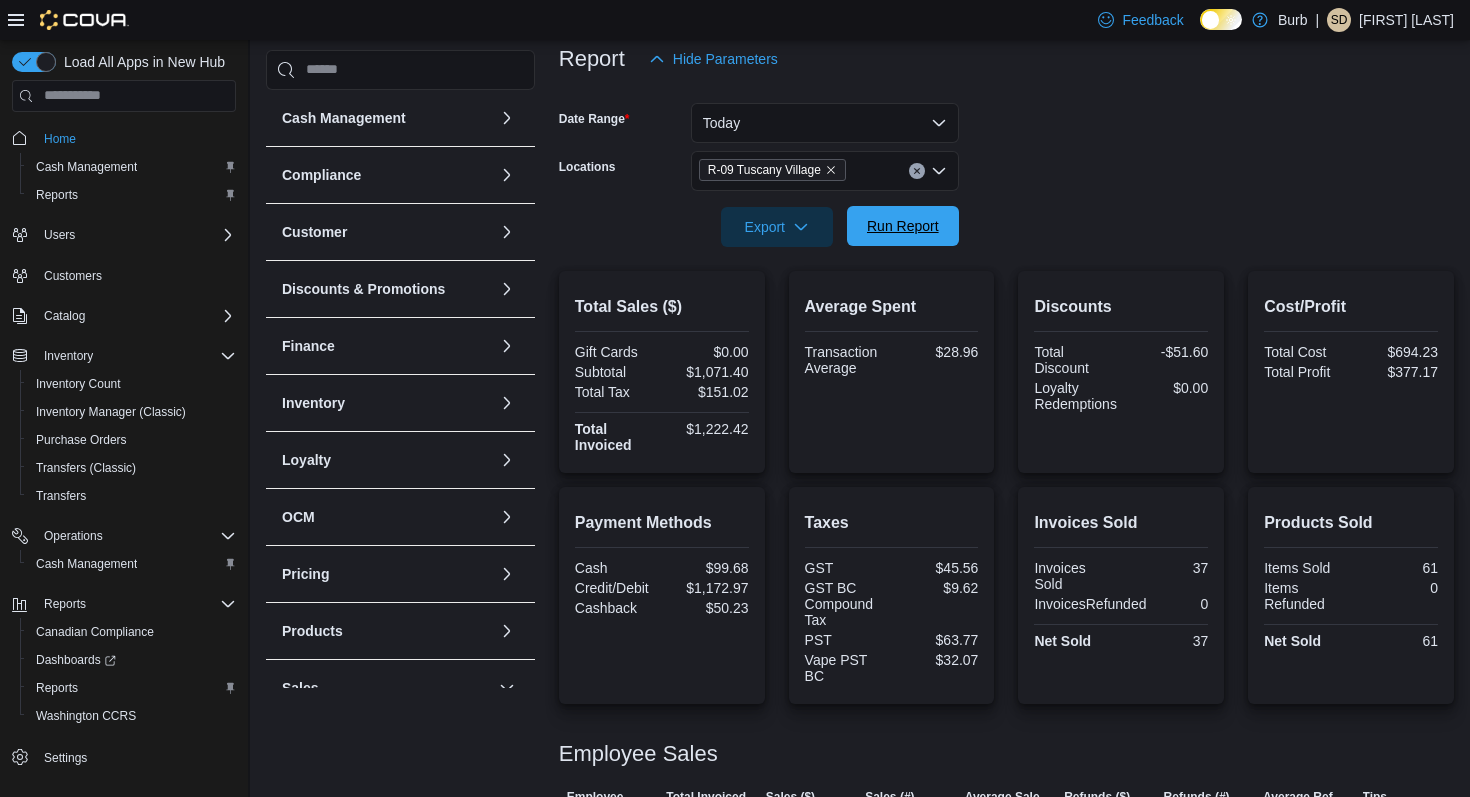 click on "Run Report" at bounding box center (903, 226) 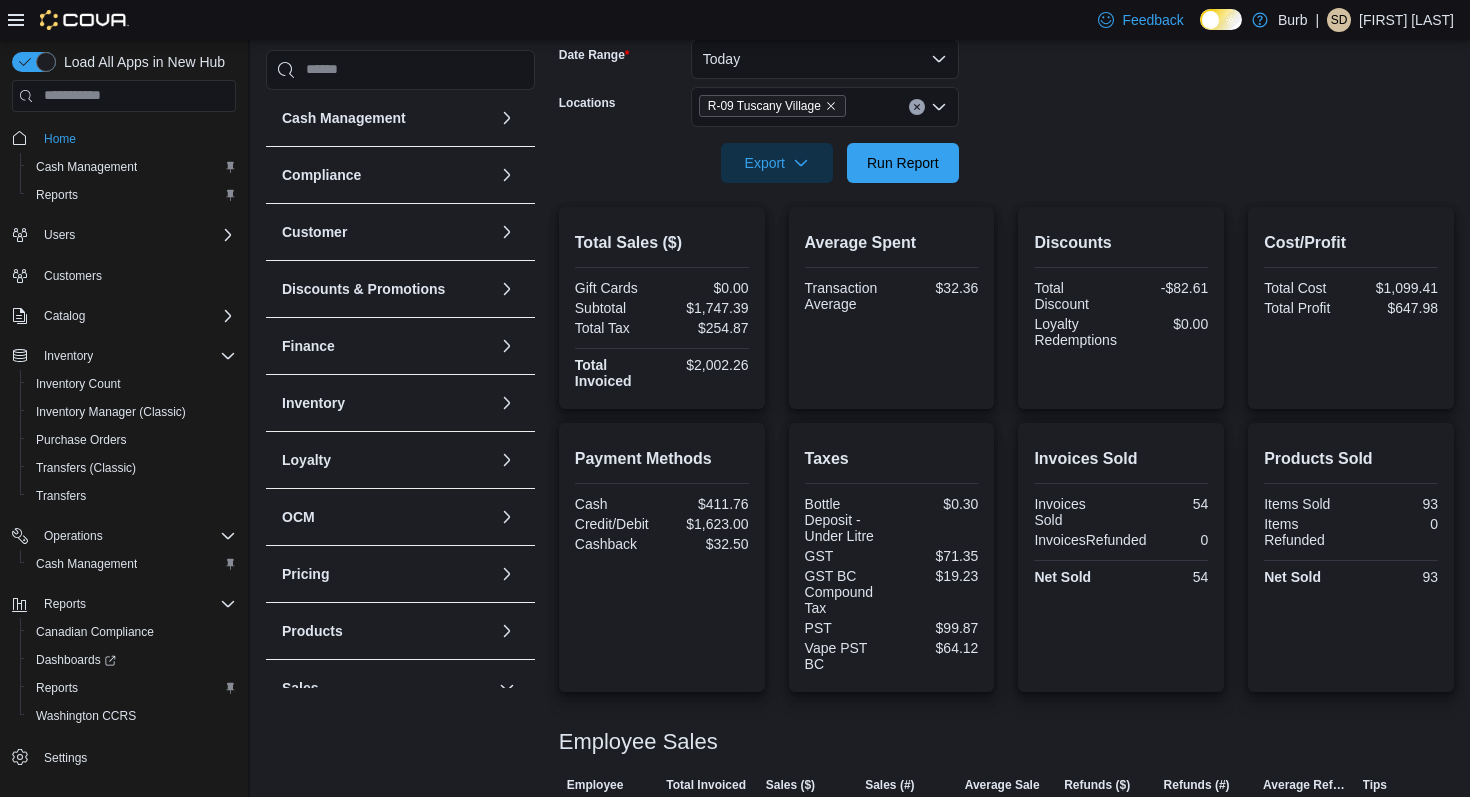 scroll, scrollTop: 310, scrollLeft: 0, axis: vertical 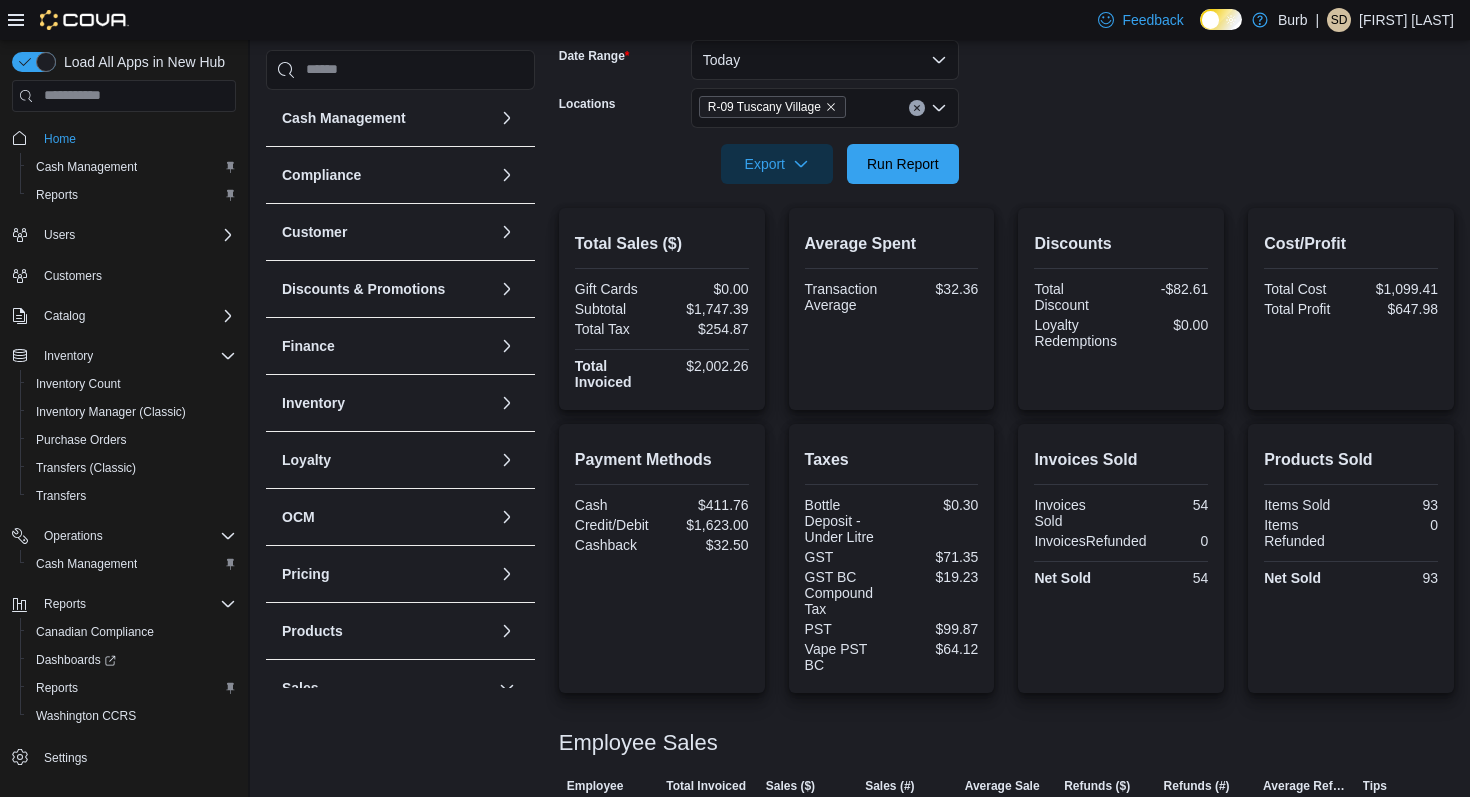 click 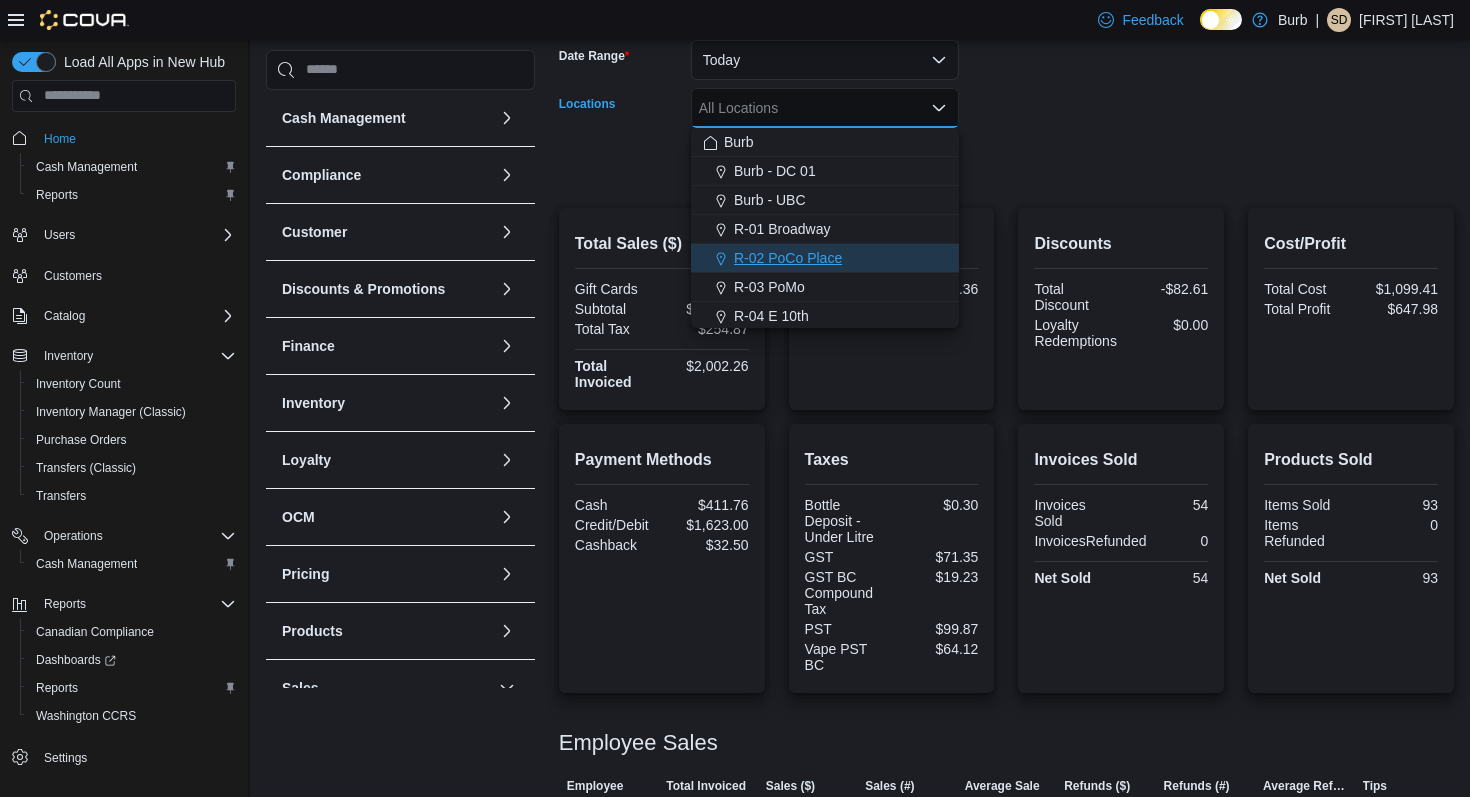 click on "R-02 PoCo Place" at bounding box center [825, 258] 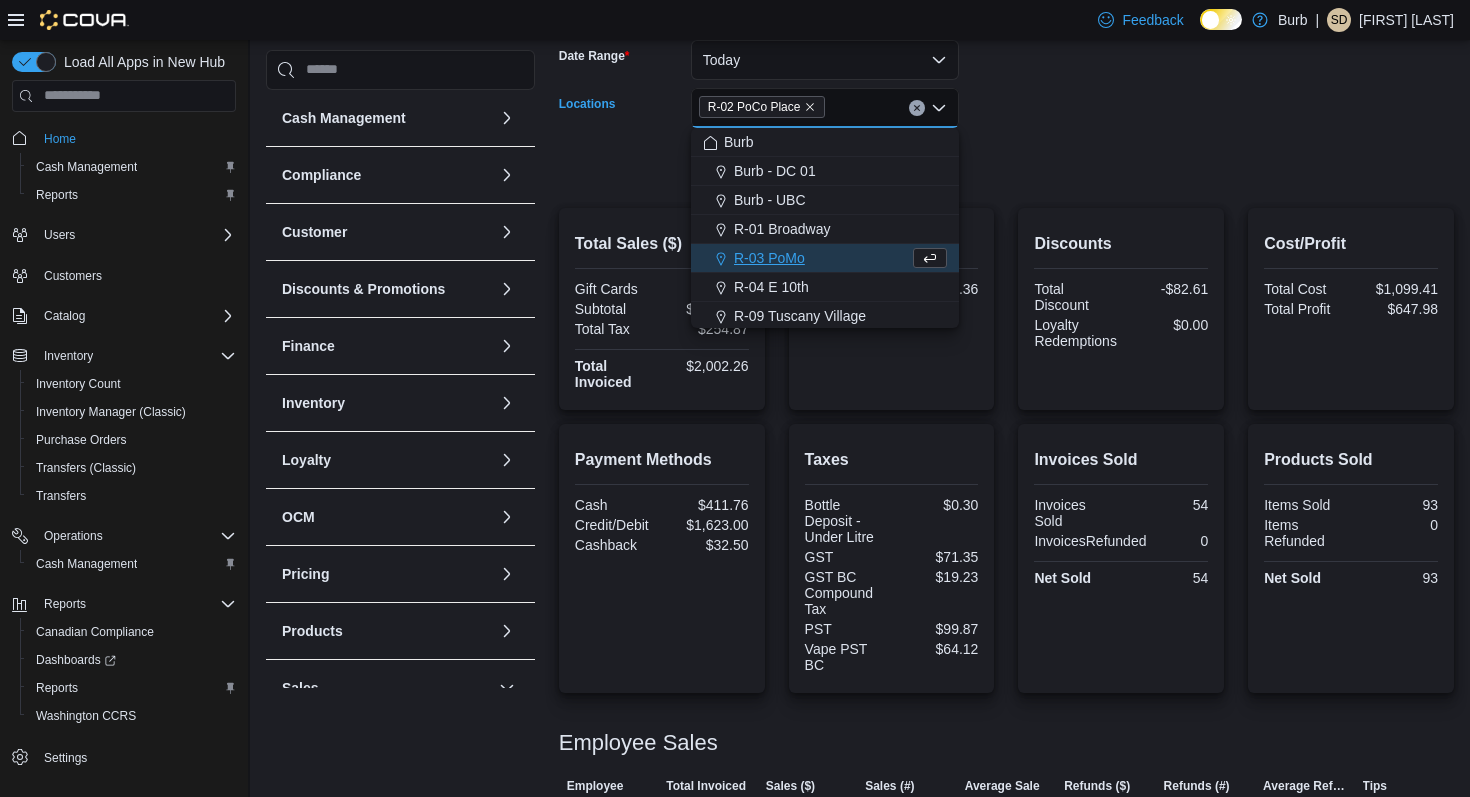 click on "Date Range Today Locations [LOCATION] Combo box. Selected. [LOCATION]. Press Backspace to delete [LOCATION]. Combo box input. All Locations. Type some text or, to display a list of choices, press Down Arrow. To exit the list of choices, press Escape. Export  Run Report" at bounding box center (1006, 100) 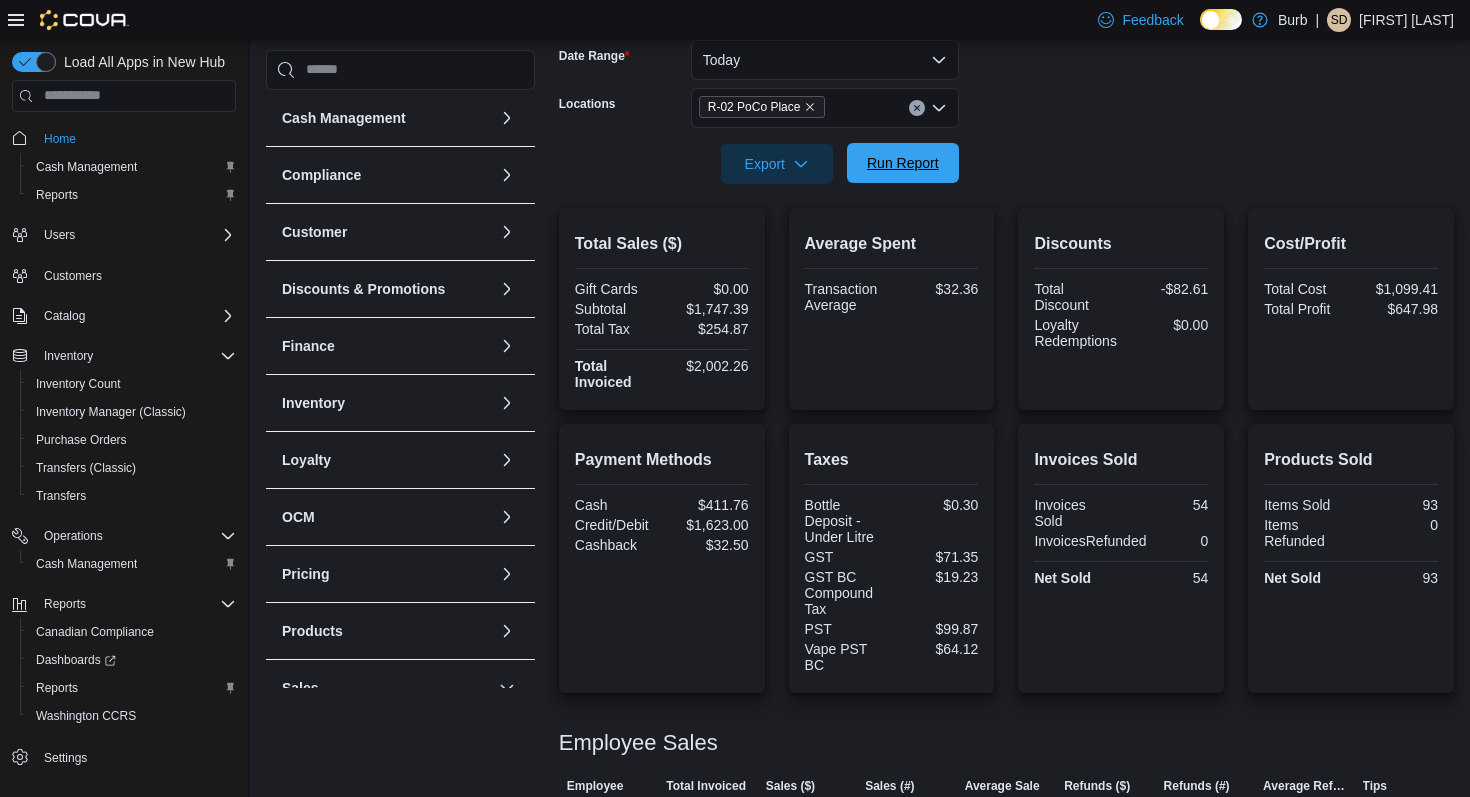 click on "Run Report" at bounding box center (903, 163) 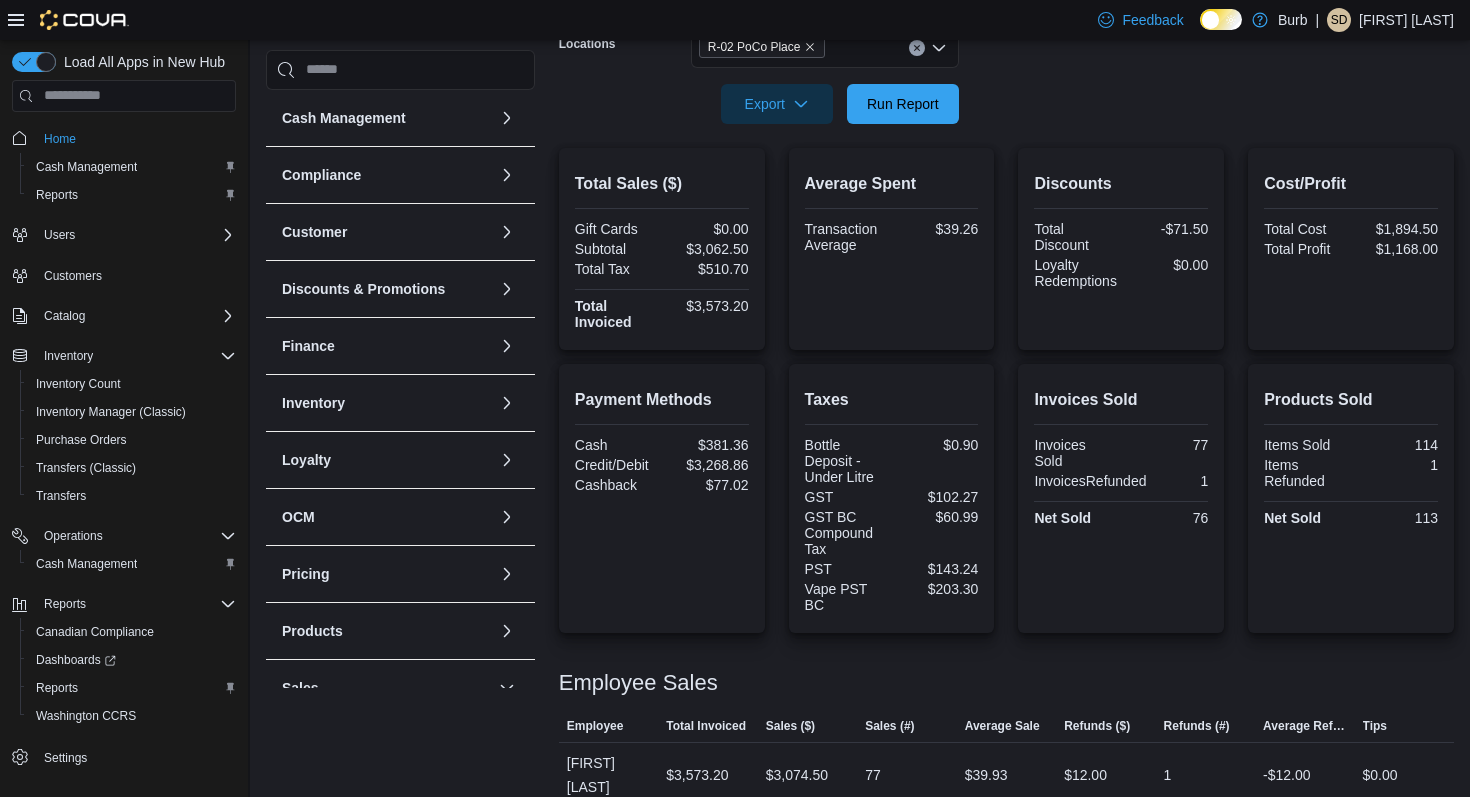 scroll, scrollTop: 397, scrollLeft: 0, axis: vertical 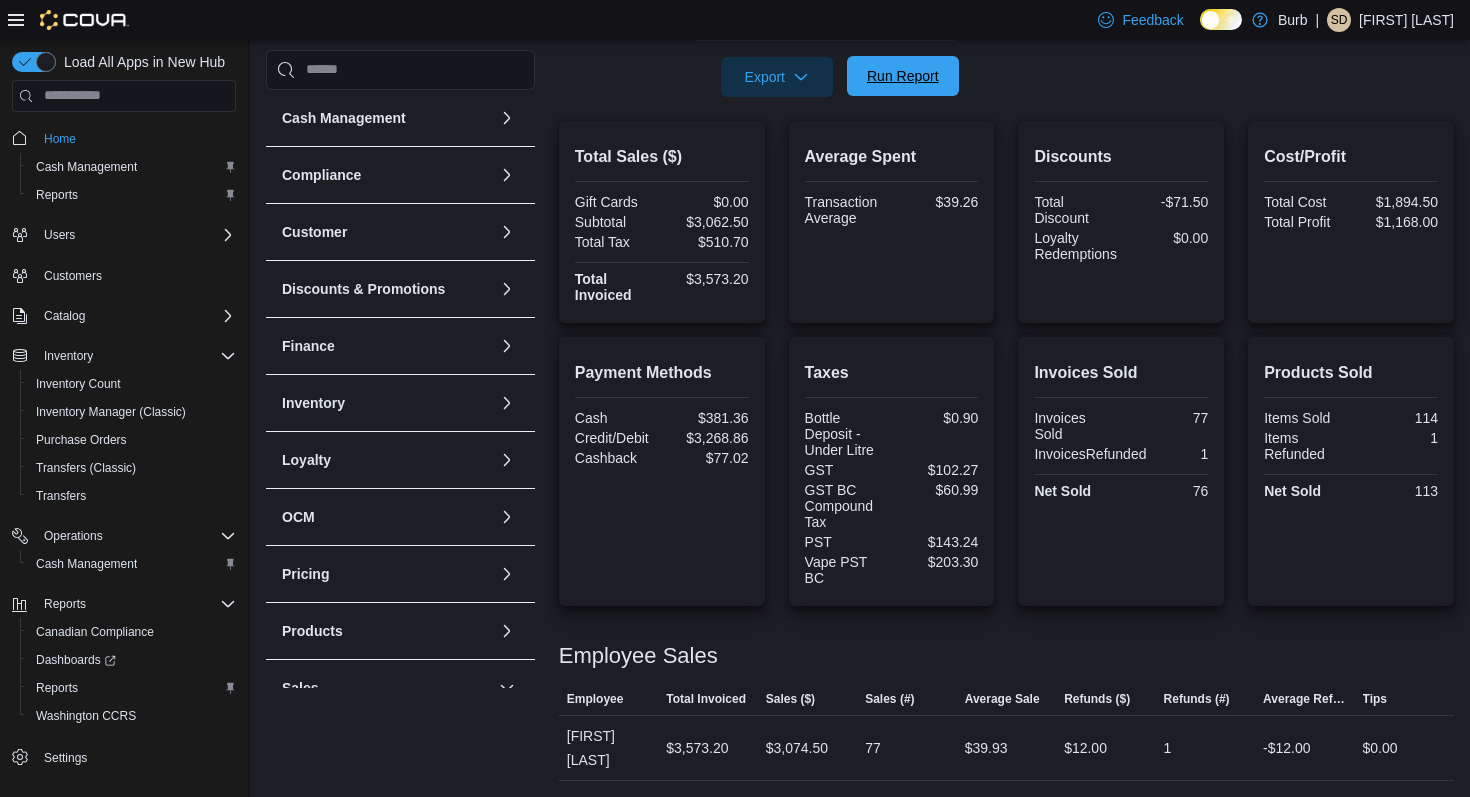 click on "Run Report" at bounding box center [903, 76] 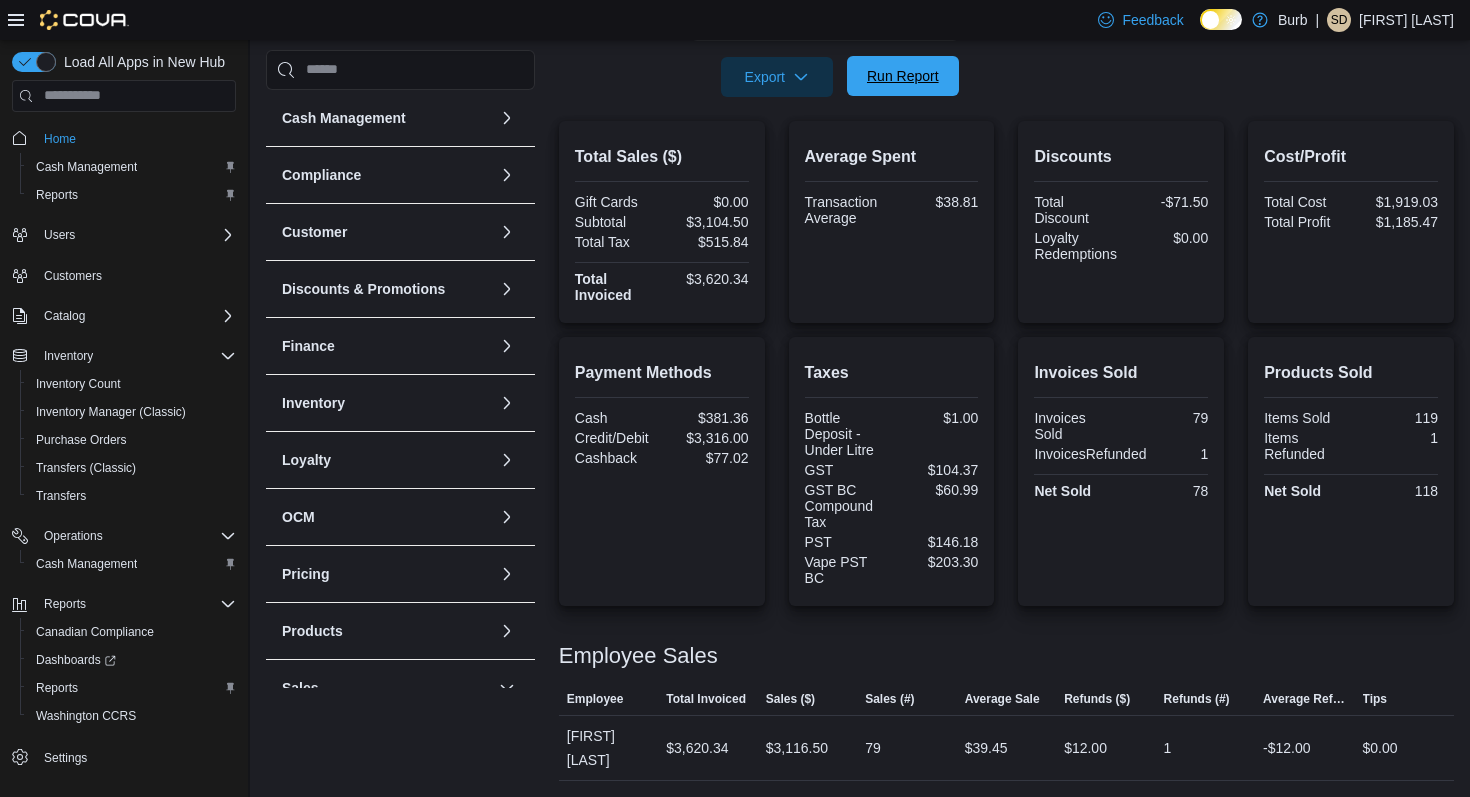 click on "Run Report" at bounding box center [903, 76] 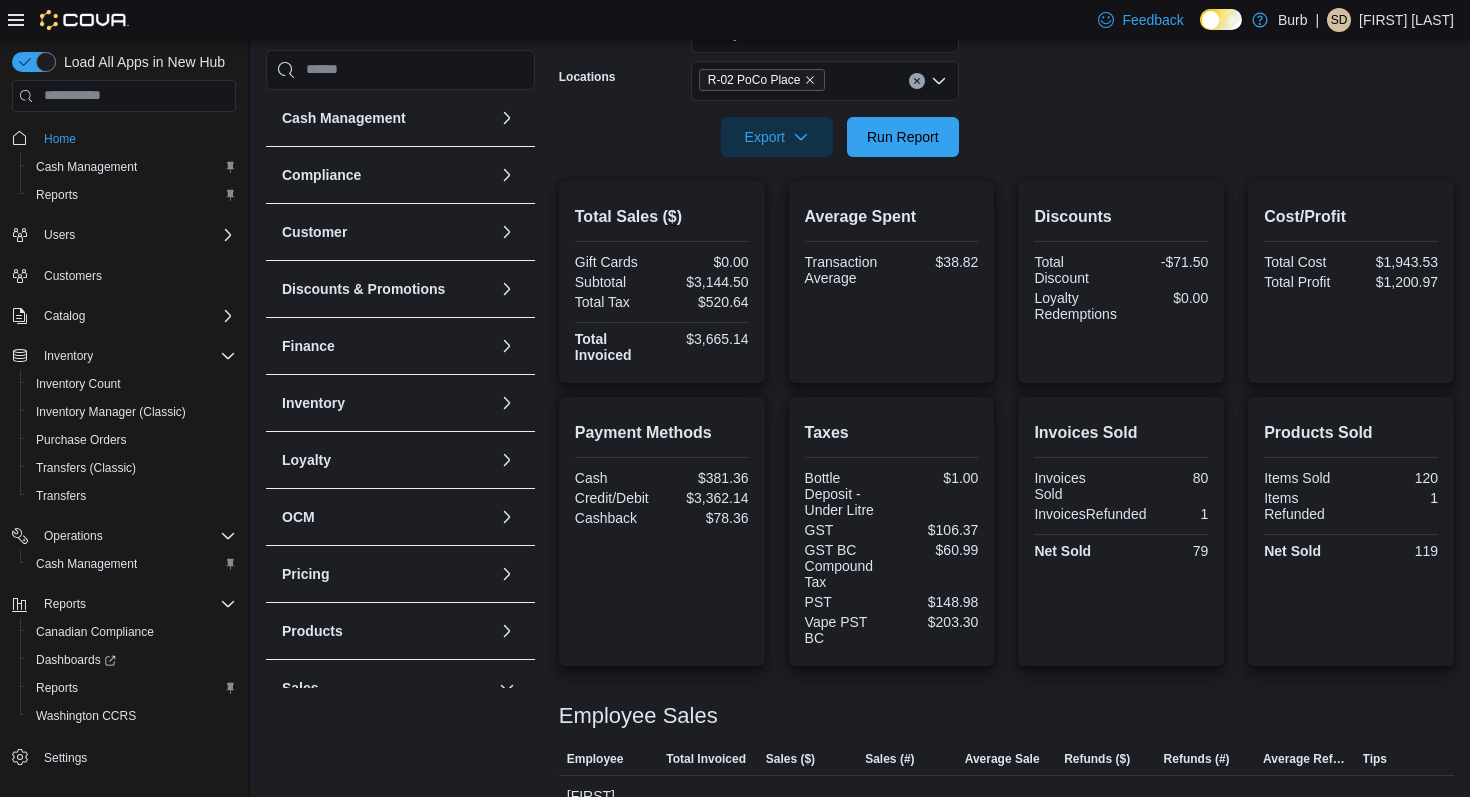 scroll, scrollTop: 324, scrollLeft: 0, axis: vertical 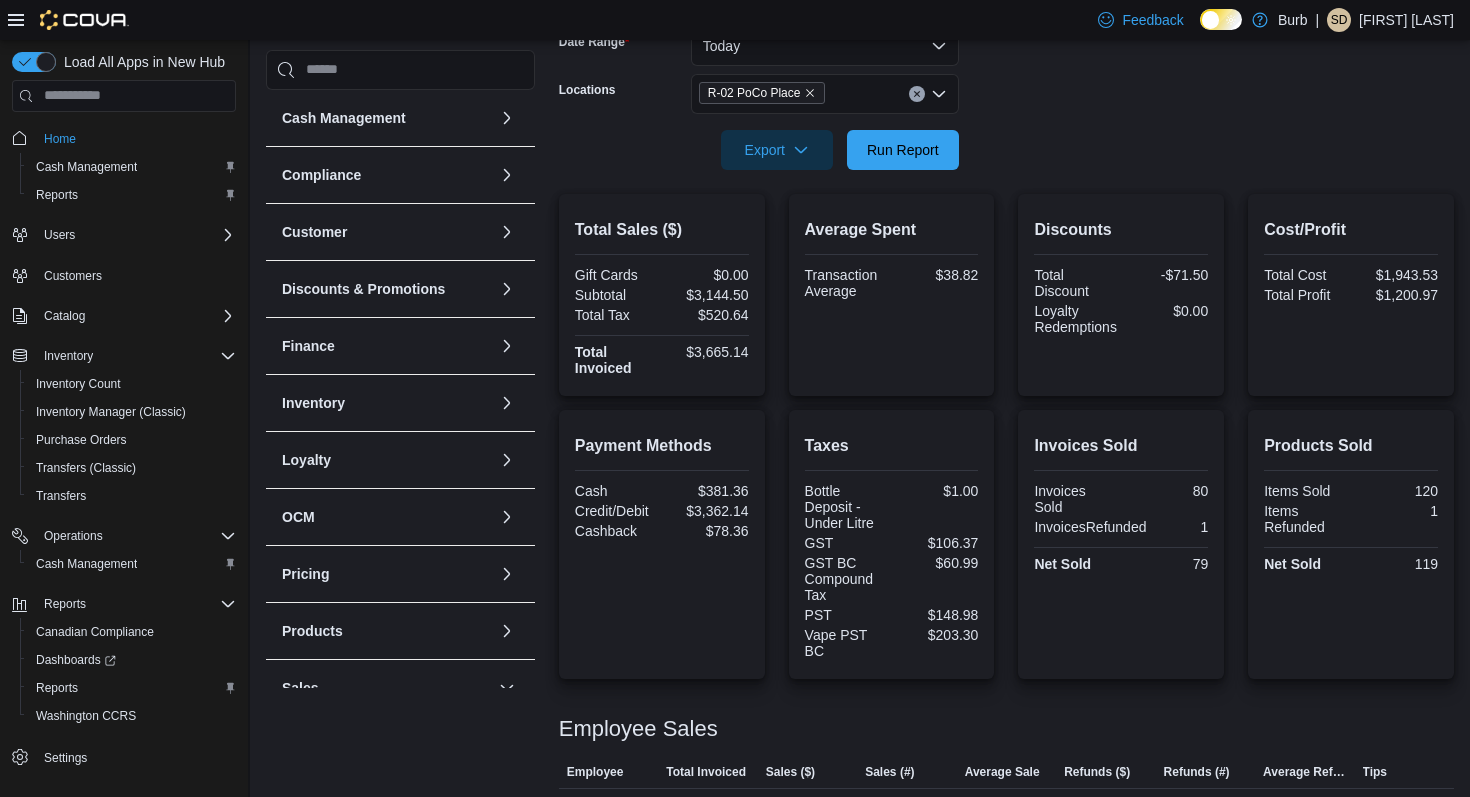 click at bounding box center [917, 94] 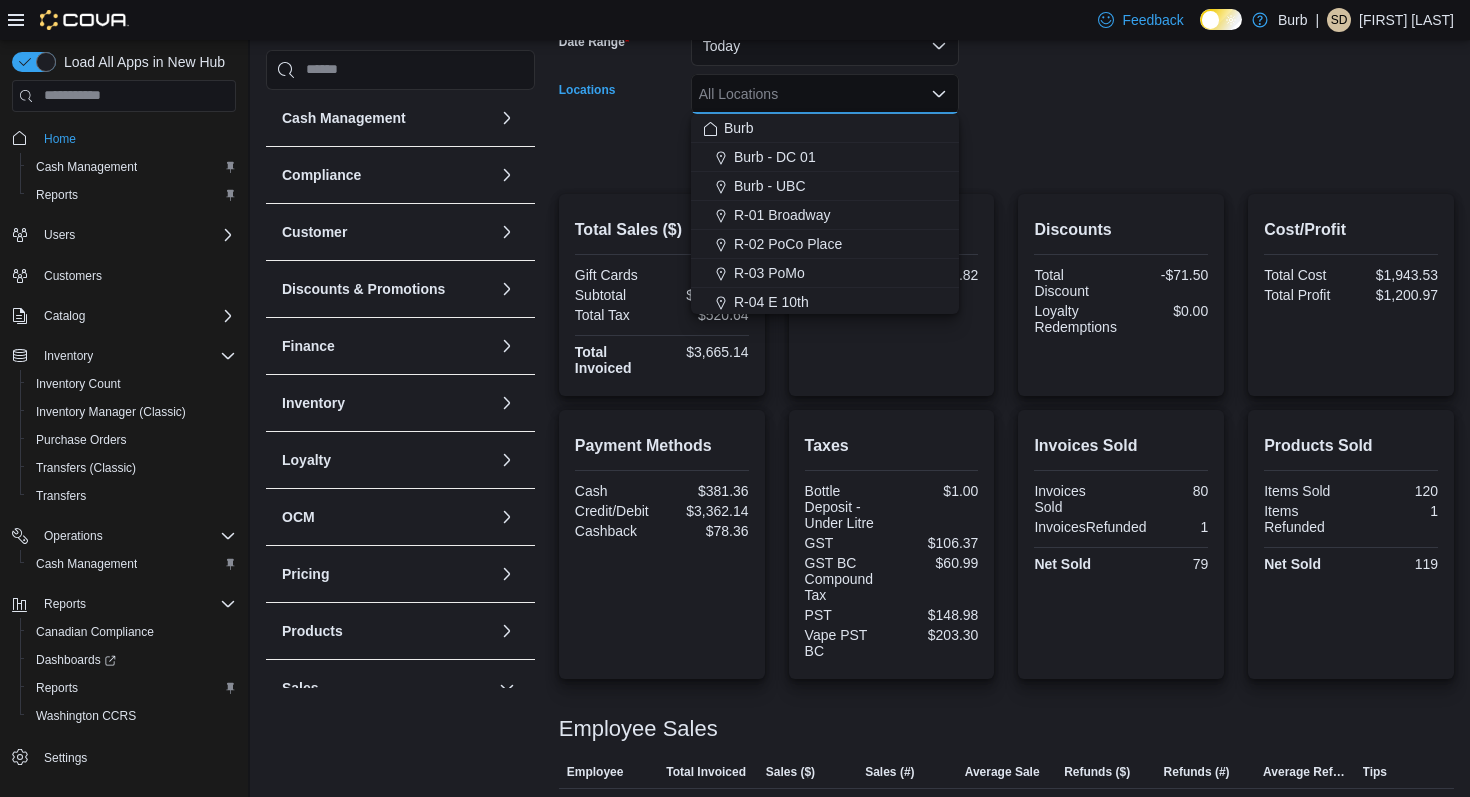 click on "Date Range Today Locations All Locations Combo box. Selected. Combo box input. All Locations. Type some text or, to display a list of choices, press Down Arrow. To exit the list of choices, press Escape. Export  Run Report" at bounding box center (1006, 86) 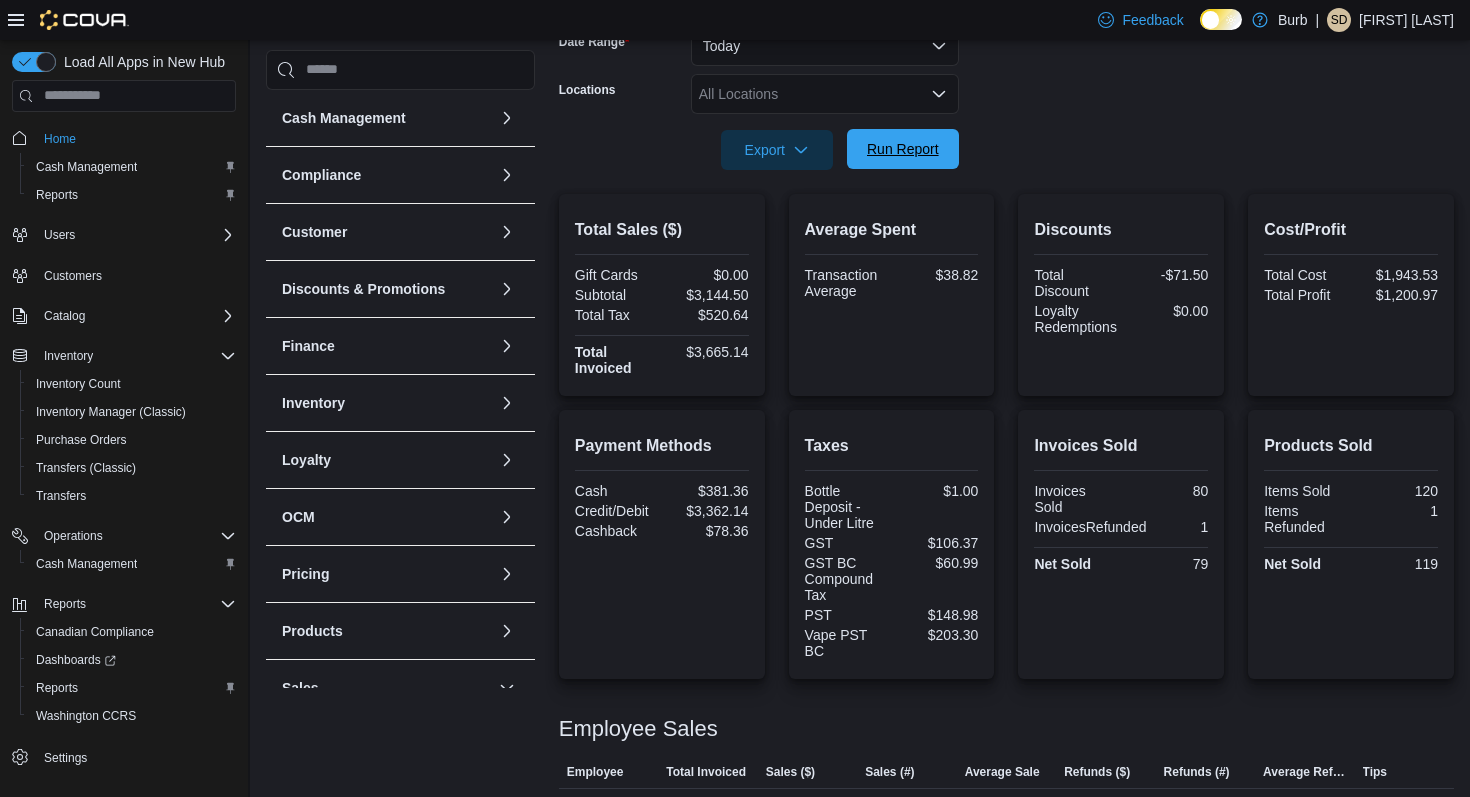 click on "Run Report" at bounding box center (903, 149) 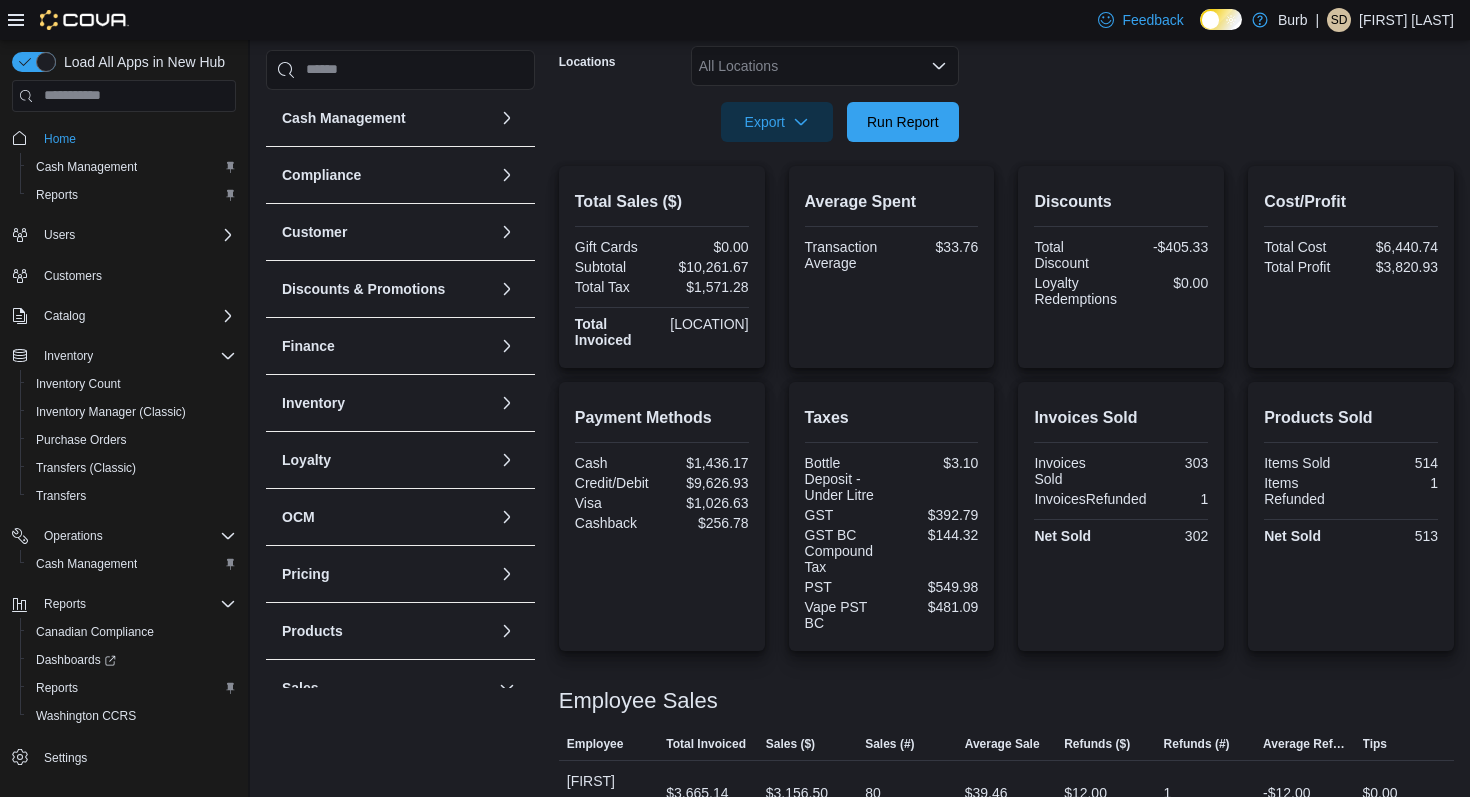 scroll, scrollTop: 351, scrollLeft: 0, axis: vertical 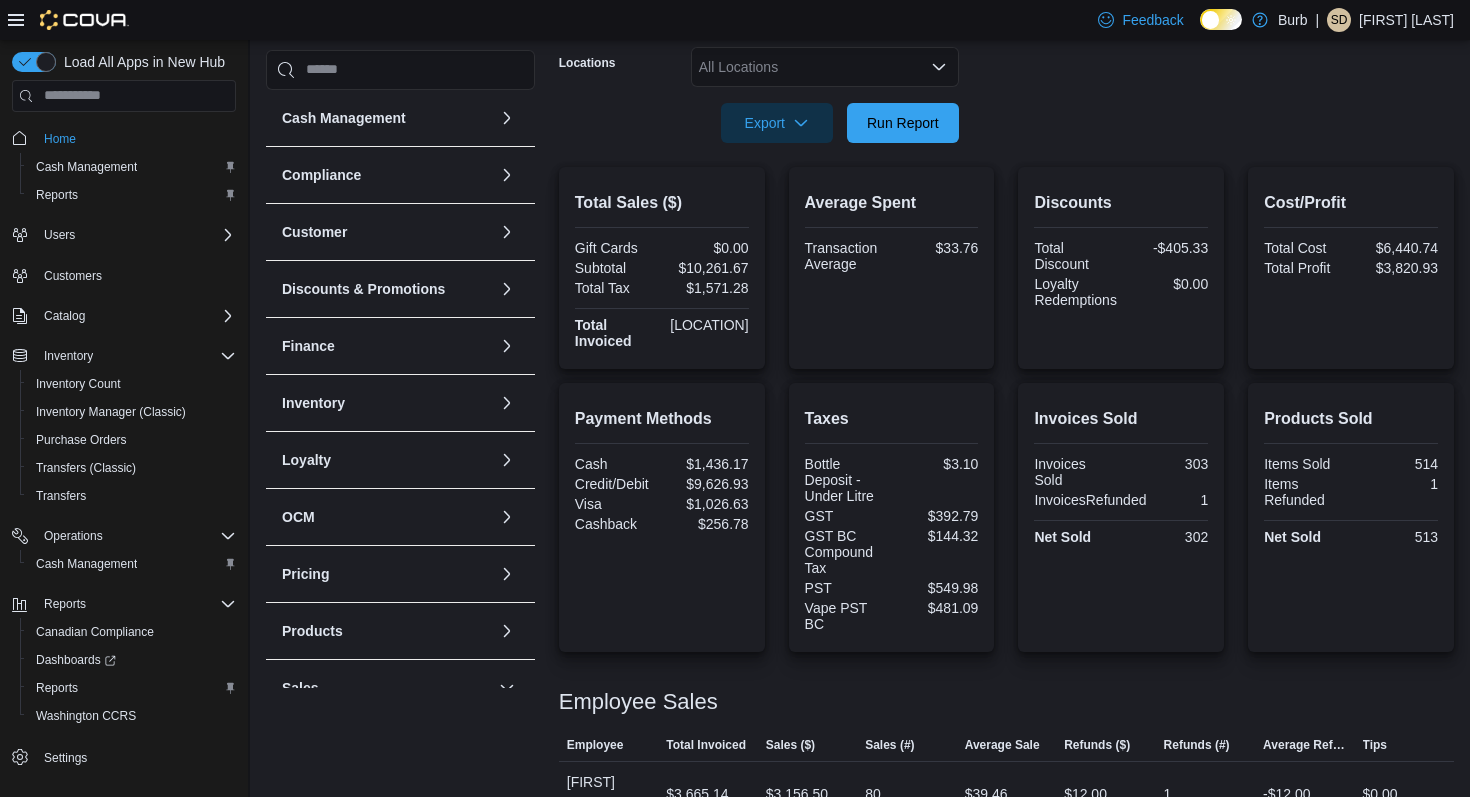 click at bounding box center (1006, 95) 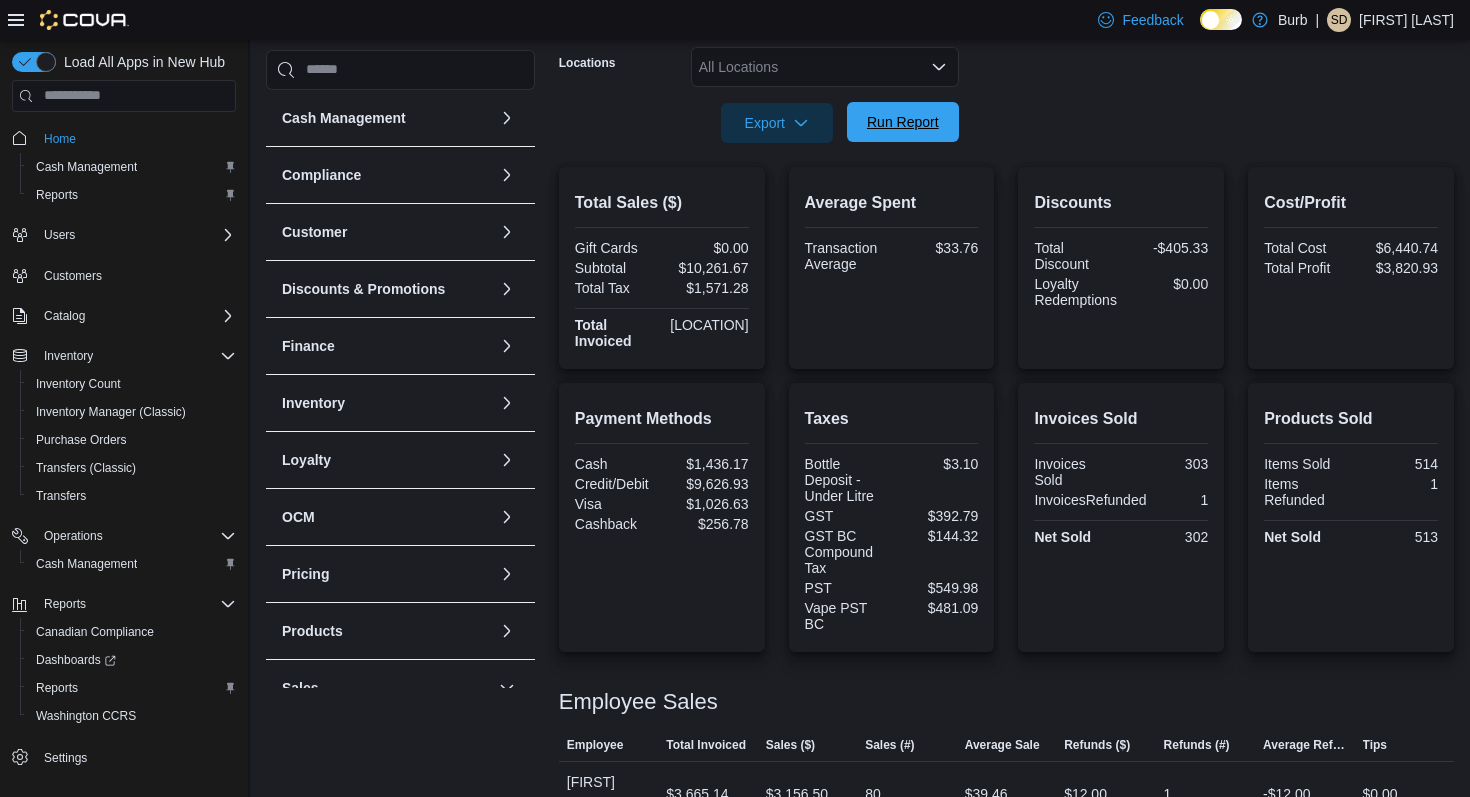 click on "Run Report" at bounding box center (903, 122) 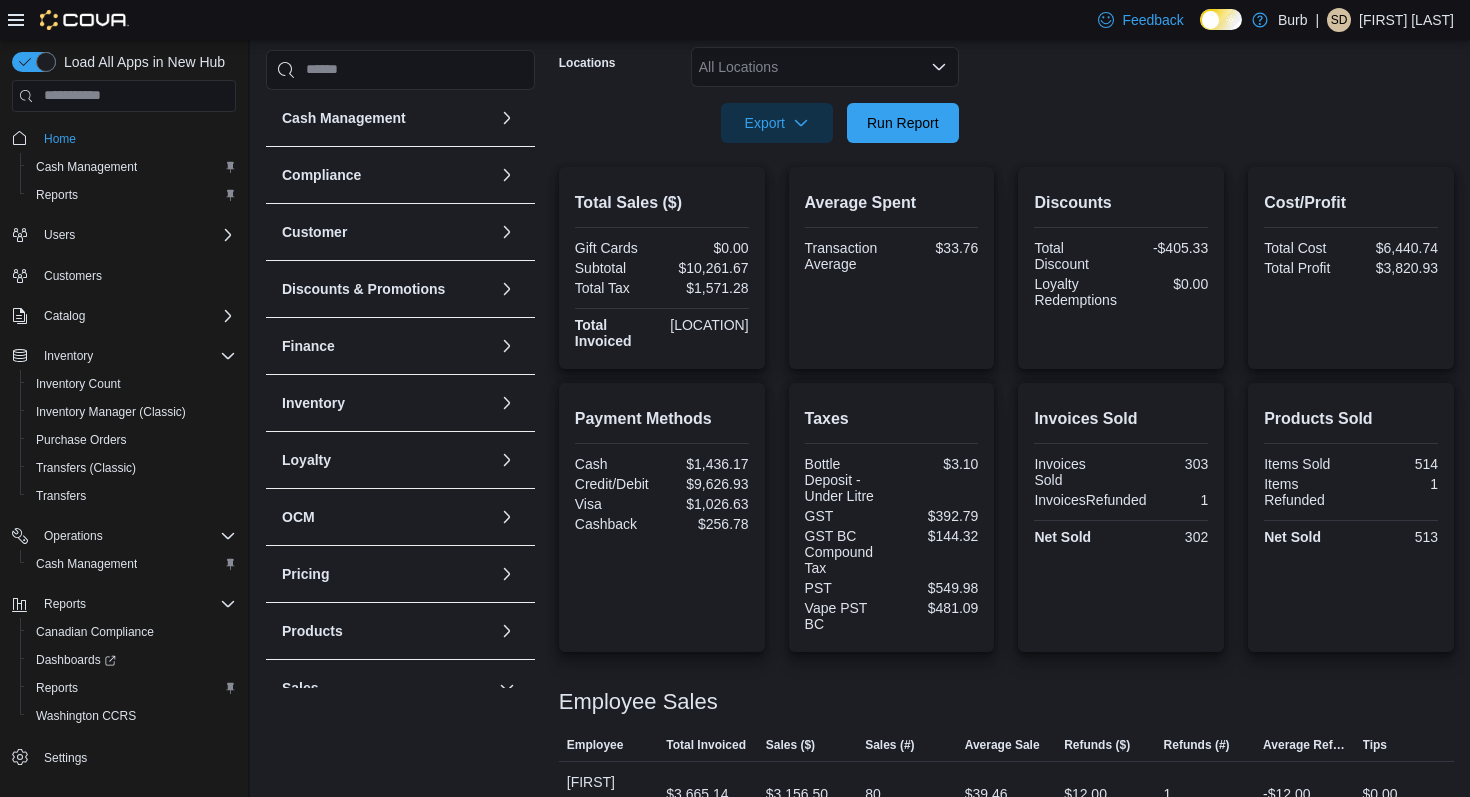click 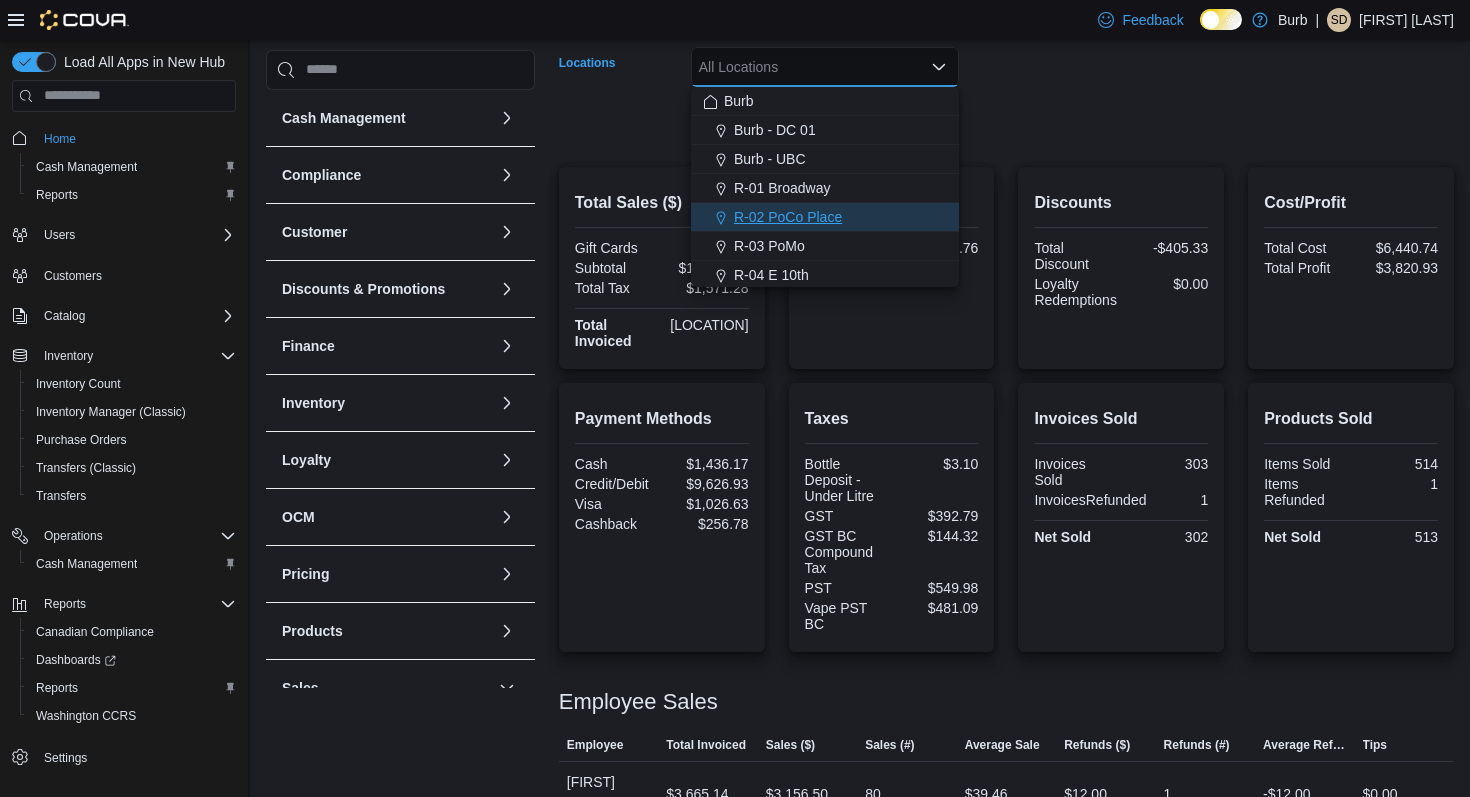 click on "R-02 PoCo Place" at bounding box center (825, 217) 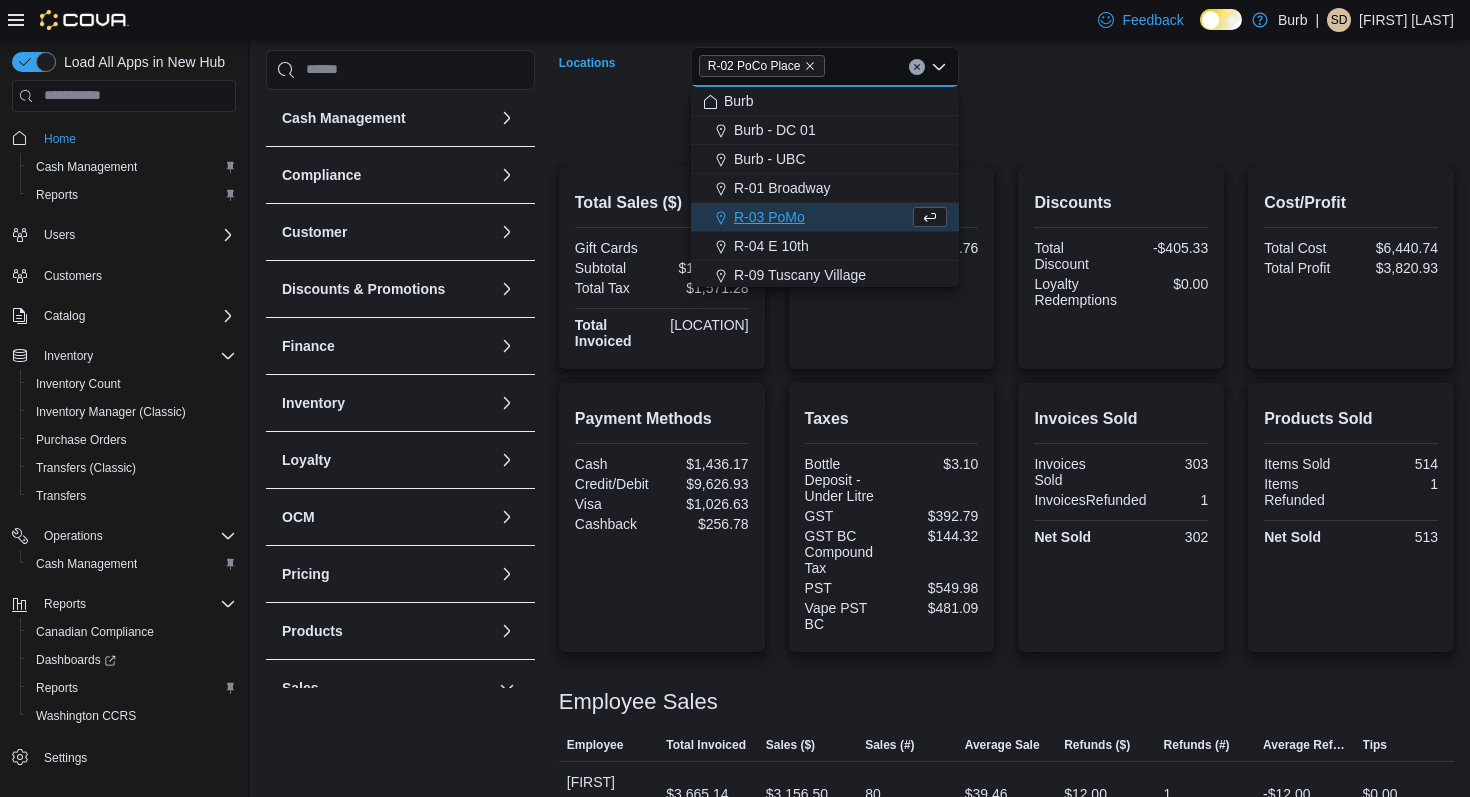 click at bounding box center [1006, 95] 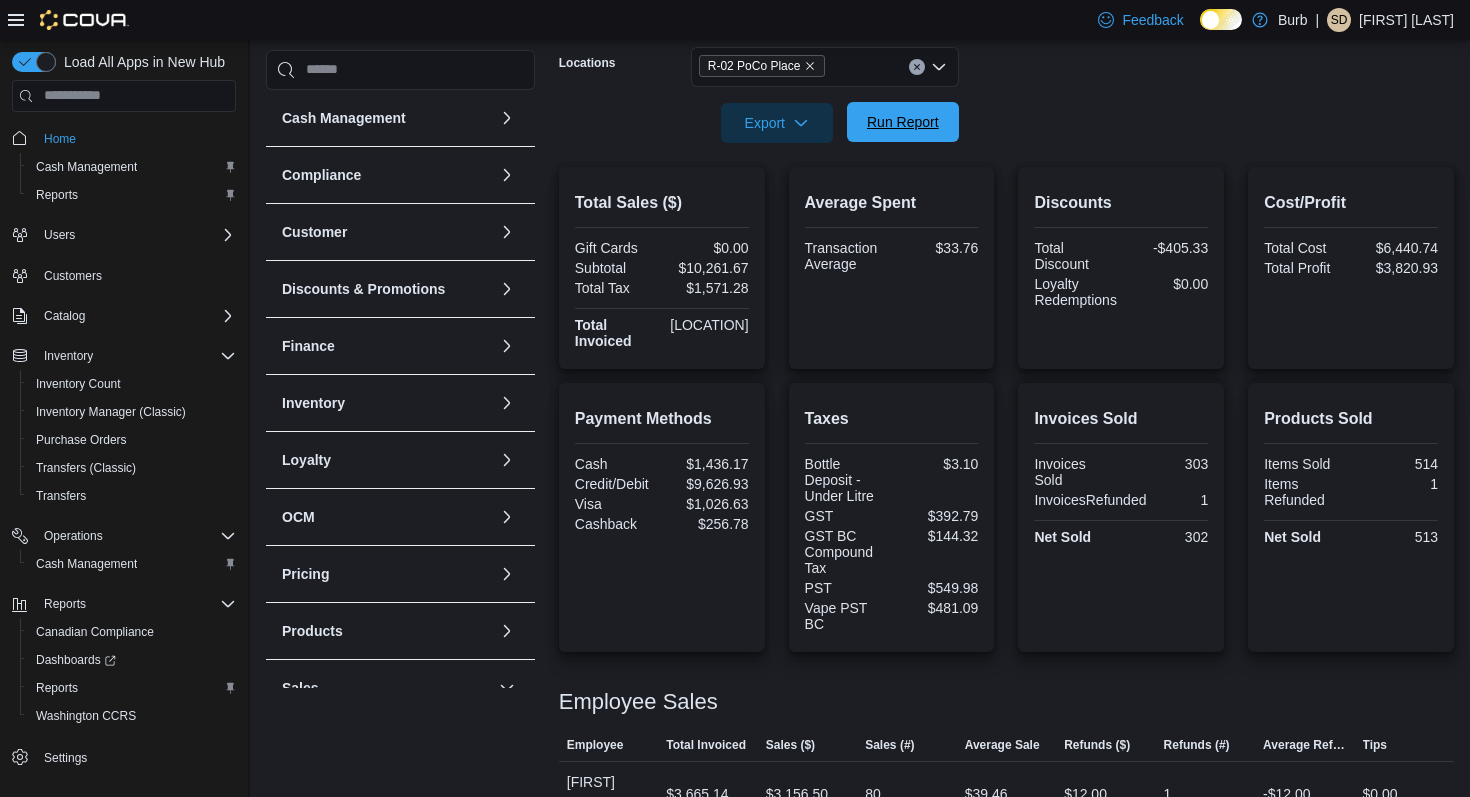 click on "Run Report" at bounding box center (903, 122) 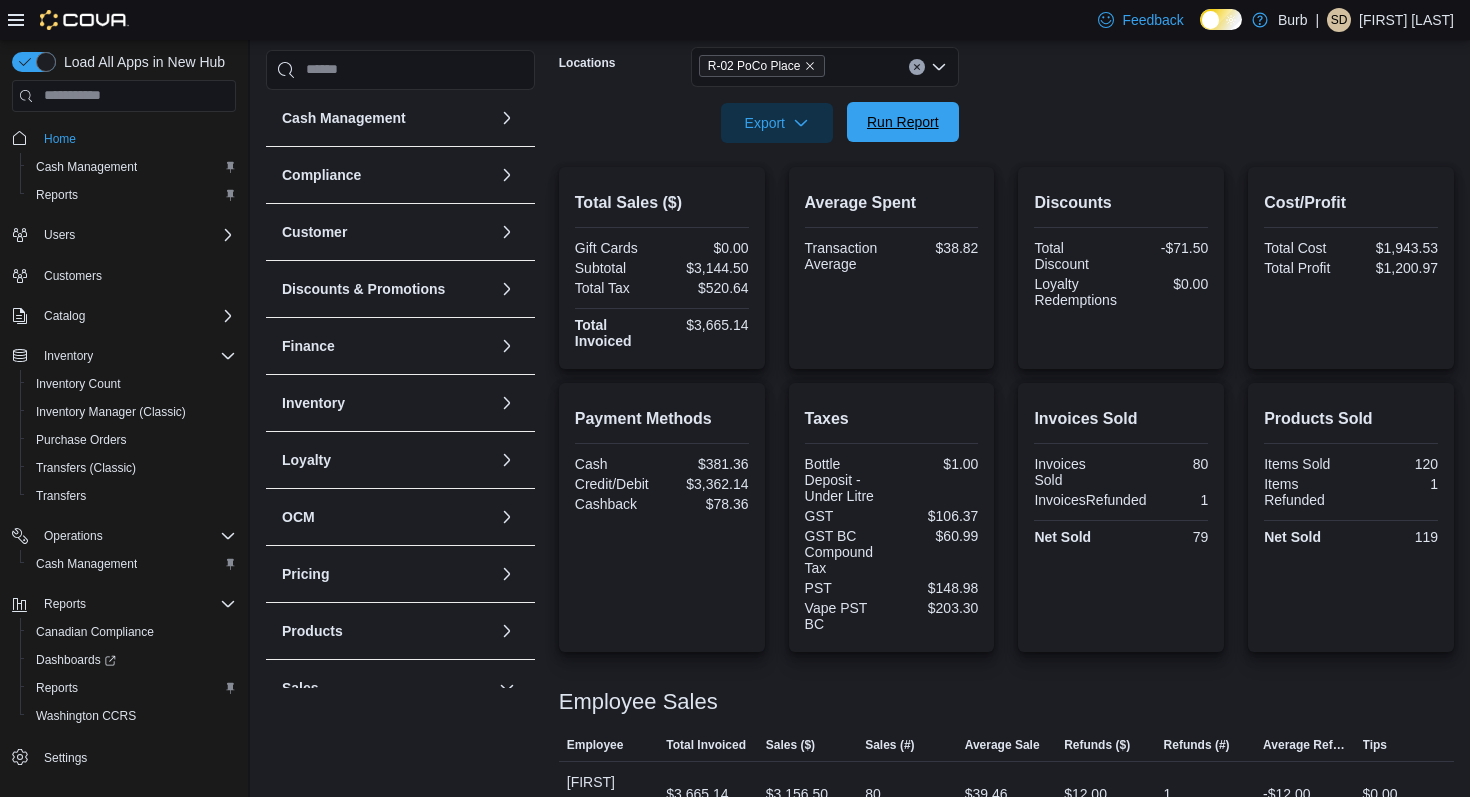 click on "Run Report" at bounding box center (903, 122) 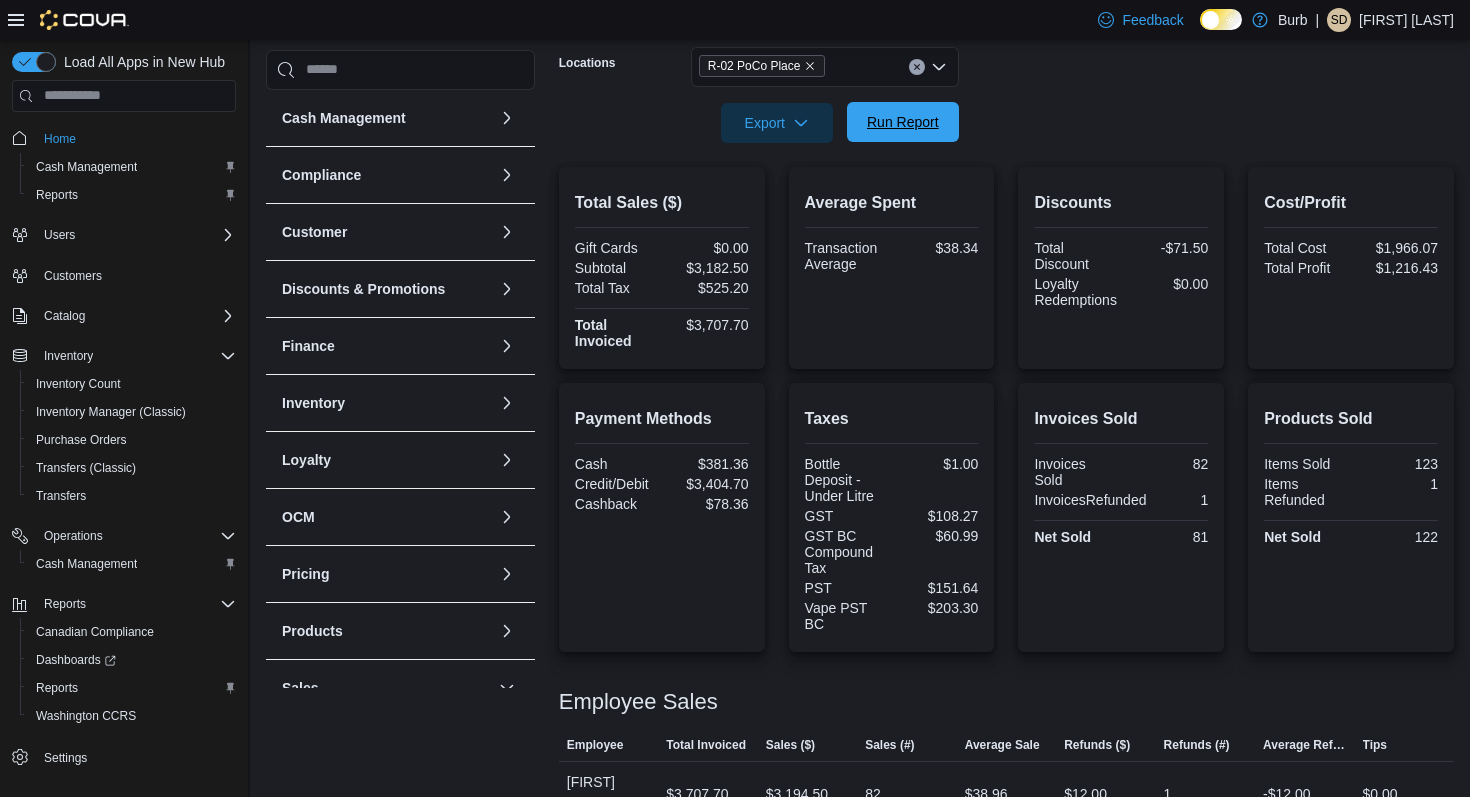 click on "Run Report" at bounding box center (903, 122) 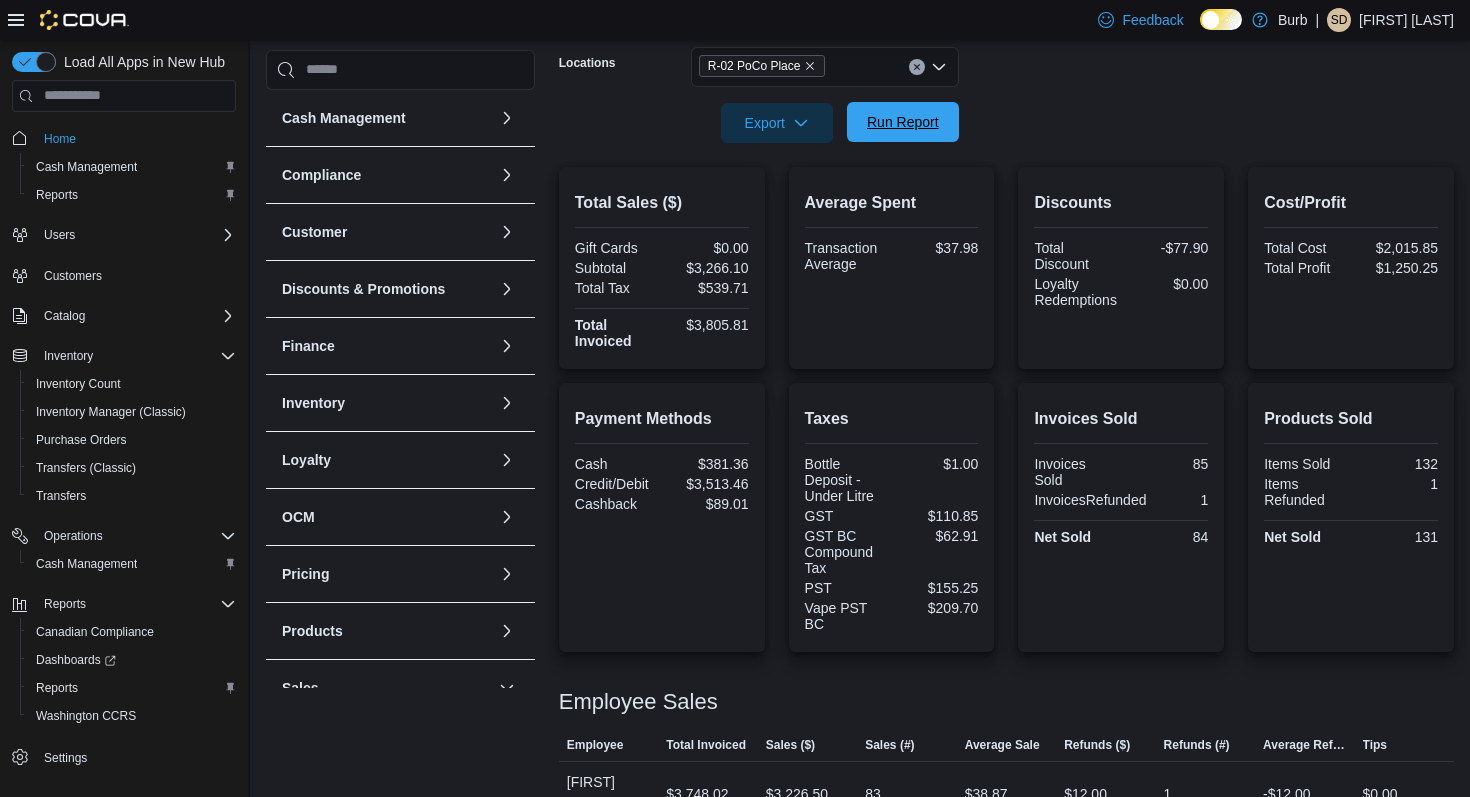 click on "Run Report" at bounding box center [903, 122] 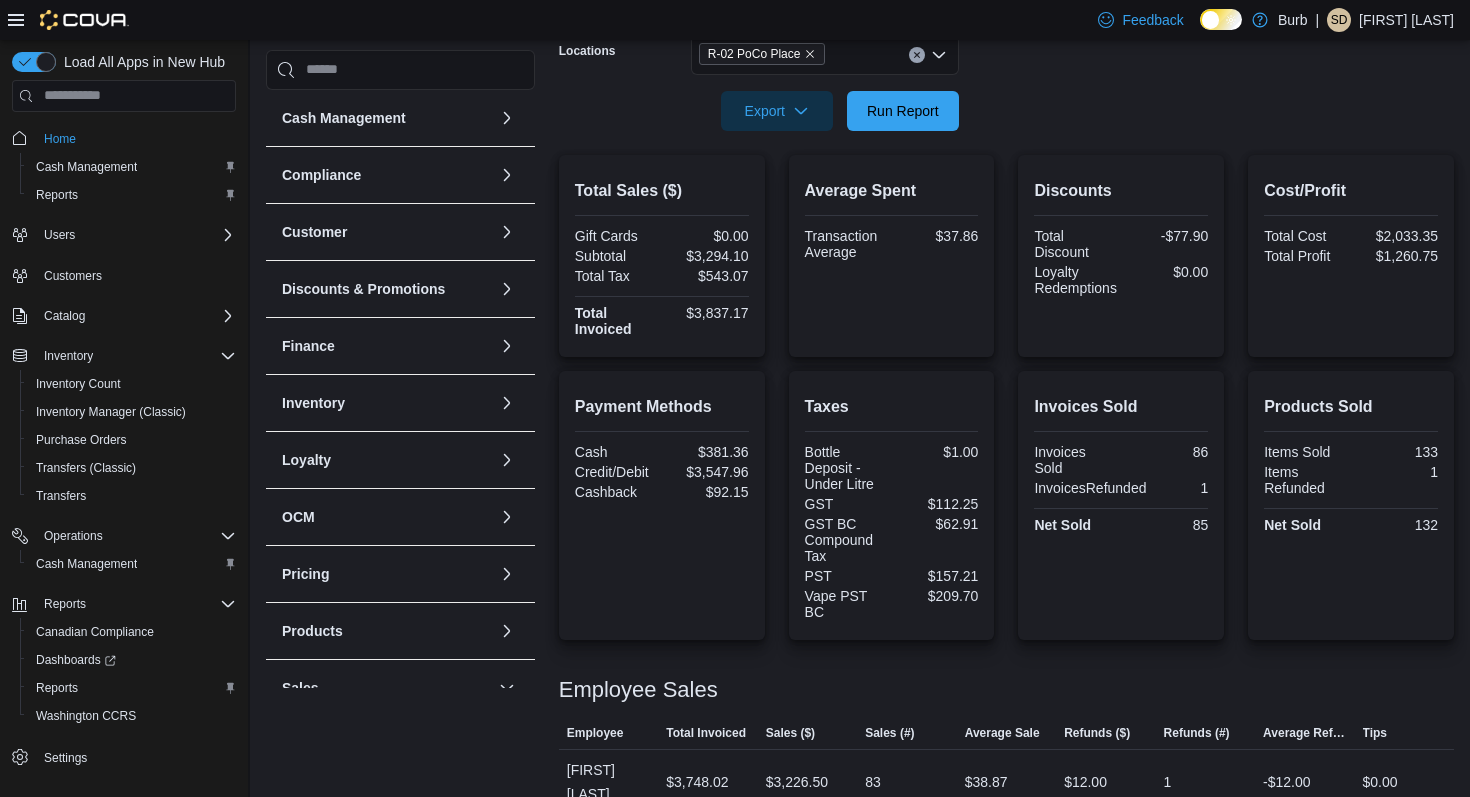 scroll, scrollTop: 356, scrollLeft: 0, axis: vertical 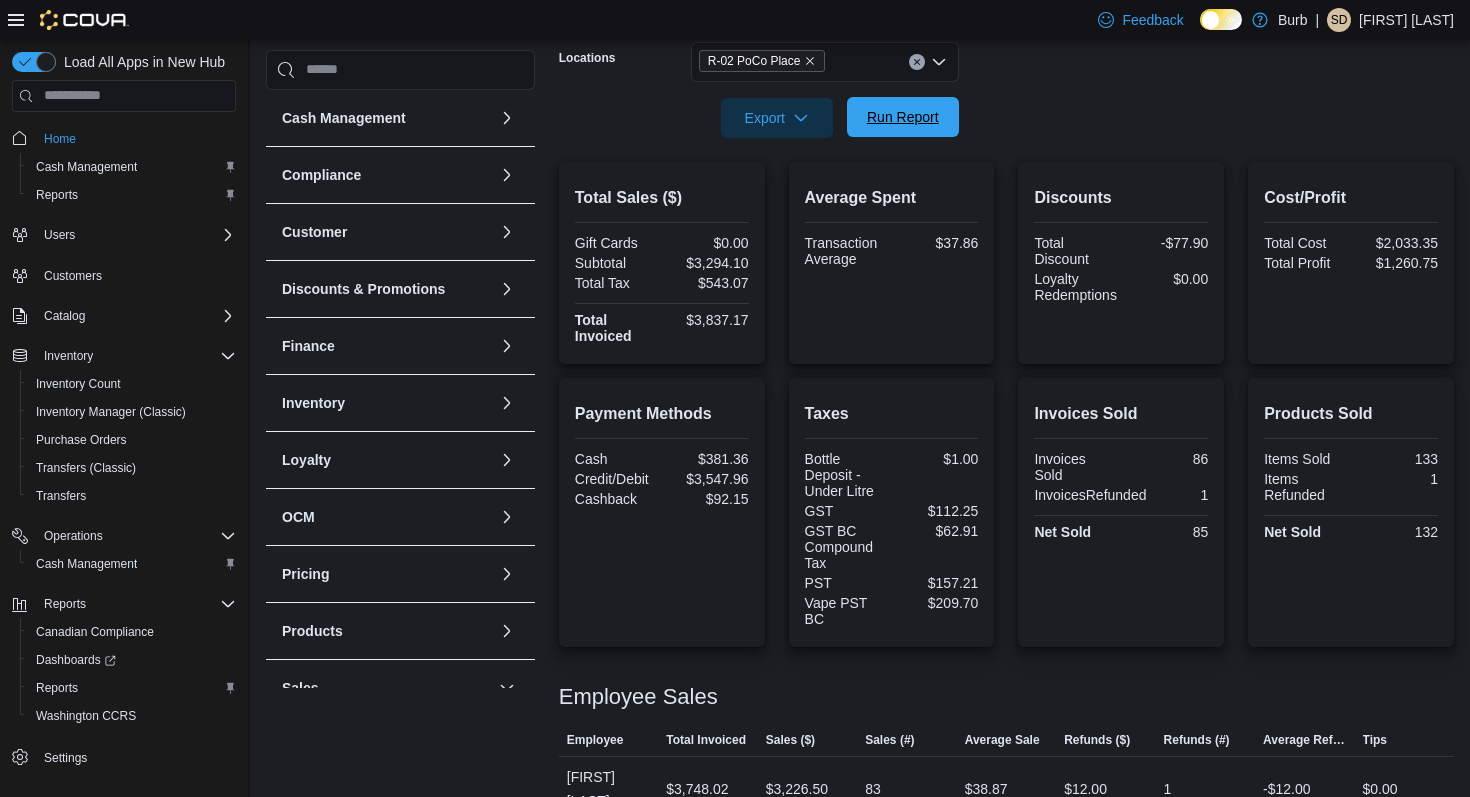 click on "Run Report" at bounding box center [903, 117] 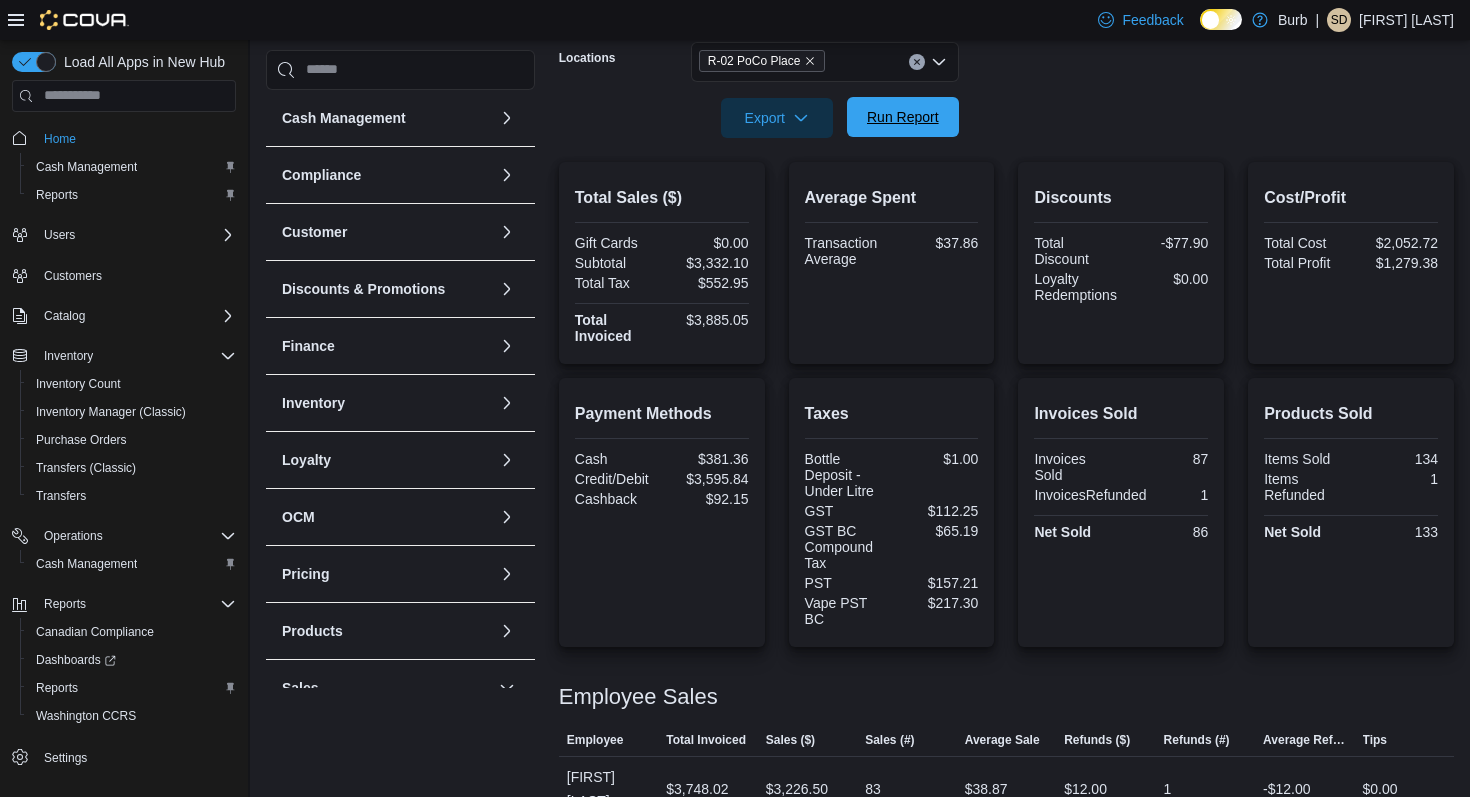 click on "Run Report" at bounding box center [903, 117] 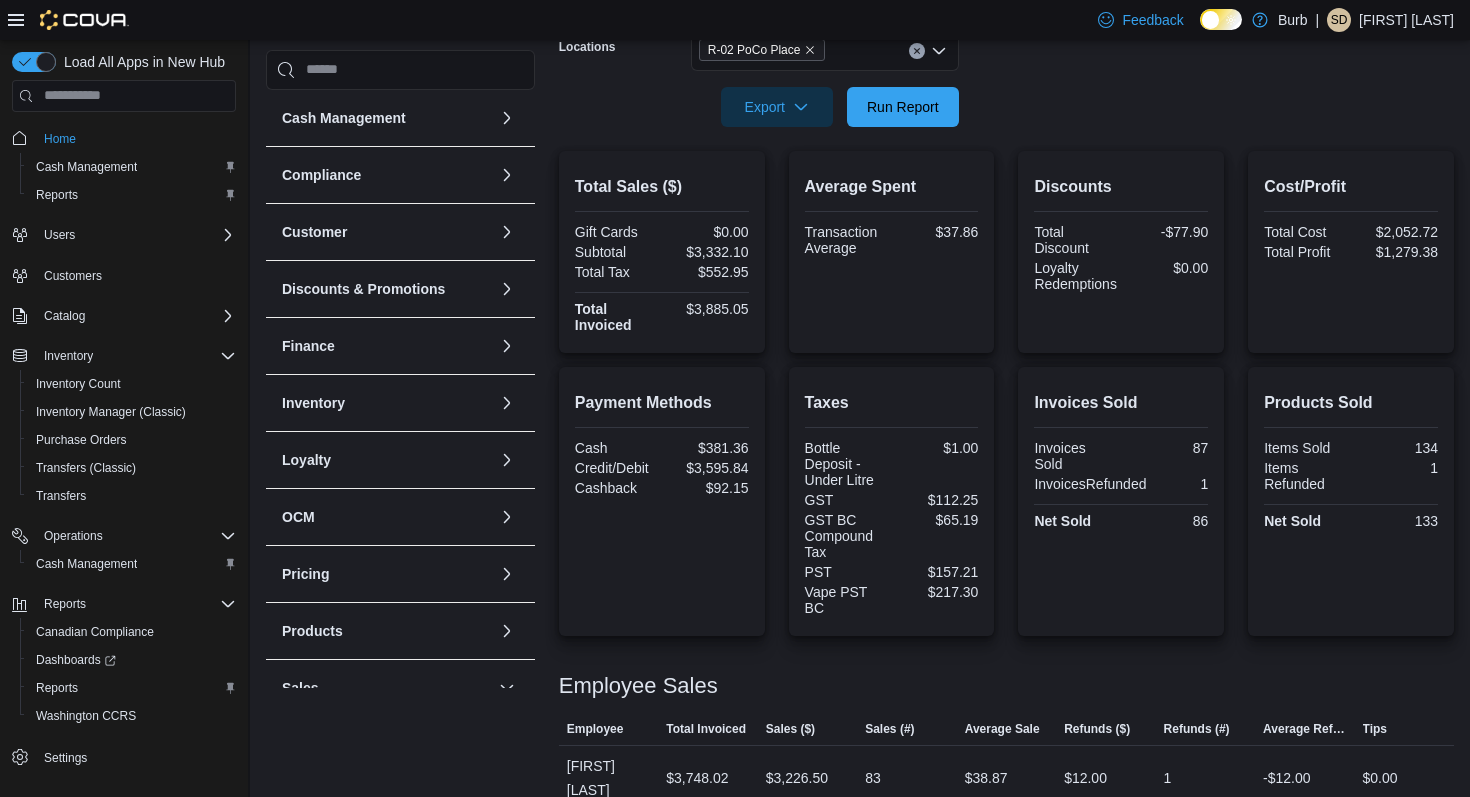 scroll, scrollTop: 361, scrollLeft: 0, axis: vertical 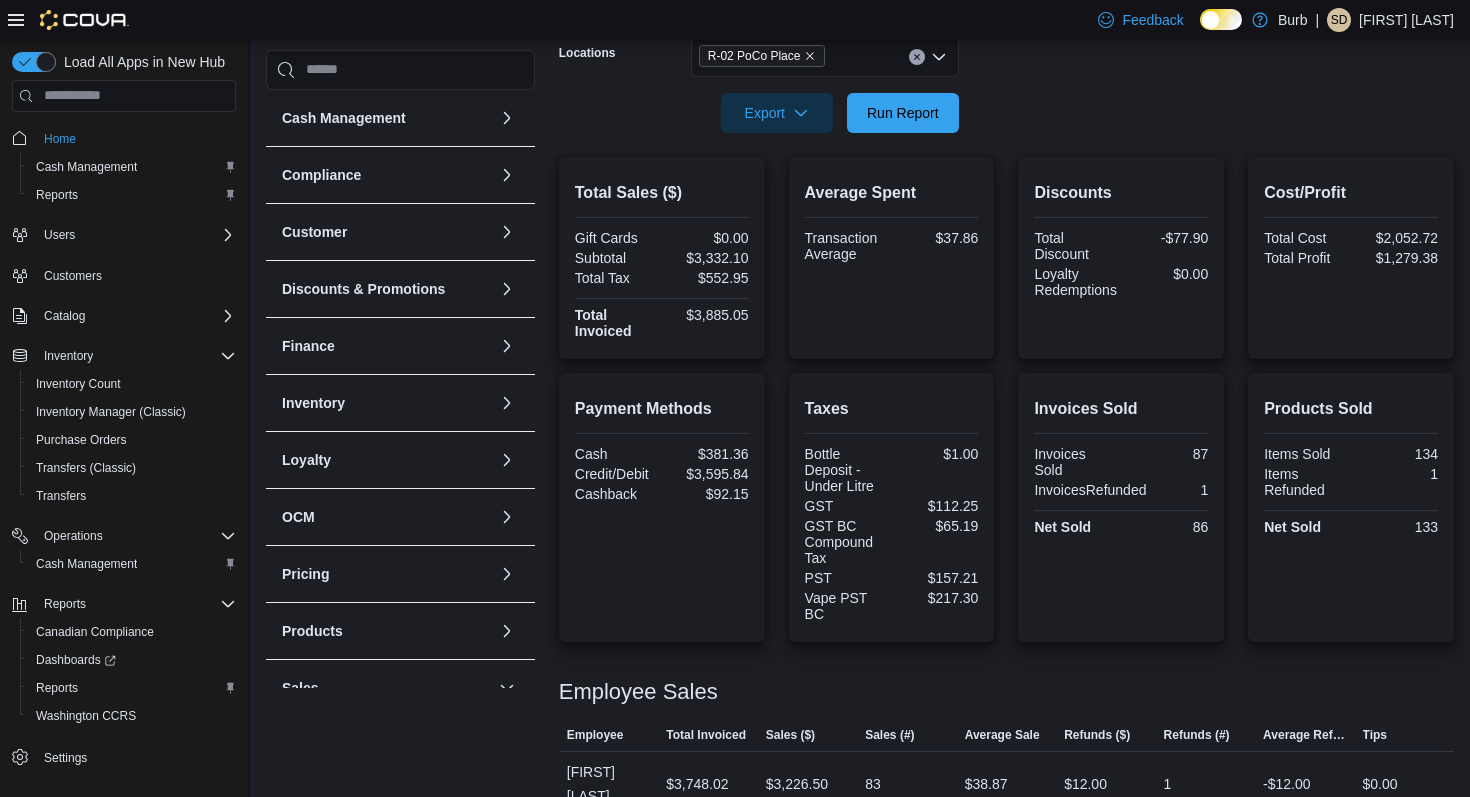 click at bounding box center [917, 57] 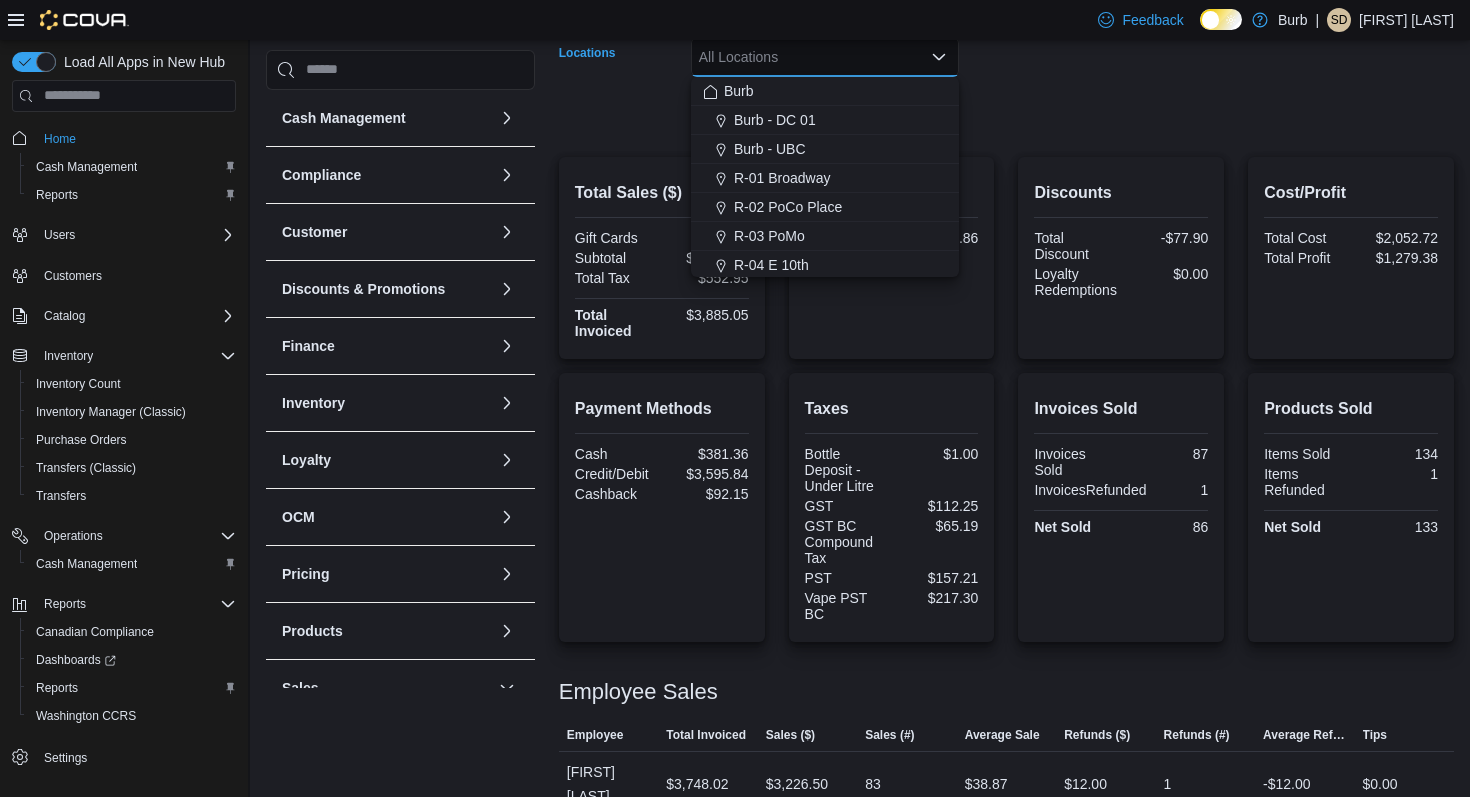 click on "Date Range Today Locations All Locations Combo box. Selected. Combo box input. All Locations. Type some text or, to display a list of choices, press Down Arrow. To exit the list of choices, press Escape. Export  Run Report" at bounding box center (1006, 49) 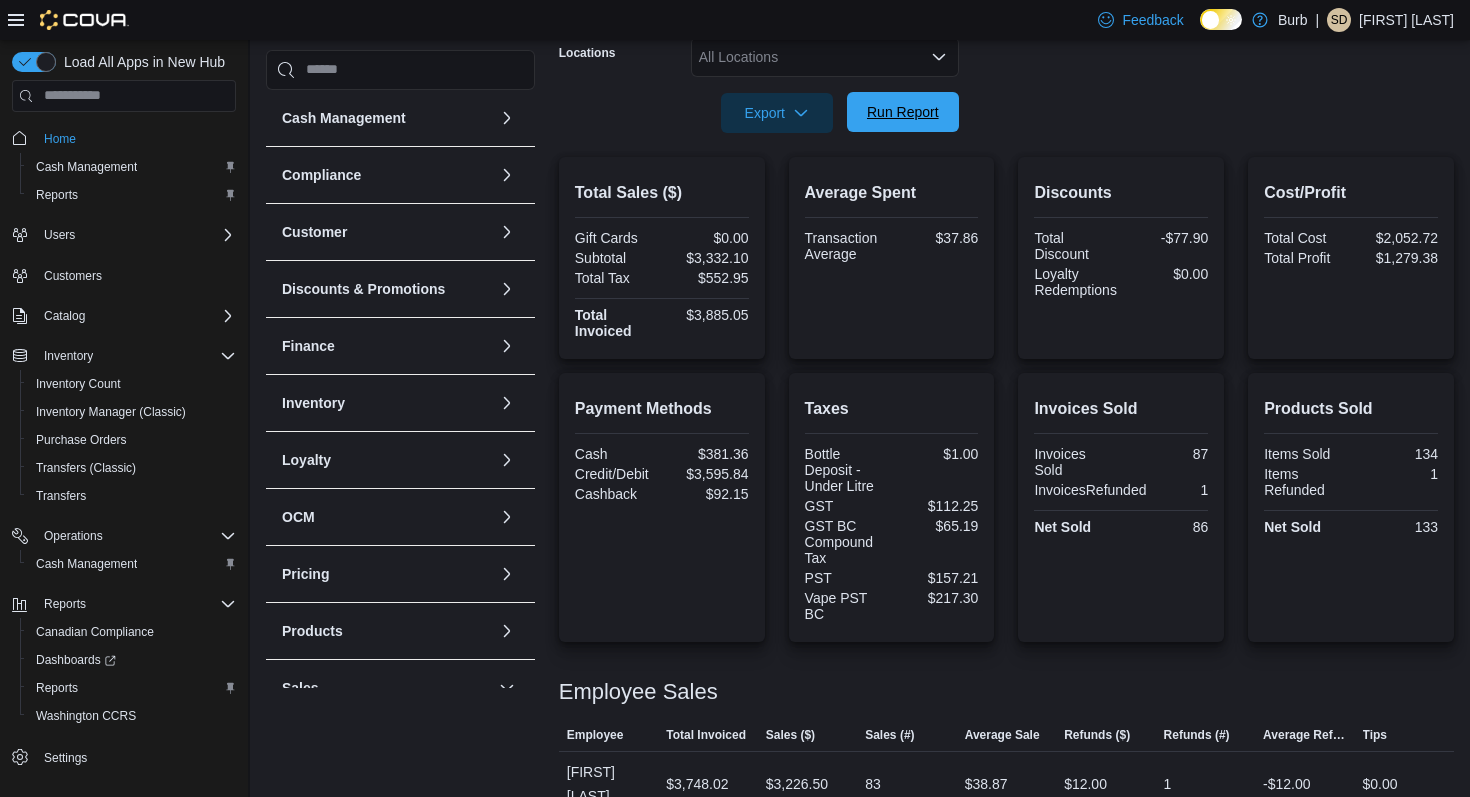 click on "Run Report" at bounding box center [903, 112] 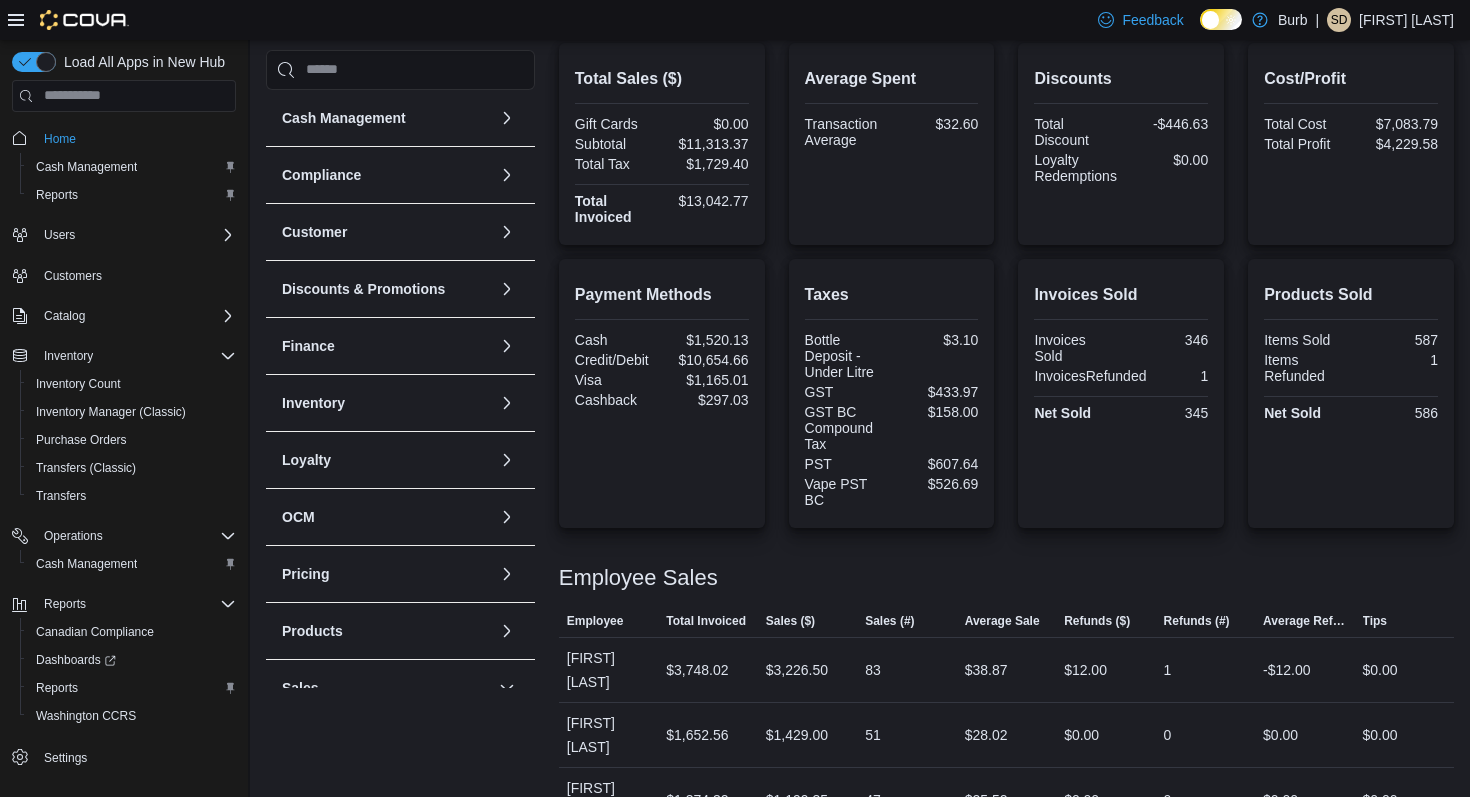 scroll, scrollTop: 165, scrollLeft: 0, axis: vertical 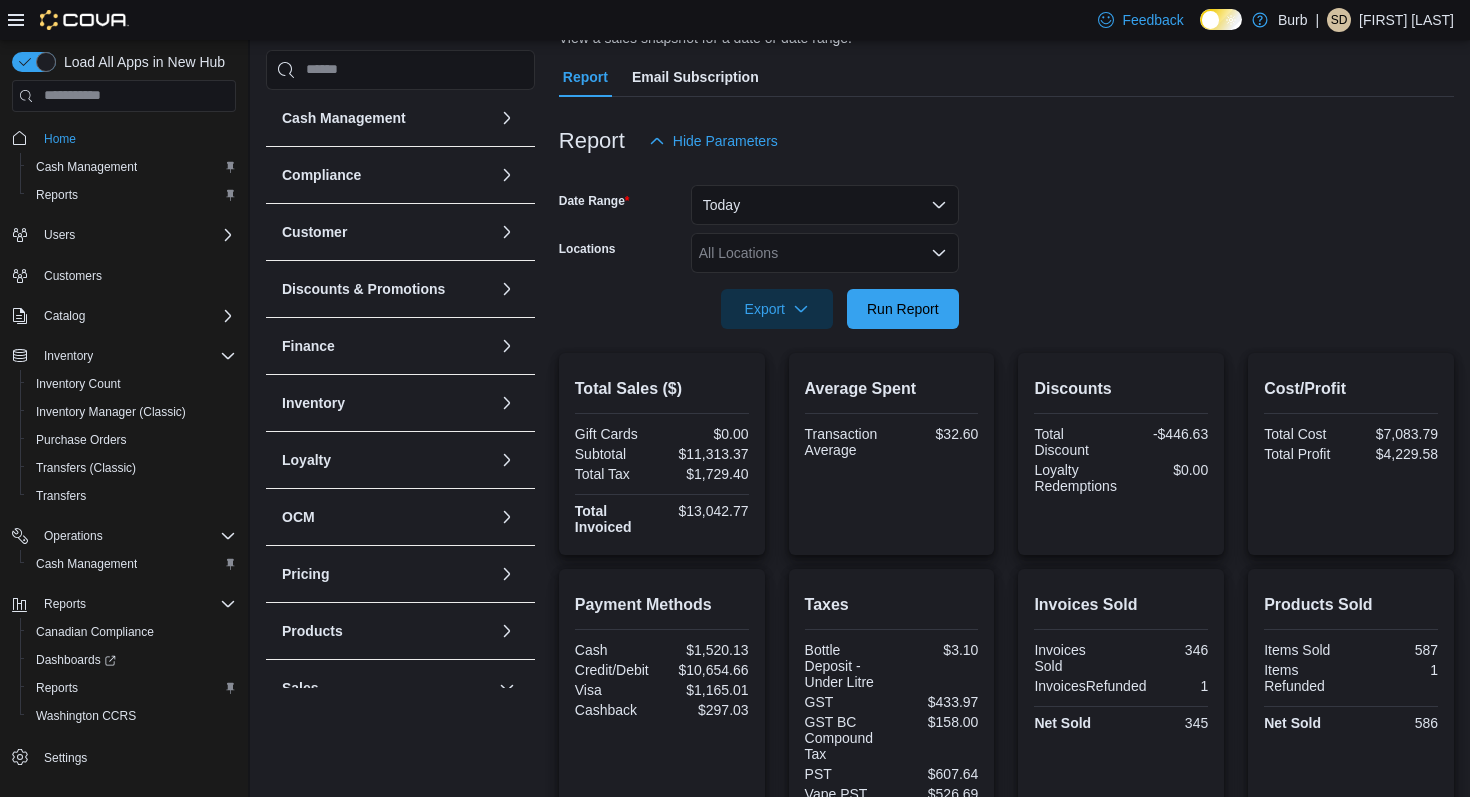 click on "All Locations" at bounding box center [825, 253] 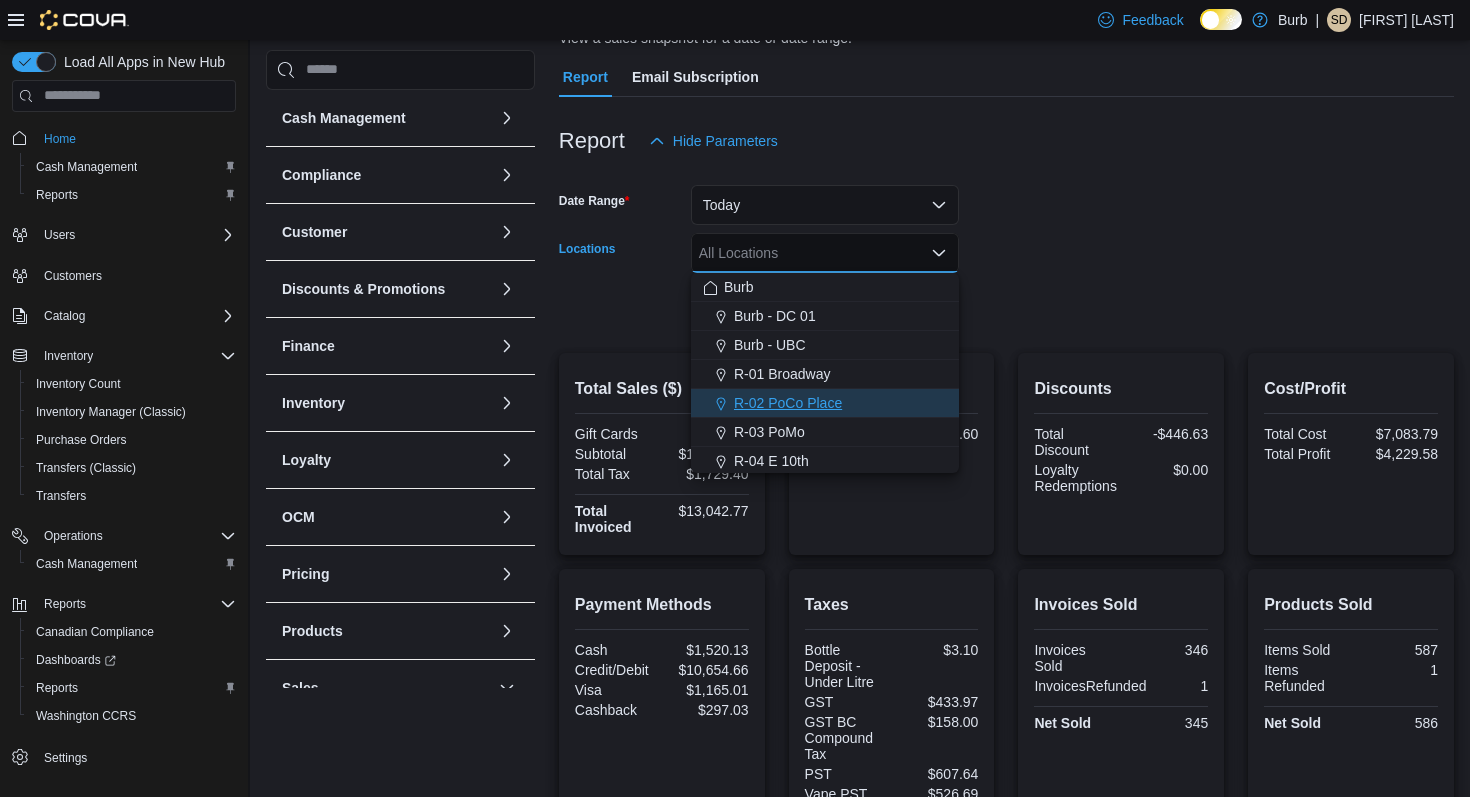 click on "R-02 PoCo Place" at bounding box center [825, 403] 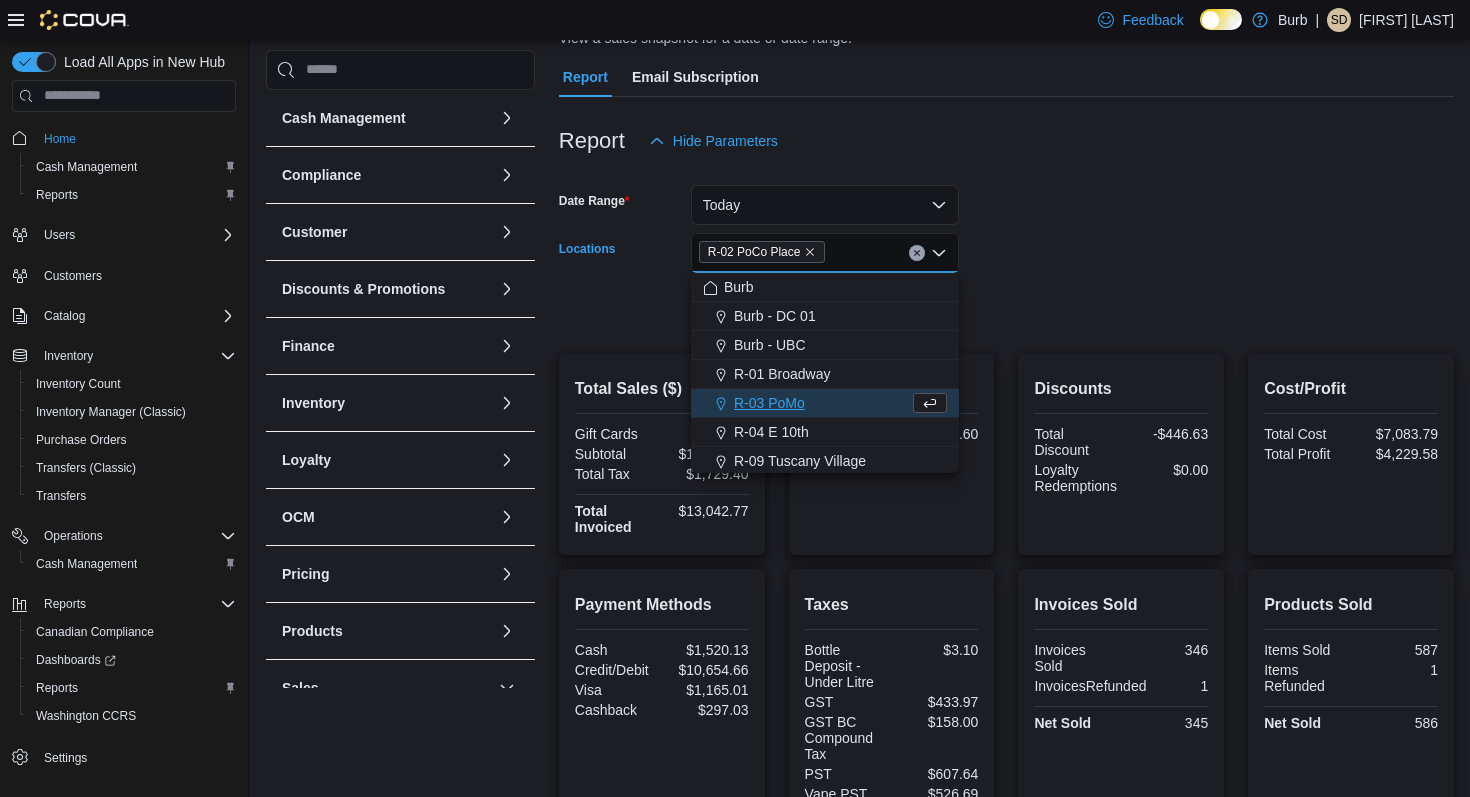 click on "Date Range Today Locations [LOCATION] Combo box. Selected. [LOCATION]. Press Backspace to delete [LOCATION]. Combo box input. All Locations. Type some text or, to display a list of choices, press Down Arrow. To exit the list of choices, press Escape. Export  Run Report" at bounding box center [1006, 245] 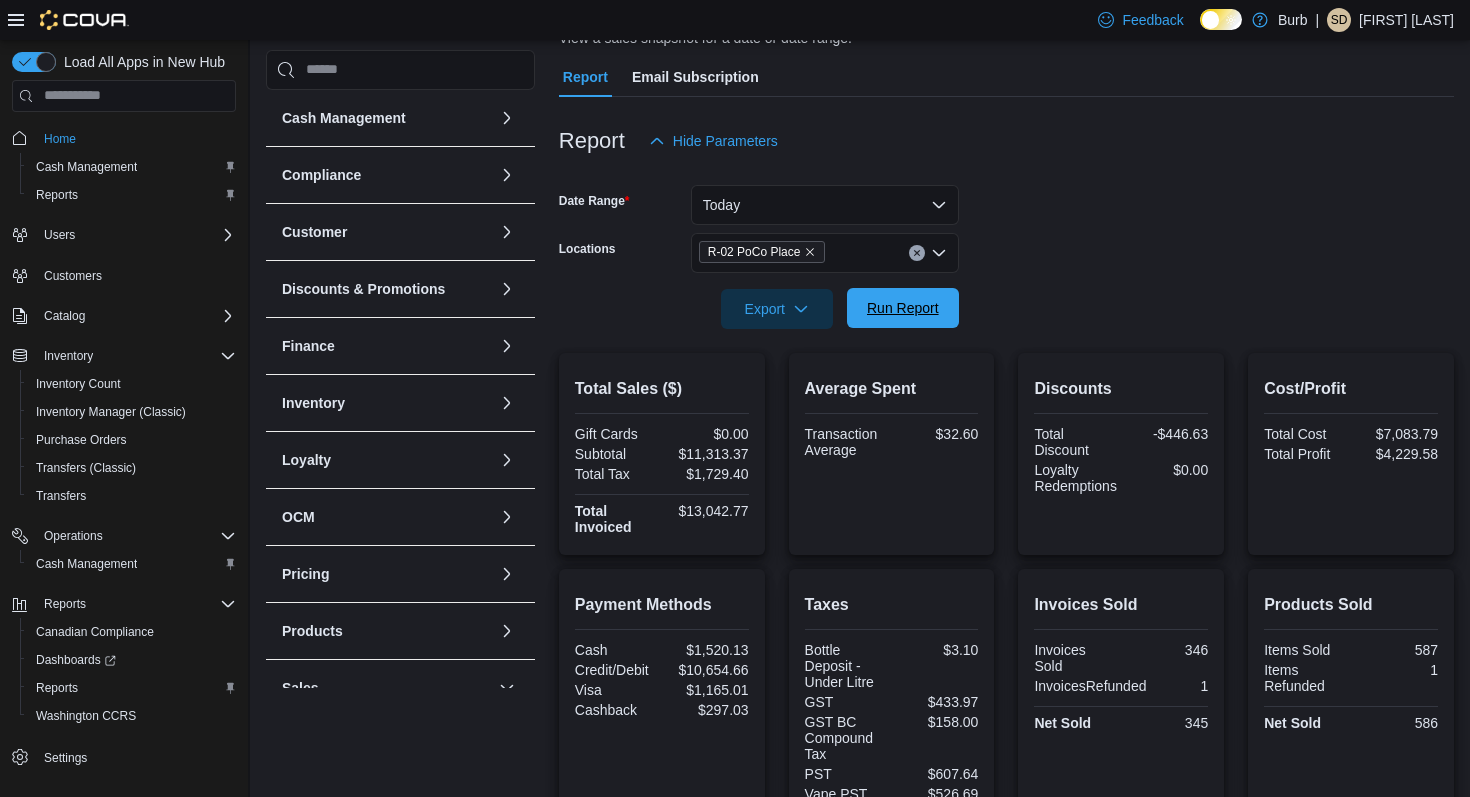 click on "Export  Run Report" at bounding box center [759, 309] 